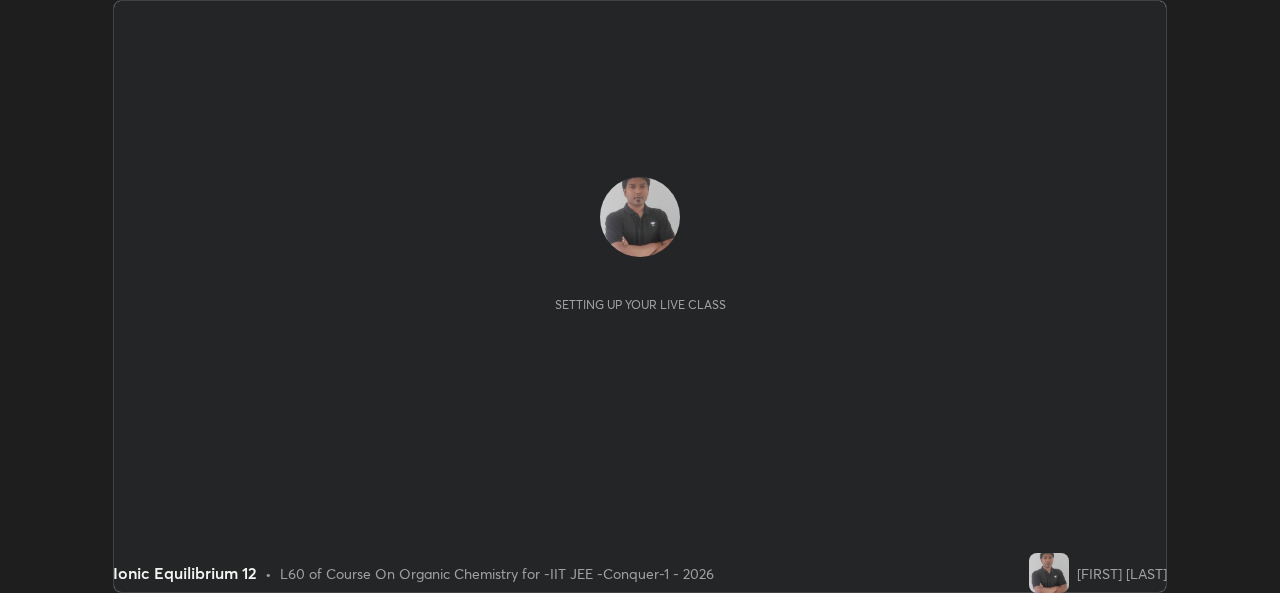 scroll, scrollTop: 0, scrollLeft: 0, axis: both 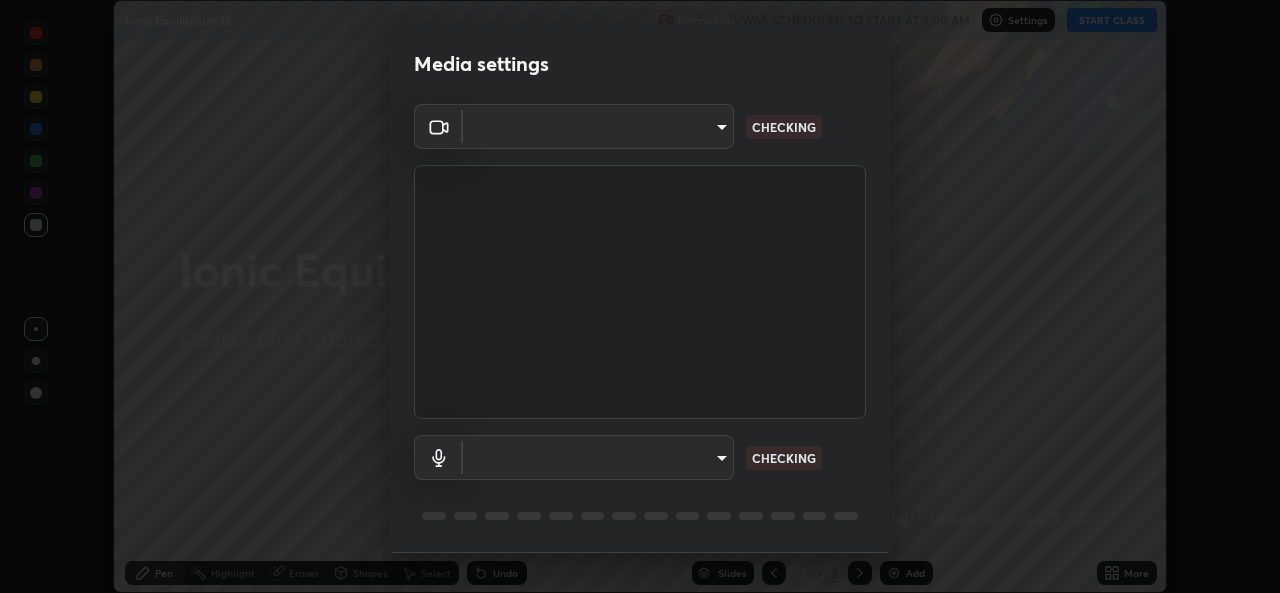 type on "162a4bef6d5de59660943d10e2777e2613c591b7fe343c7323db06c6e3c7e835" 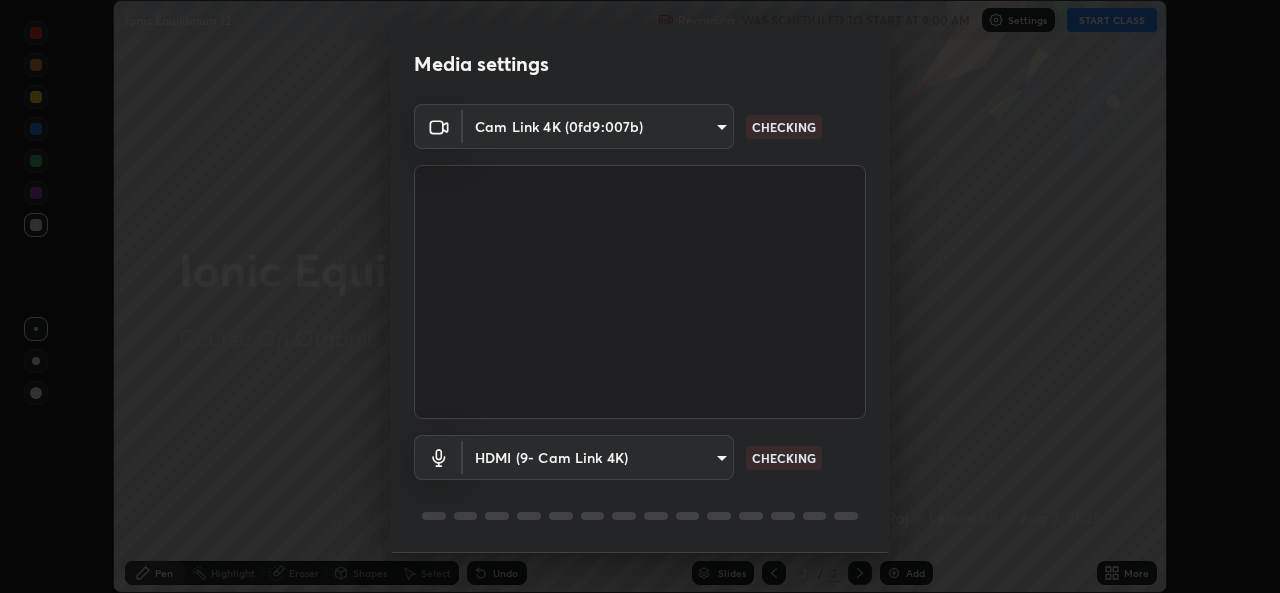 scroll, scrollTop: 63, scrollLeft: 0, axis: vertical 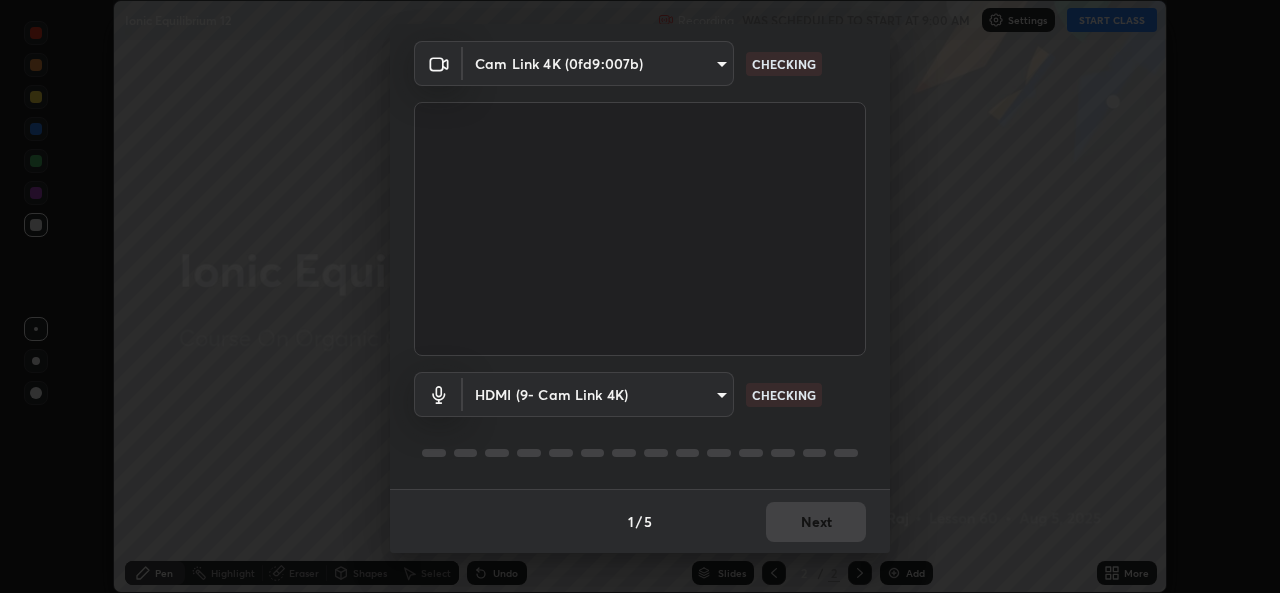 click on "Erase all Ionic Equilibrium 12 Recording WAS SCHEDULED TO START AT  9:00 AM Settings START CLASS Setting up your live class Ionic Equilibrium 12 • L60 of Course On Organic Chemistry for -IIT JEE -Conquer-1 - 2026 [FIRST] [LAST] Pen Highlight Eraser Shapes Select Undo Slides 2 / 2 Add More No doubts shared Encourage your learners to ask a doubt for better clarity Report an issue Reason for reporting Buffering Chat not working Audio - Video sync issue Educator video quality low ​ Attach an image Report Media settings Cam Link 4K (0fd9:007b) 162a4bef6d5de59660943d10e2777e2613c591b7fe343c7323db06c6e3c7e835 CHECKING HDMI (9- Cam Link 4K) 1d4febaa8ec43250a5abd803b4b9017d31c20cfa2482e27e93703920a67056a4 CHECKING 1 / 5 Next" at bounding box center [640, 296] 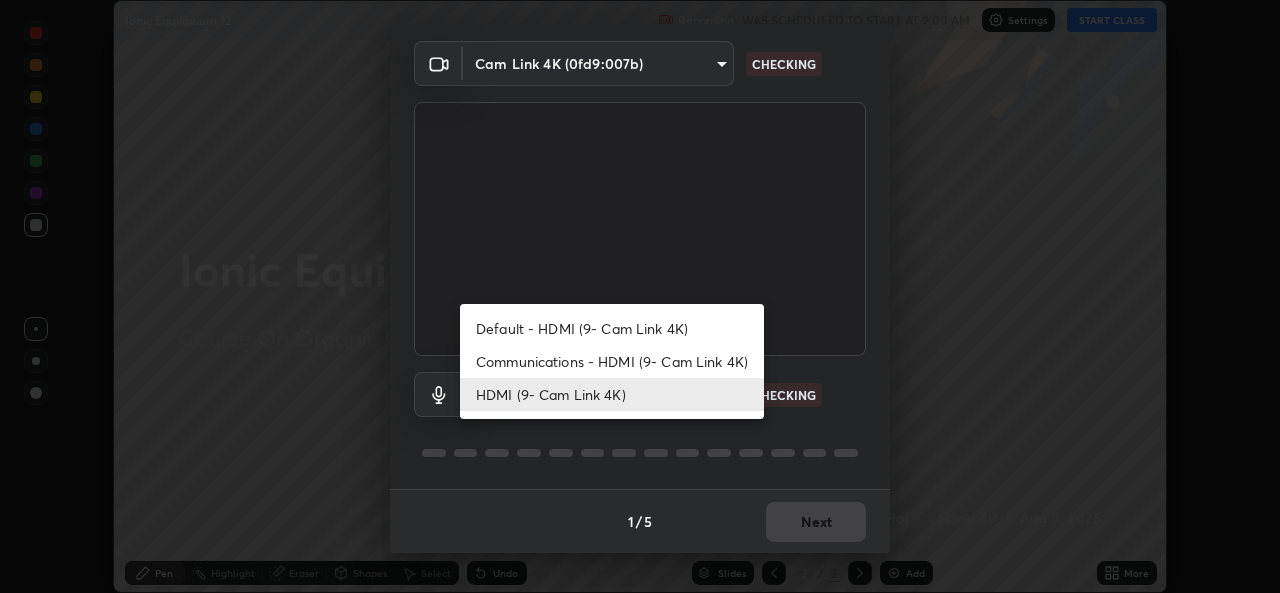 click on "Default - HDMI (9- Cam Link 4K)" at bounding box center (612, 328) 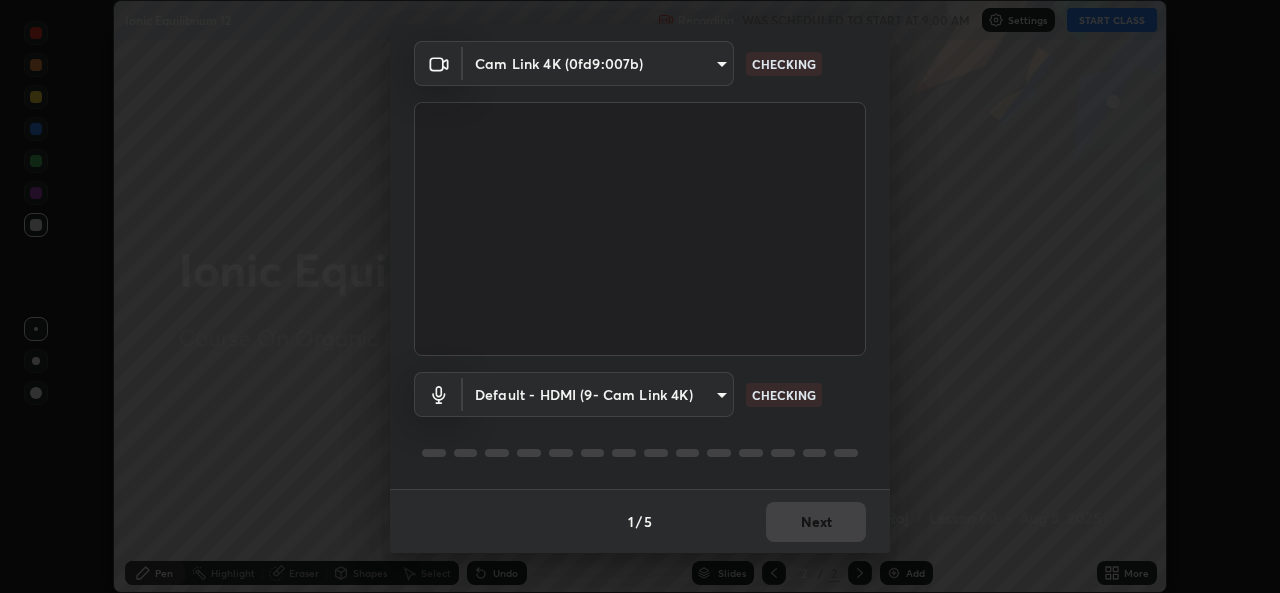 click on "Erase all Ionic Equilibrium 12 Recording WAS SCHEDULED TO START AT  9:00 AM Settings START CLASS Setting up your live class Ionic Equilibrium 12 • L60 of Course On Organic Chemistry for -IIT JEE -Conquer-1 - 2026 [FIRST] [LAST] Pen Highlight Eraser Shapes Select Undo Slides 2 / 2 Add More No doubts shared Encourage your learners to ask a doubt for better clarity Report an issue Reason for reporting Buffering Chat not working Audio - Video sync issue Educator video quality low ​ Attach an image Report Media settings Cam Link 4K (0fd9:007b) 162a4bef6d5de59660943d10e2777e2613c591b7fe343c7323db06c6e3c7e835 CHECKING Default - HDMI (9- Cam Link 4K) default CHECKING 1 / 5 Next Default - HDMI (9- Cam Link 4K) Communications - HDMI (9- Cam Link 4K) HDMI (9- Cam Link 4K)" at bounding box center (640, 296) 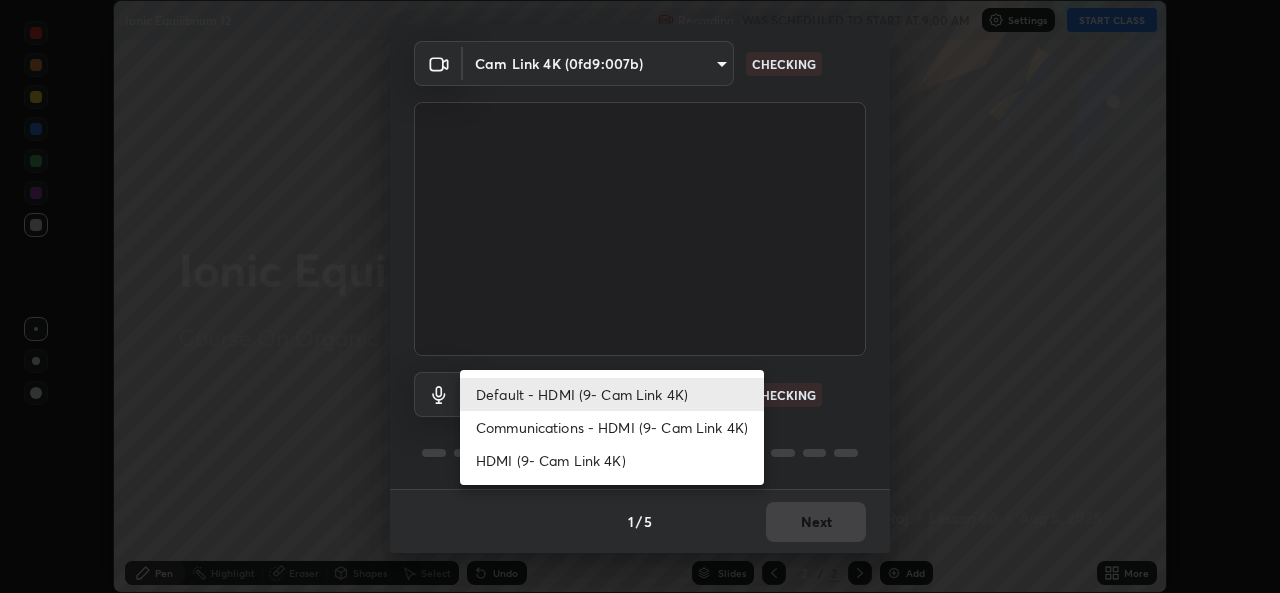 click on "HDMI (9- Cam Link 4K)" at bounding box center (612, 460) 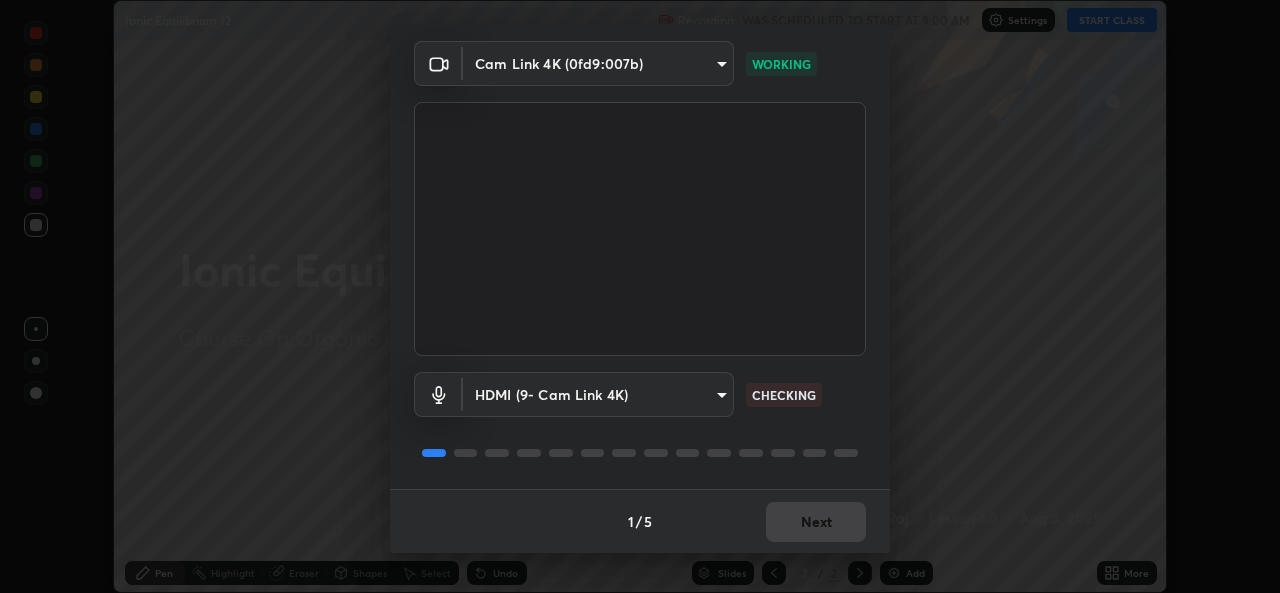 type on "1d4febaa8ec43250a5abd803b4b9017d31c20cfa2482e27e93703920a67056a4" 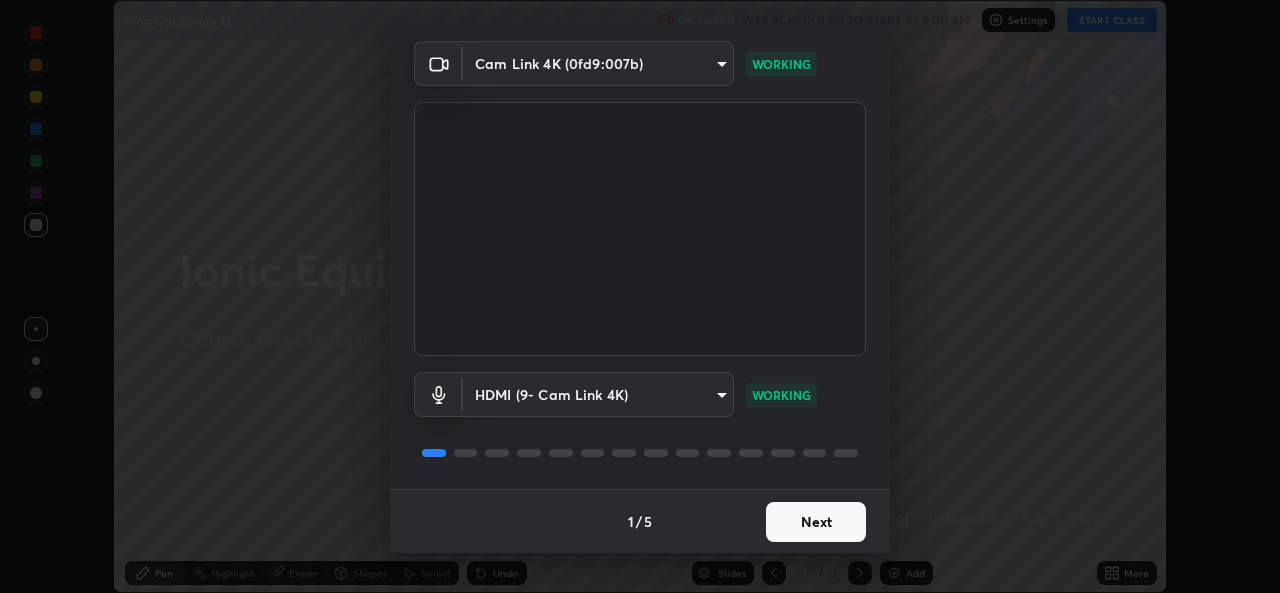 click on "Next" at bounding box center [816, 522] 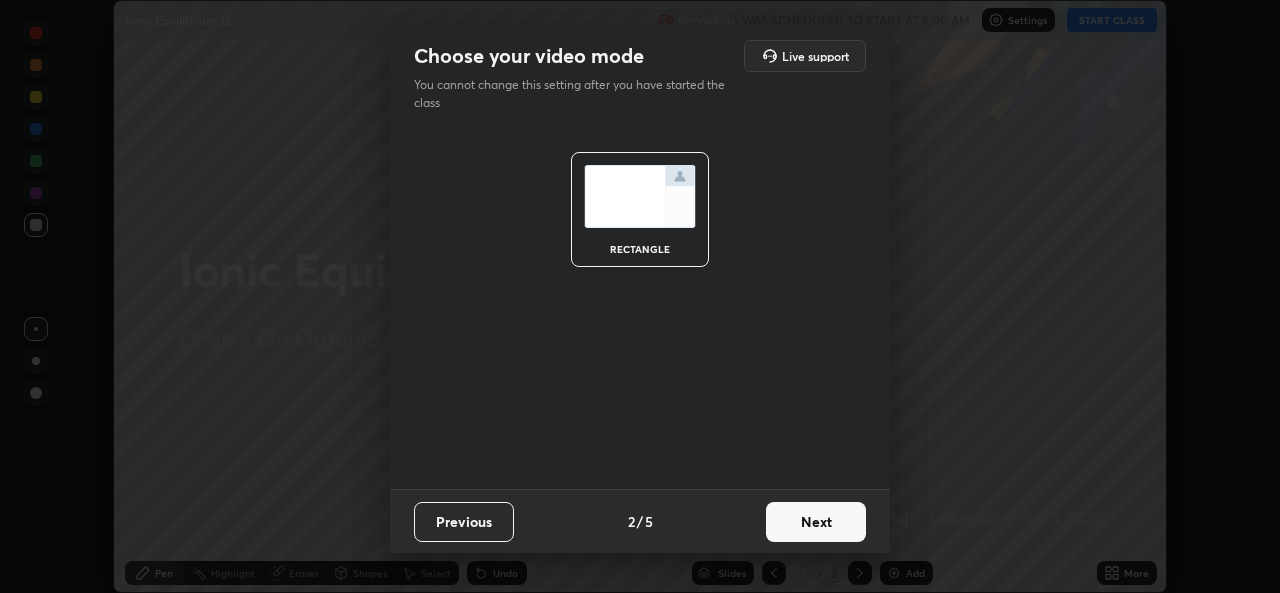 scroll, scrollTop: 0, scrollLeft: 0, axis: both 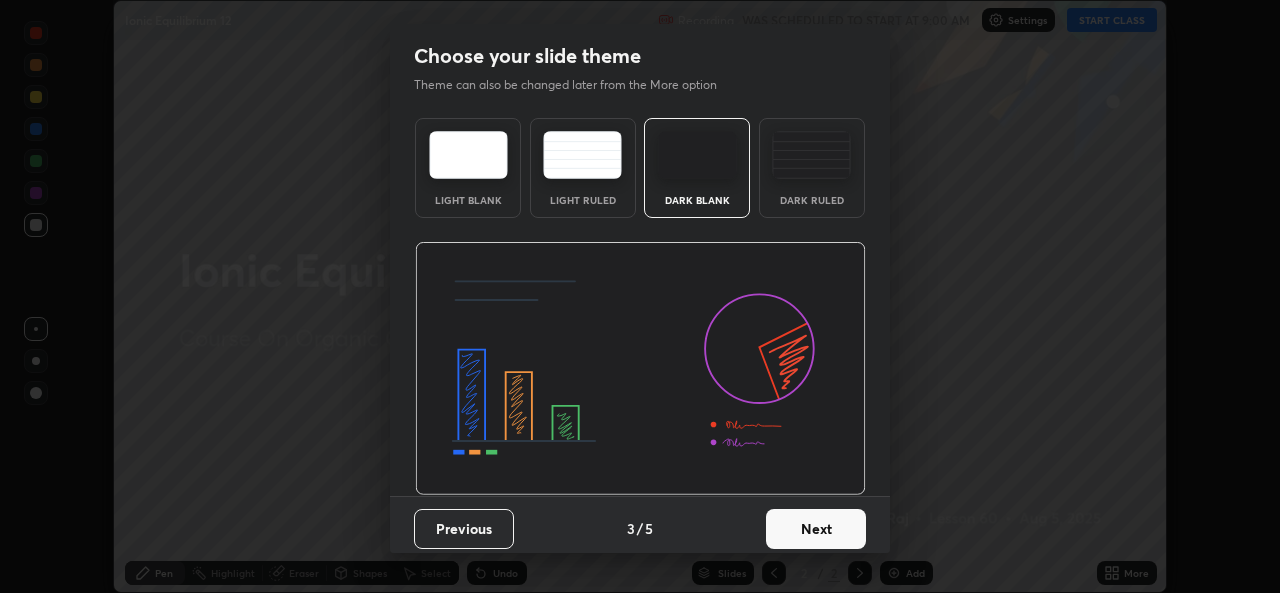 click on "Next" at bounding box center [816, 529] 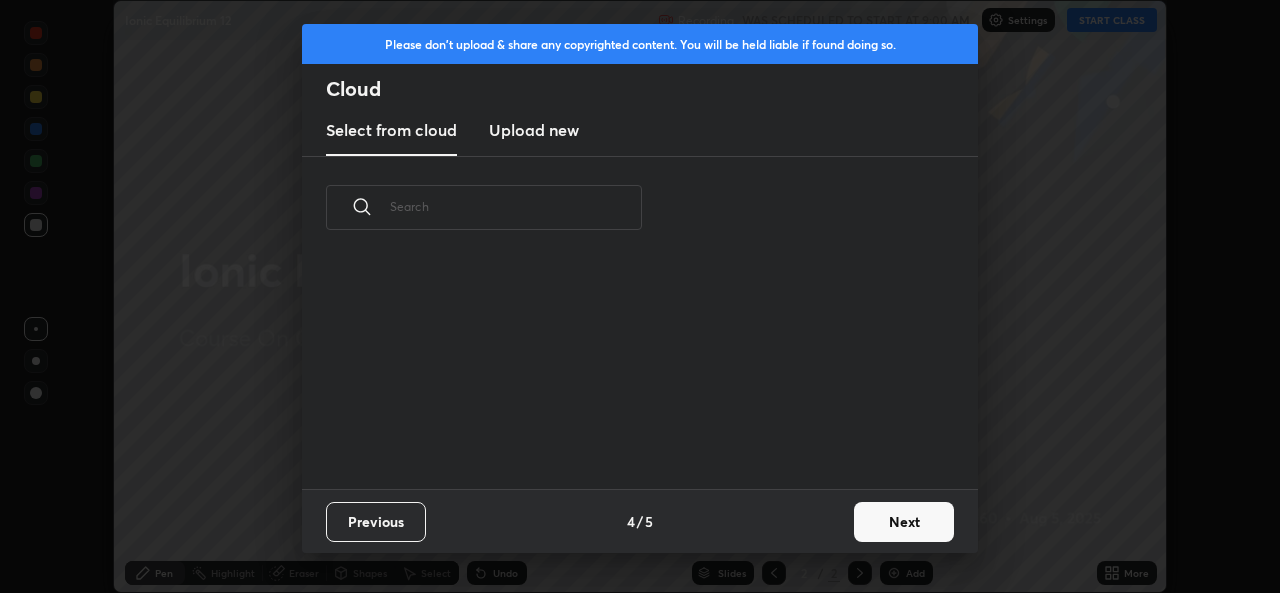 click on "Next" at bounding box center [904, 522] 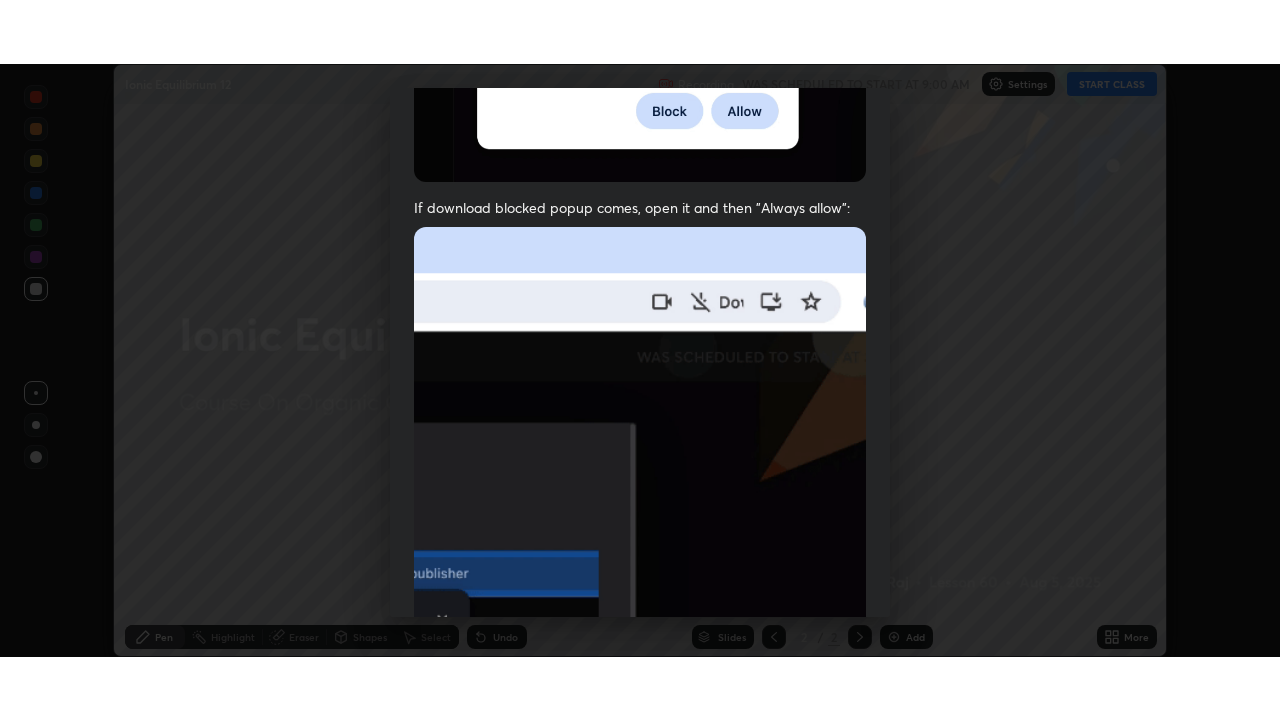scroll, scrollTop: 471, scrollLeft: 0, axis: vertical 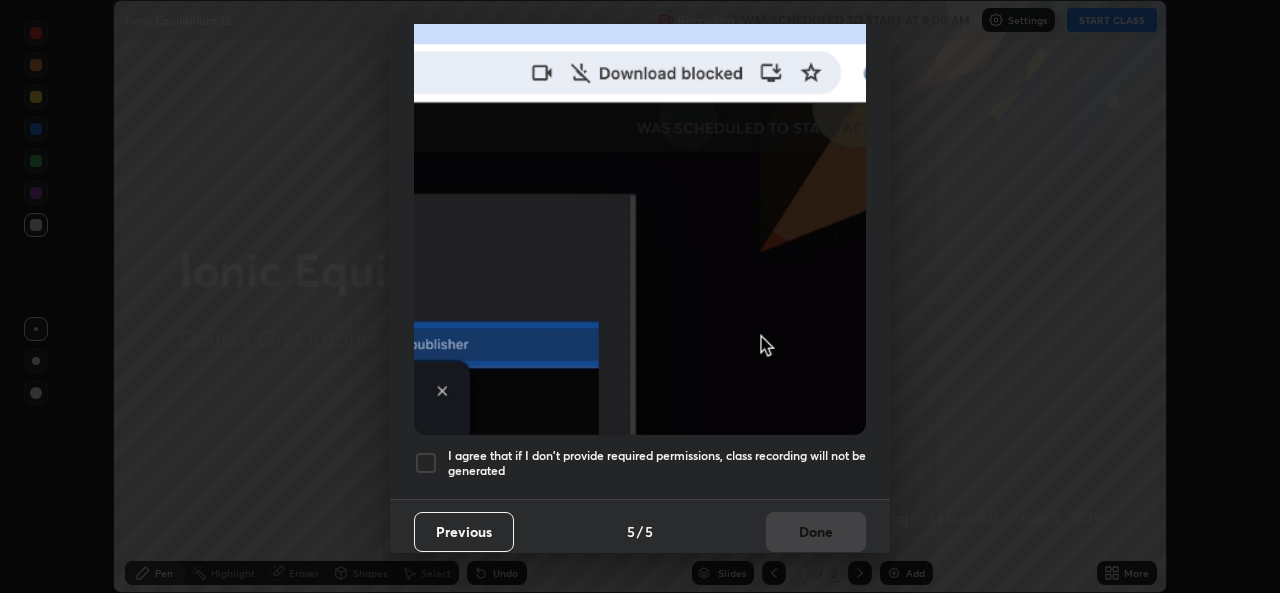 click on "I agree that if I don't provide required permissions, class recording will not be generated" at bounding box center (640, 463) 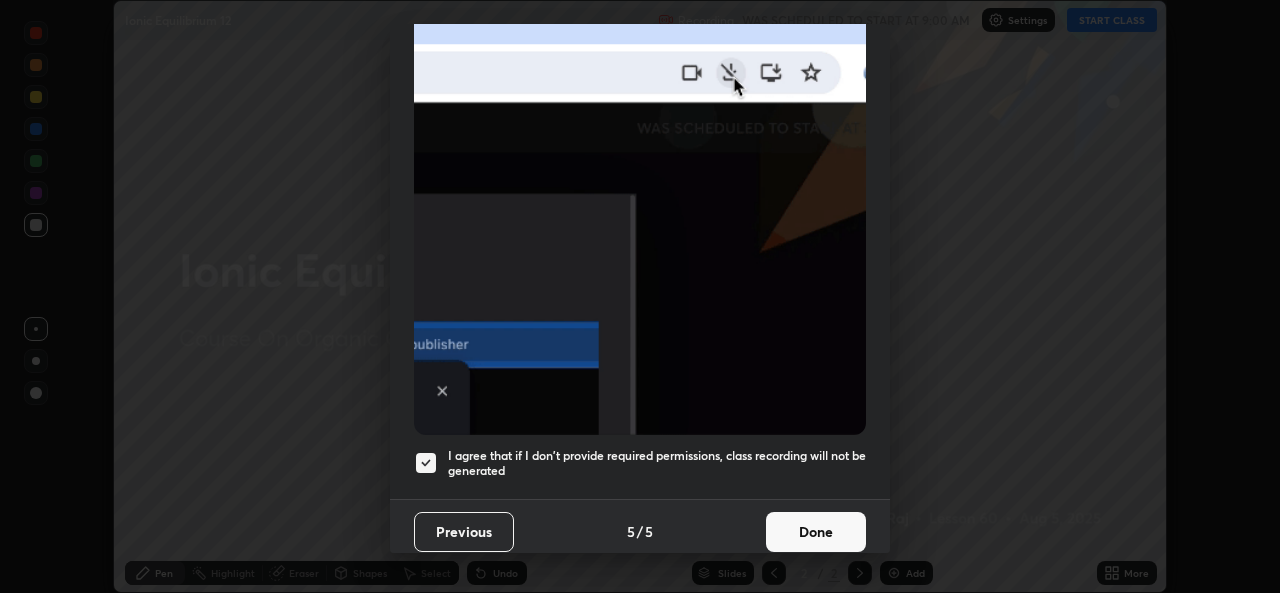 click on "Done" at bounding box center [816, 532] 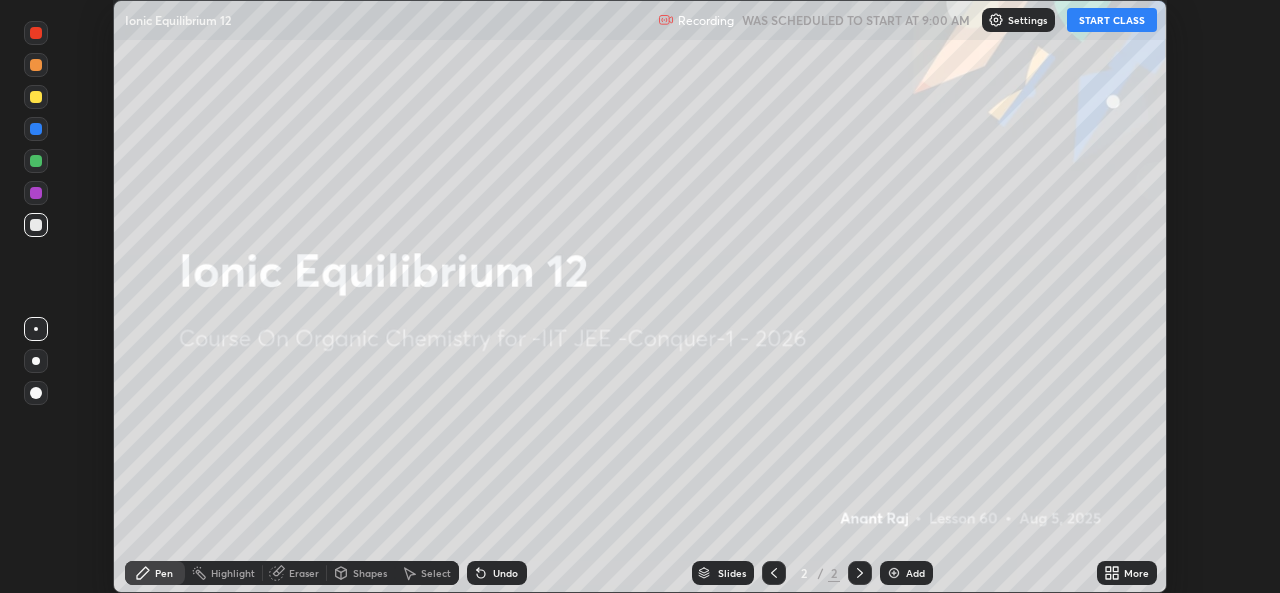 click 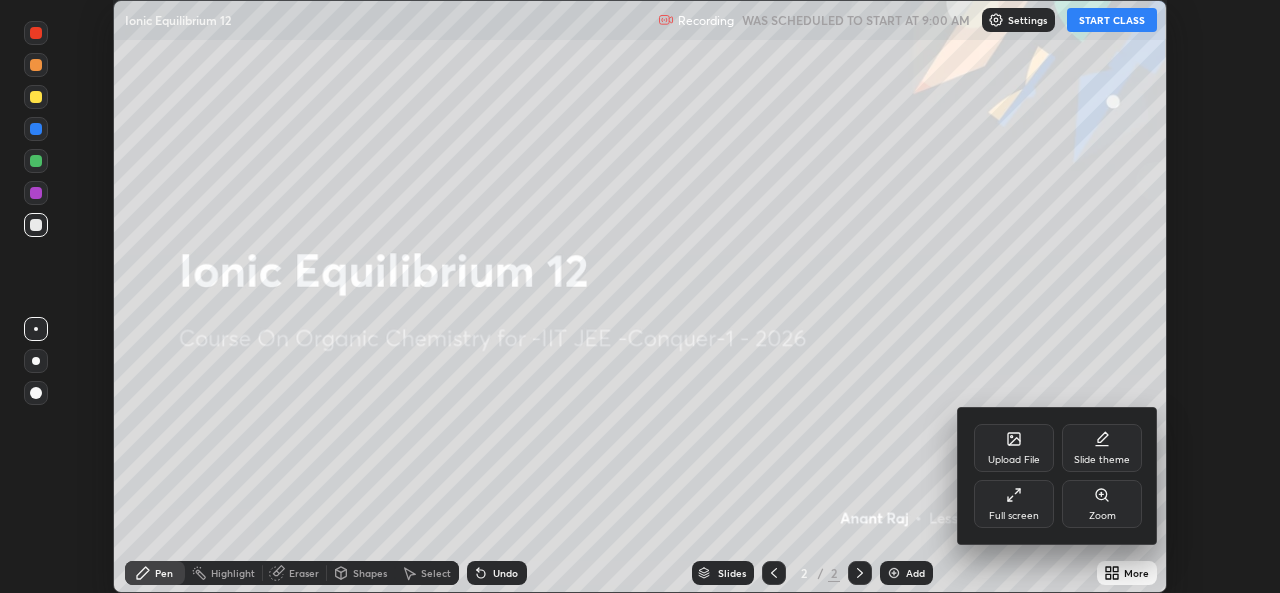 click on "Full screen" at bounding box center [1014, 516] 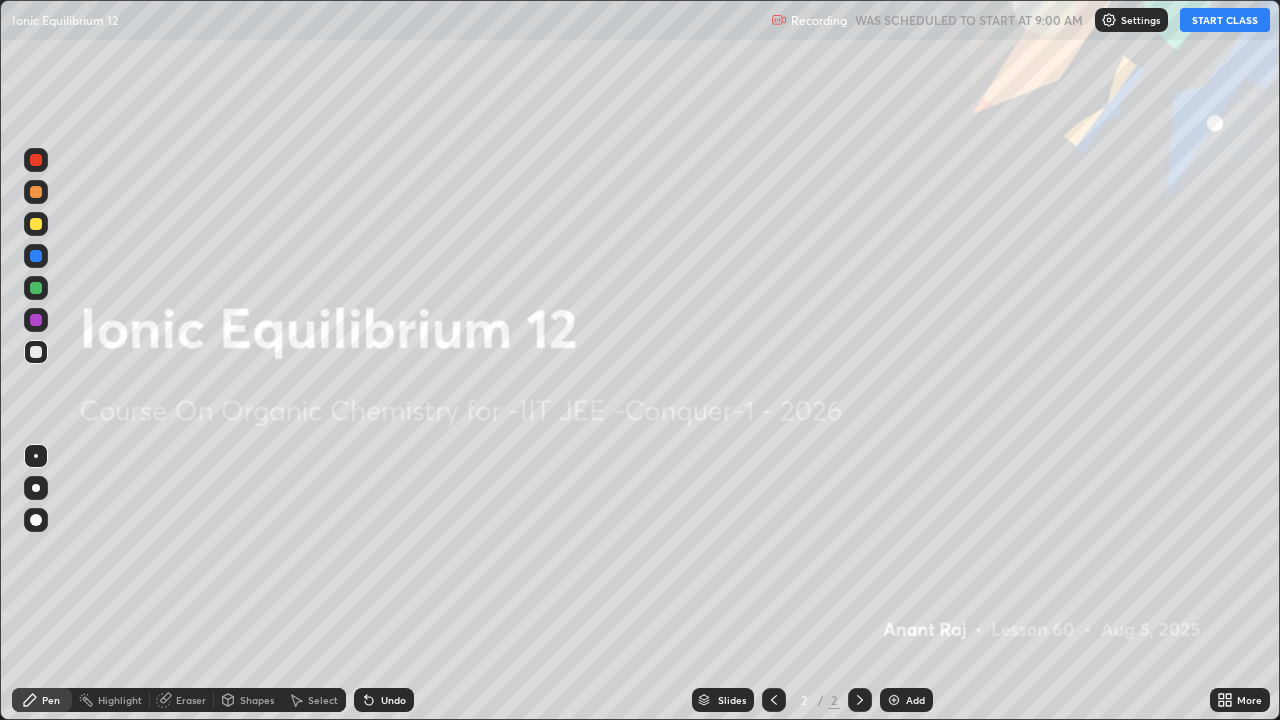 scroll, scrollTop: 99280, scrollLeft: 98720, axis: both 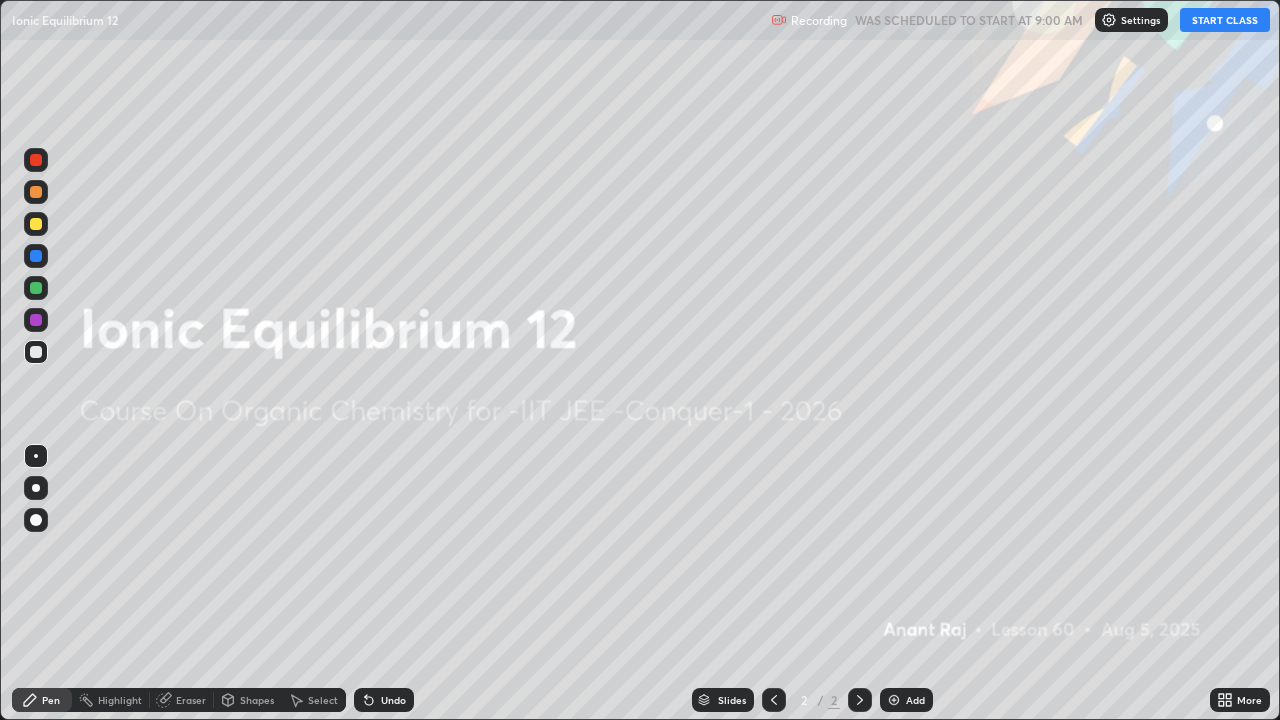 click on "Settings" at bounding box center (1131, 20) 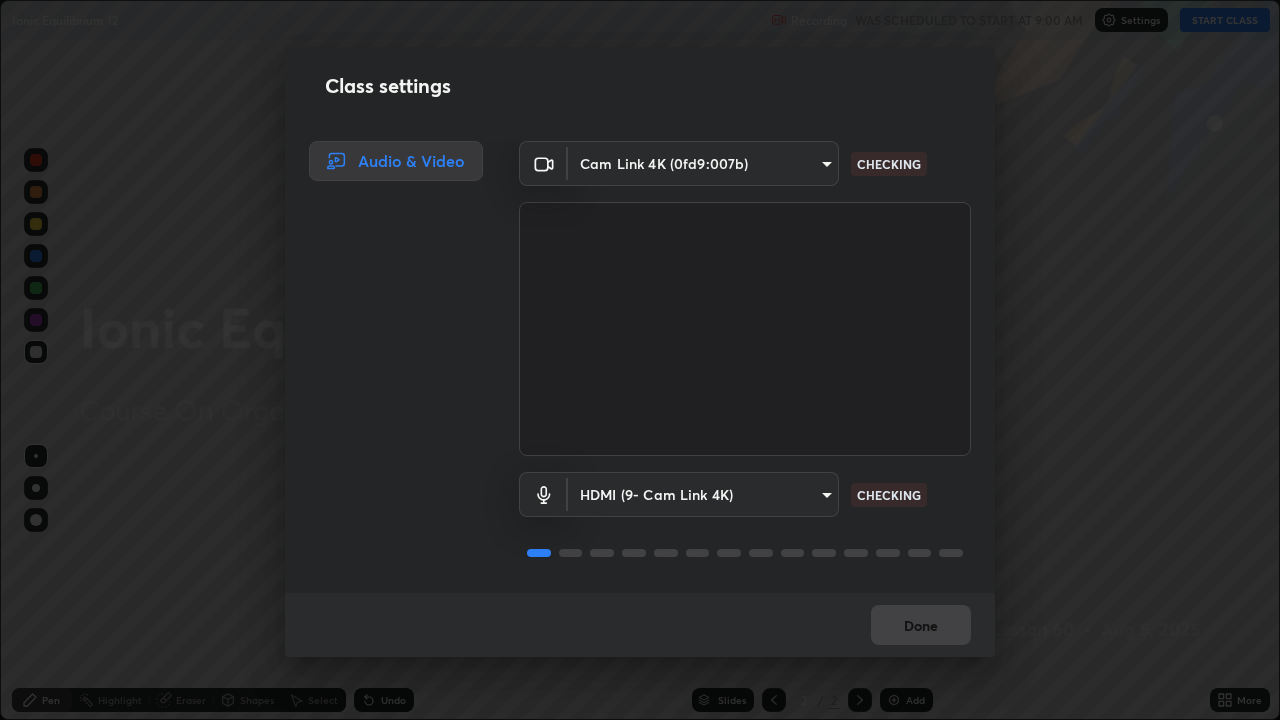 scroll, scrollTop: 2, scrollLeft: 0, axis: vertical 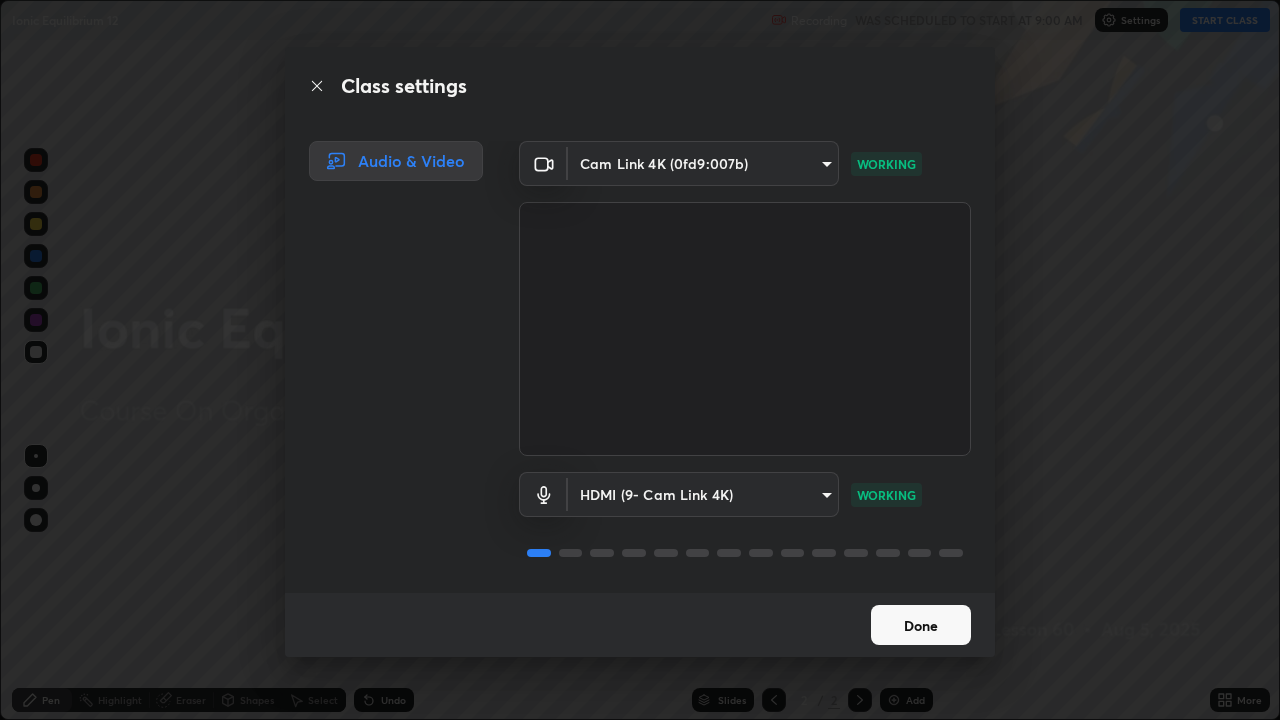 click on "Done" at bounding box center (921, 625) 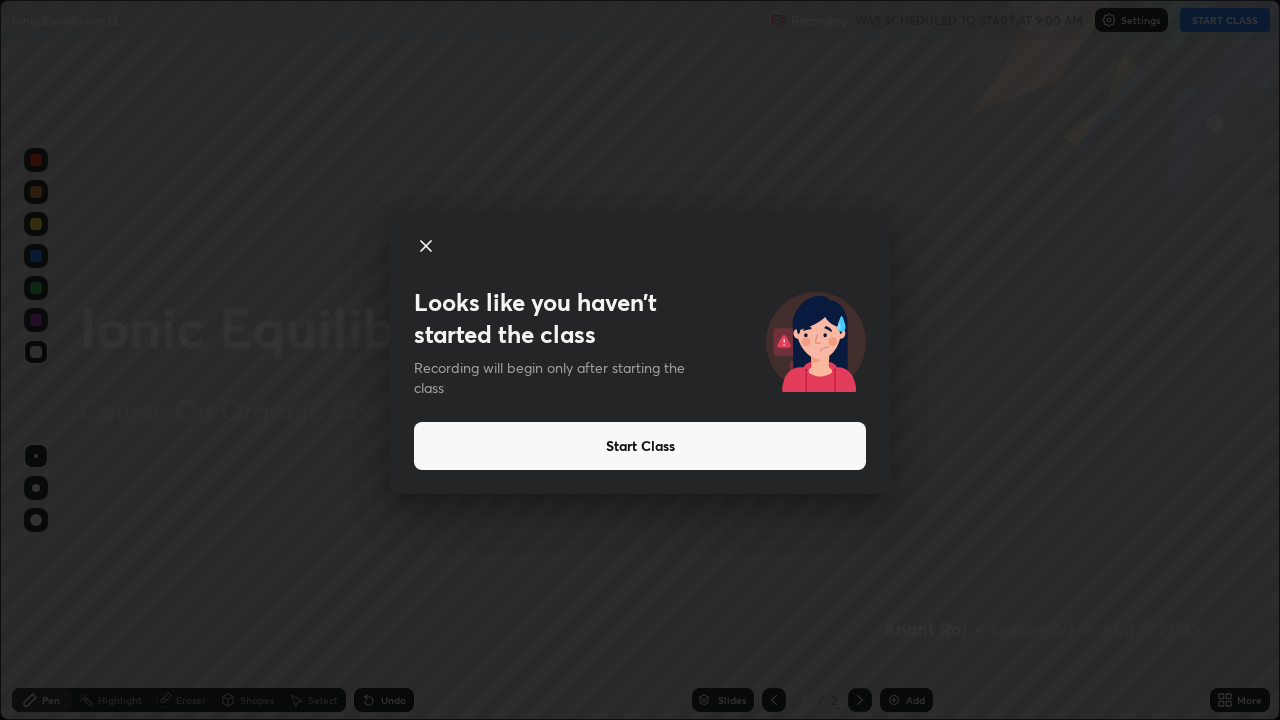 click on "Start Class" at bounding box center [640, 446] 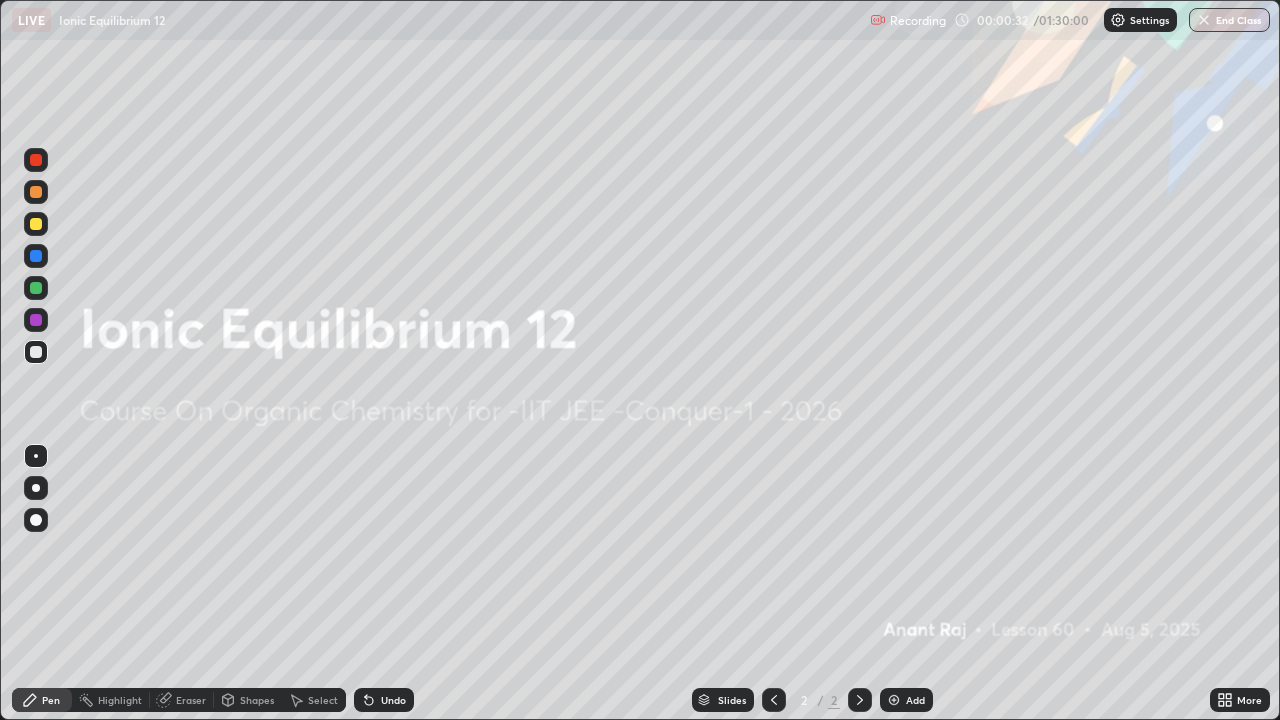 click 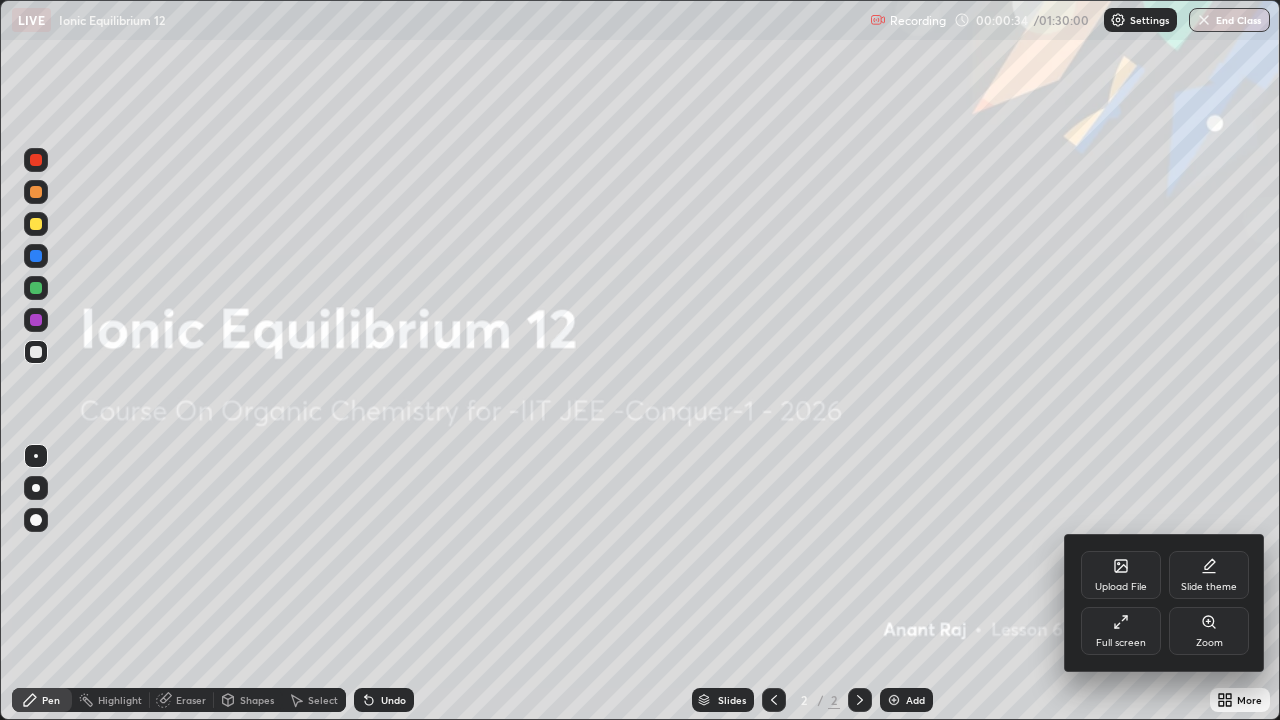 click on "Upload File" at bounding box center [1121, 575] 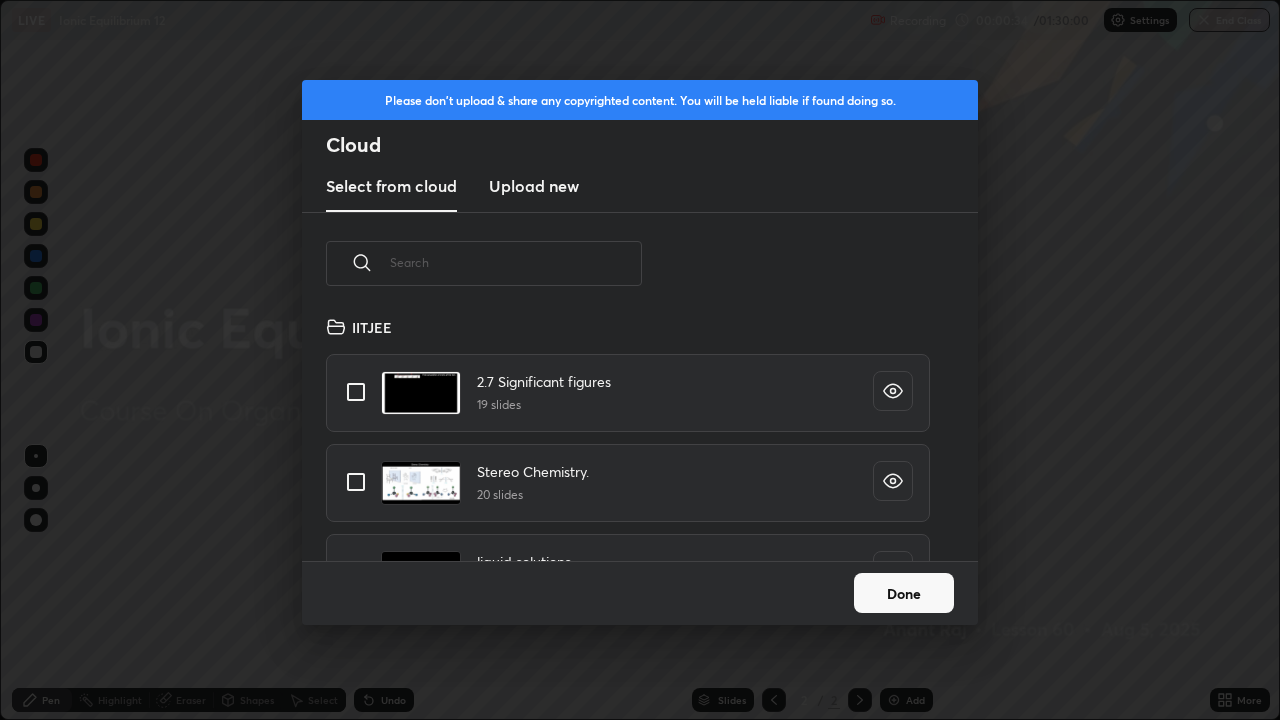 scroll, scrollTop: 7, scrollLeft: 11, axis: both 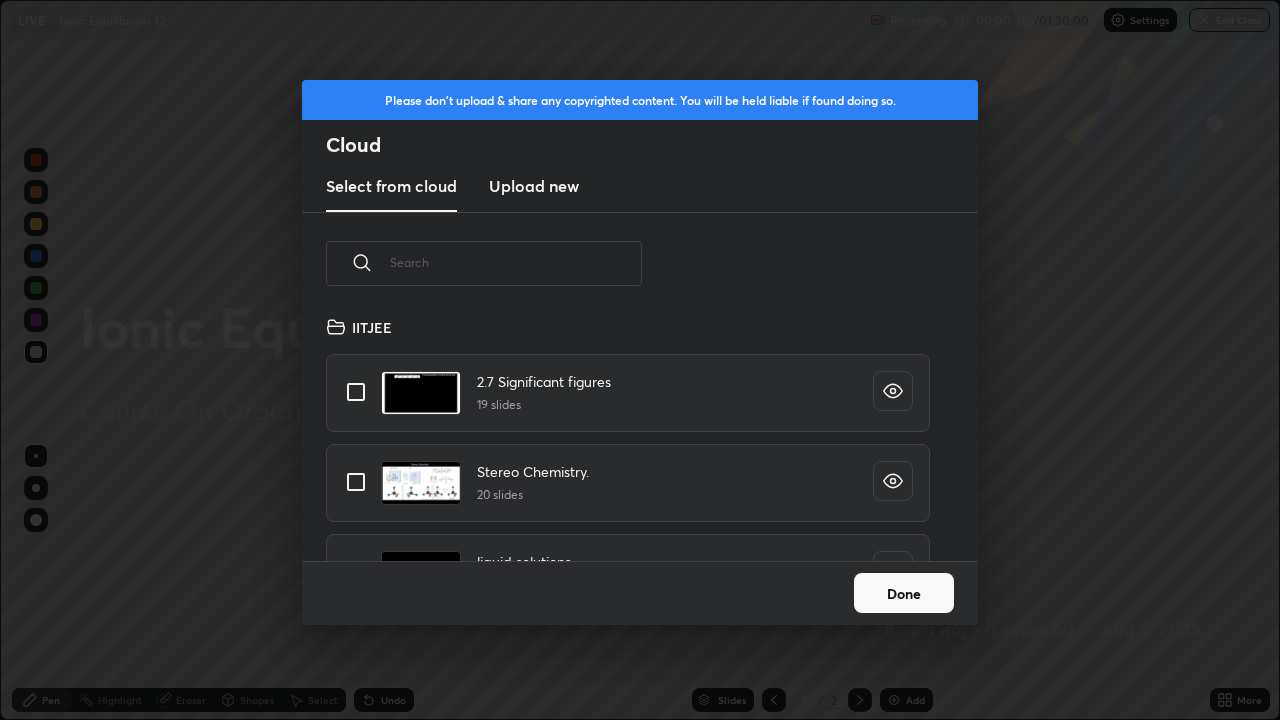 click on "Upload new" at bounding box center (534, 186) 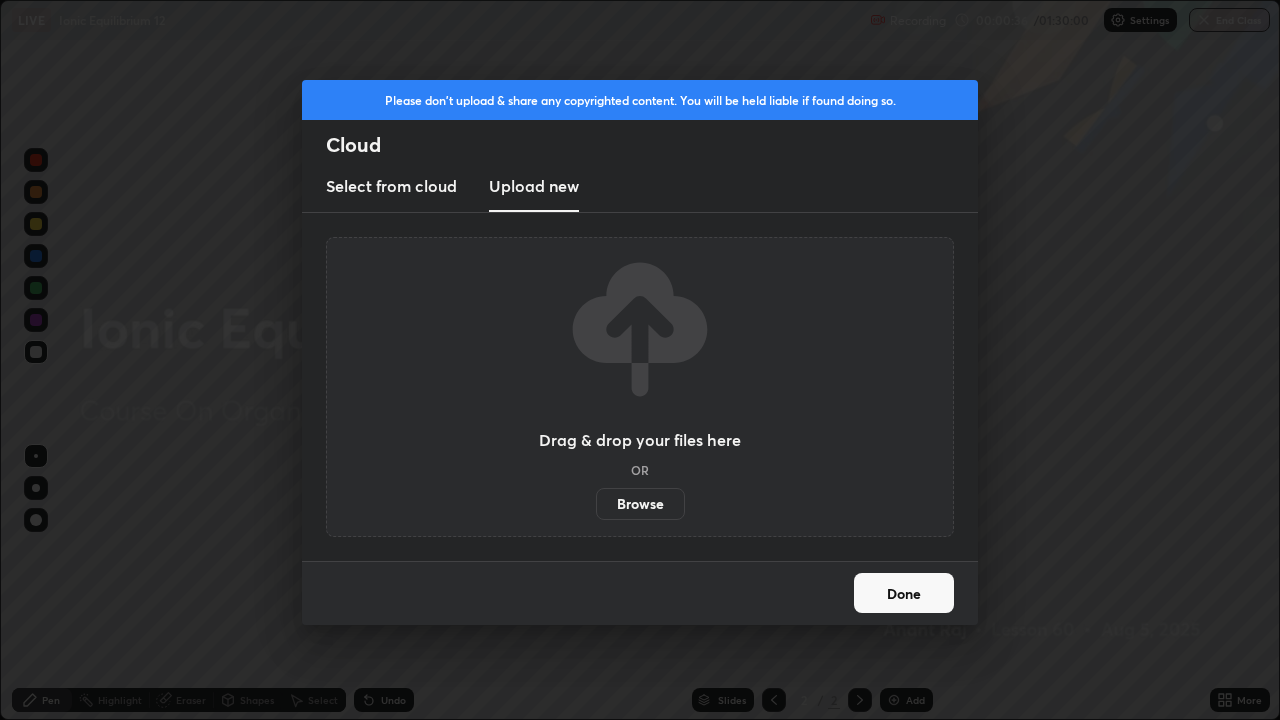 click on "Browse" at bounding box center [640, 504] 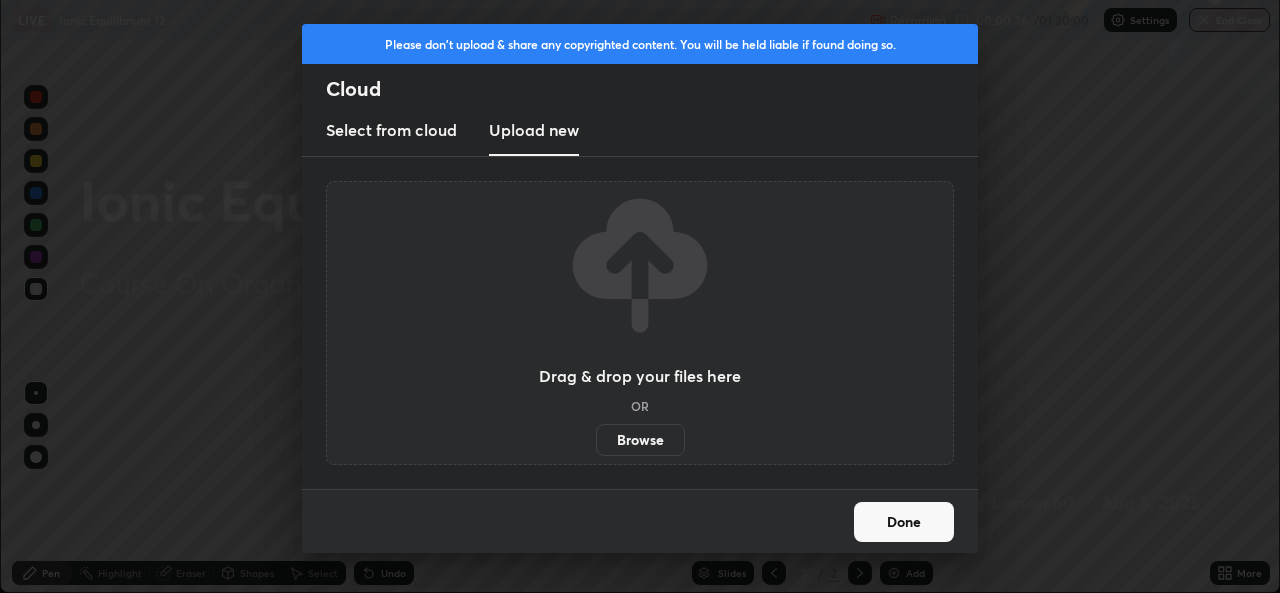 scroll, scrollTop: 593, scrollLeft: 1280, axis: both 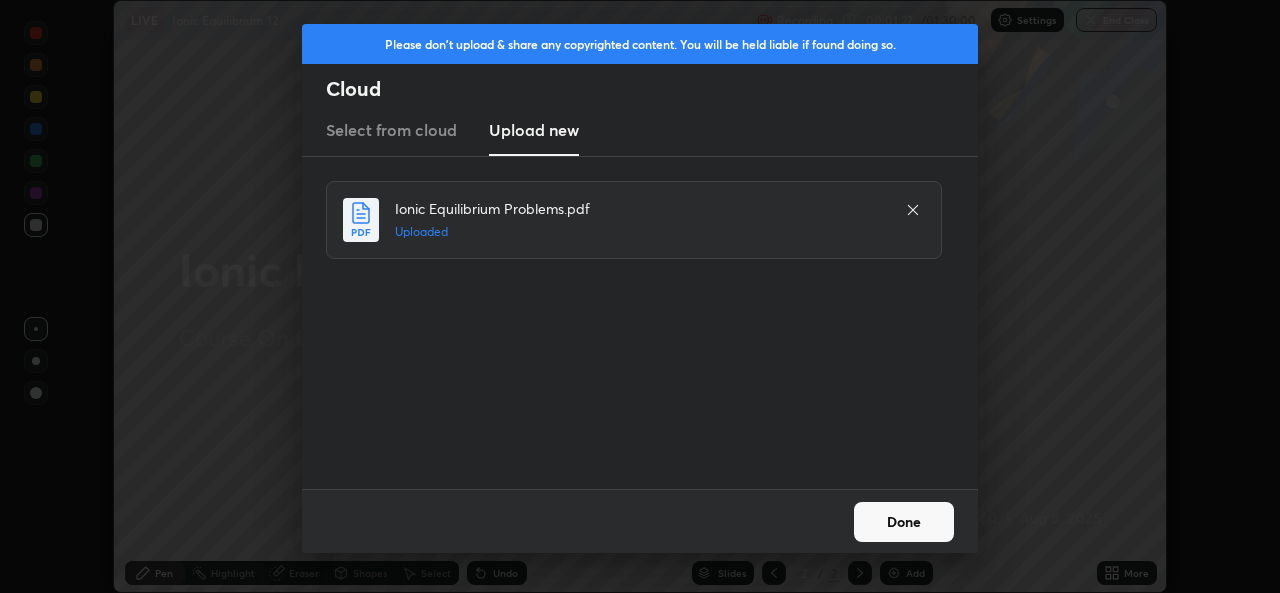 click on "Done" at bounding box center (904, 522) 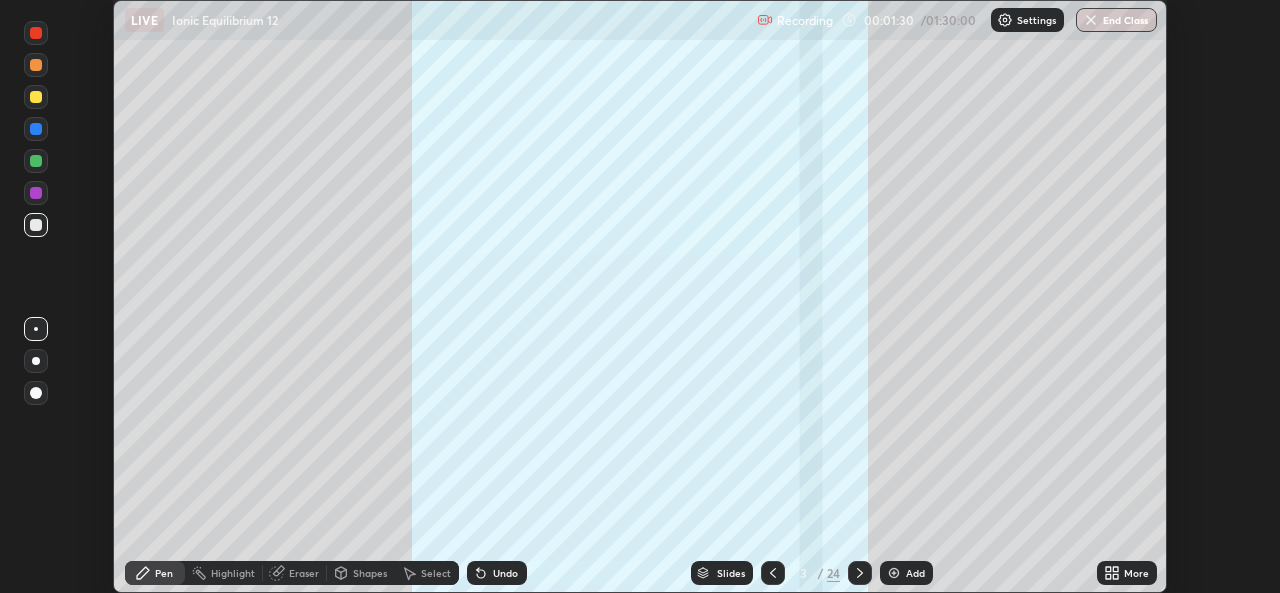 click on "24" at bounding box center (833, 573) 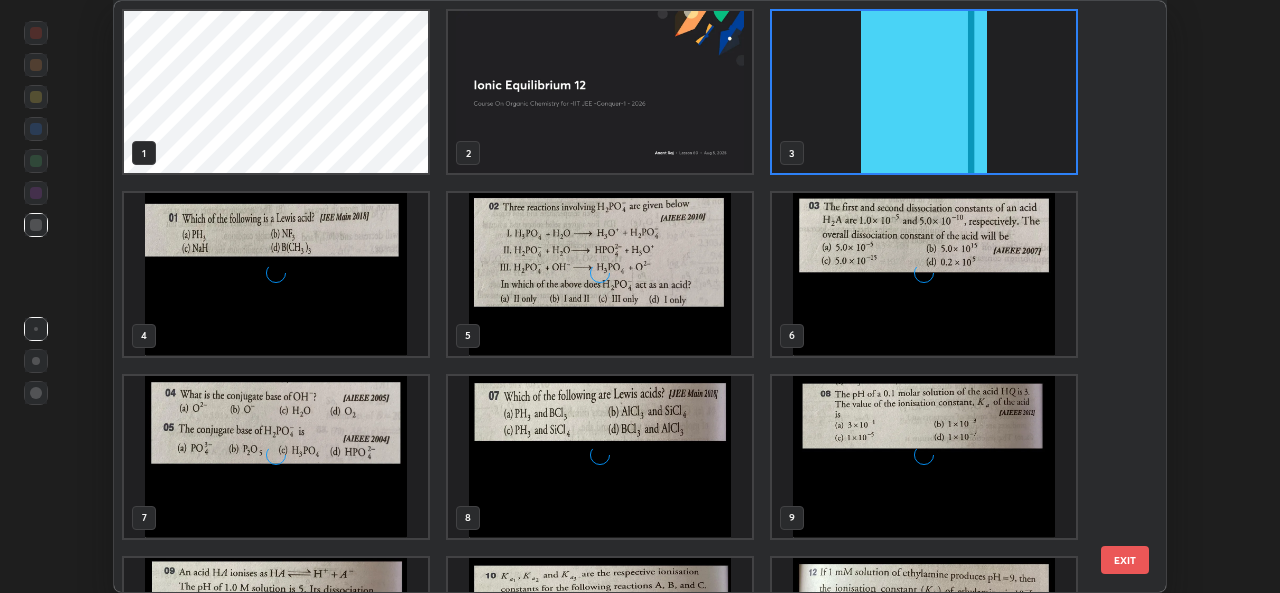 scroll, scrollTop: 7, scrollLeft: 10, axis: both 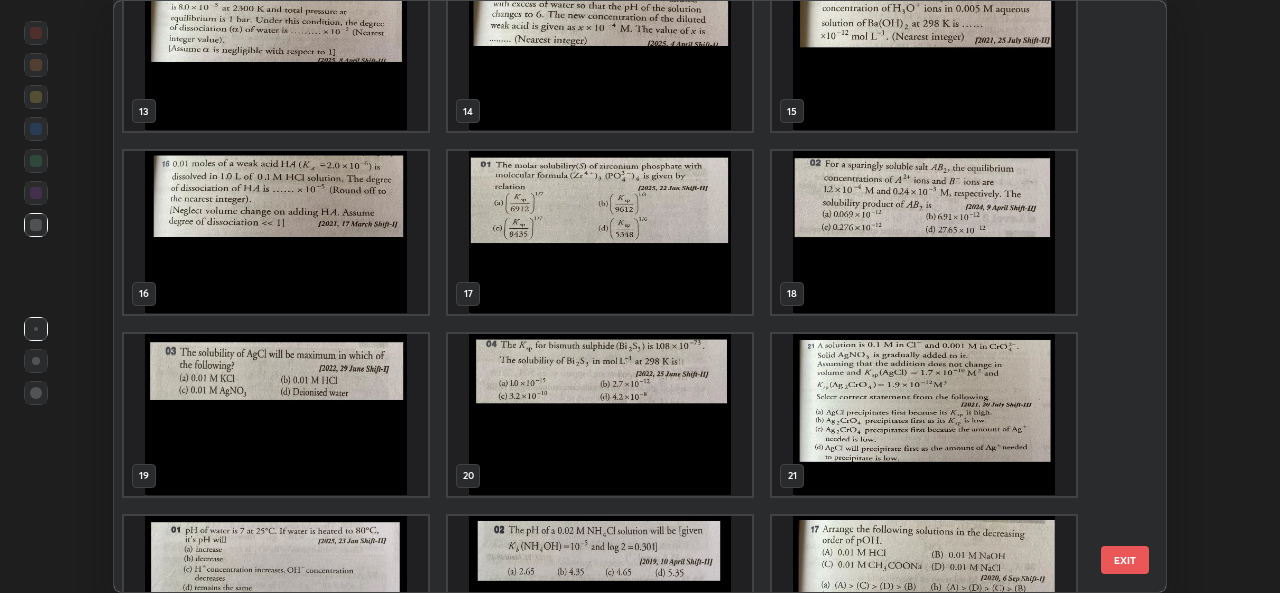 click at bounding box center [276, 415] 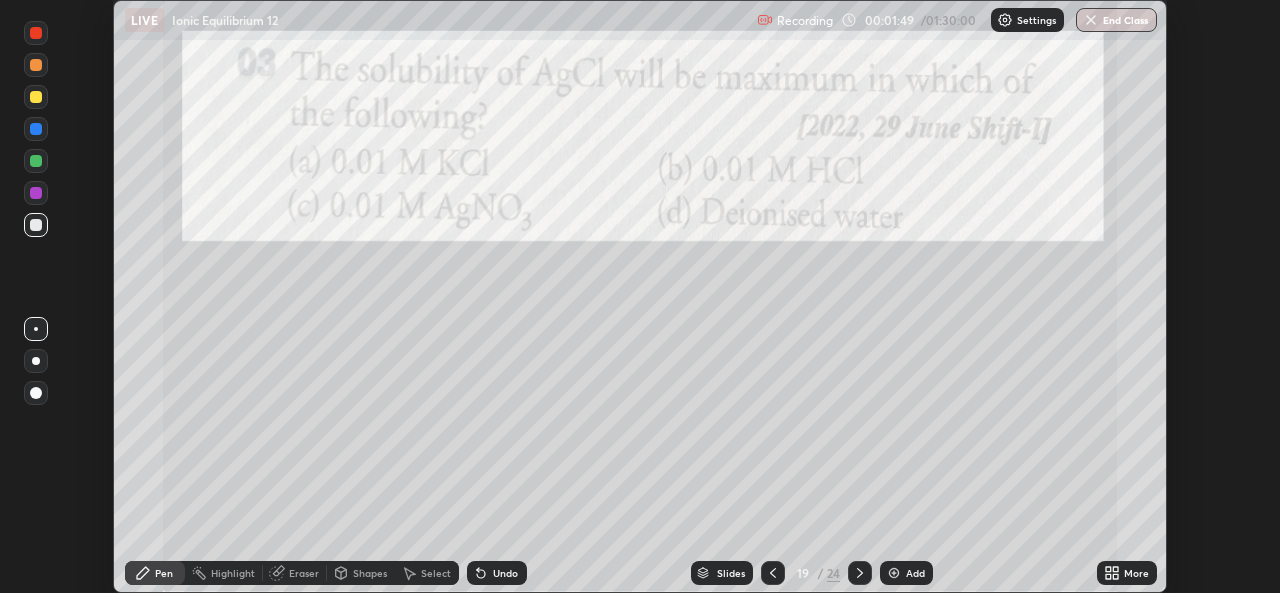 click 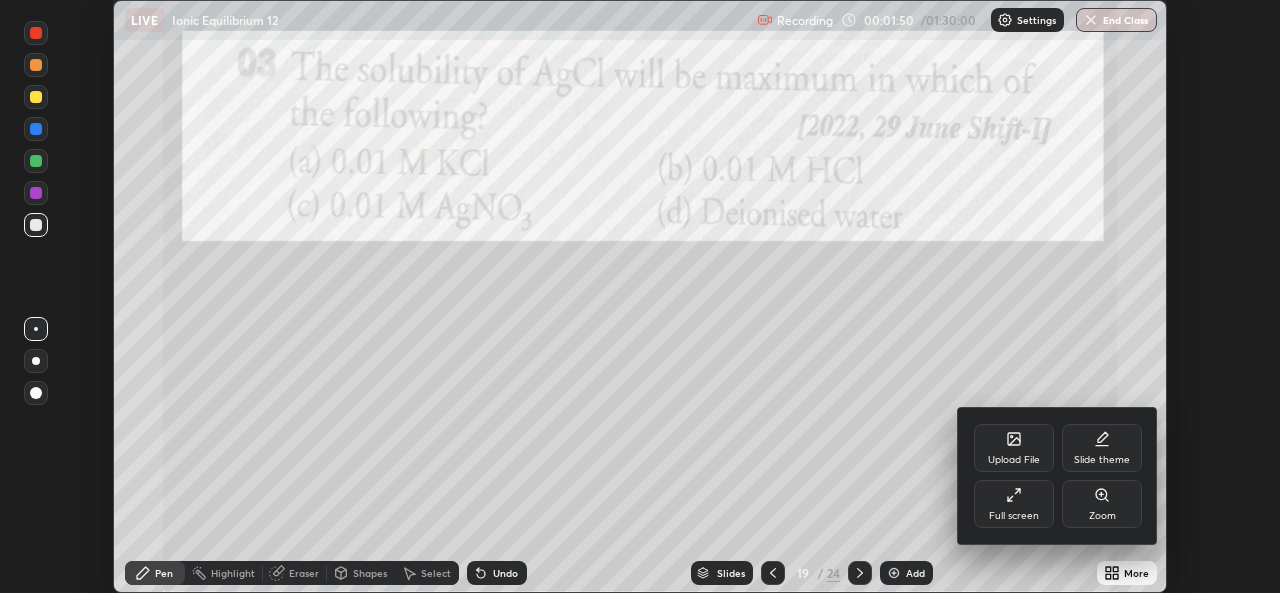 click on "Full screen" at bounding box center (1014, 504) 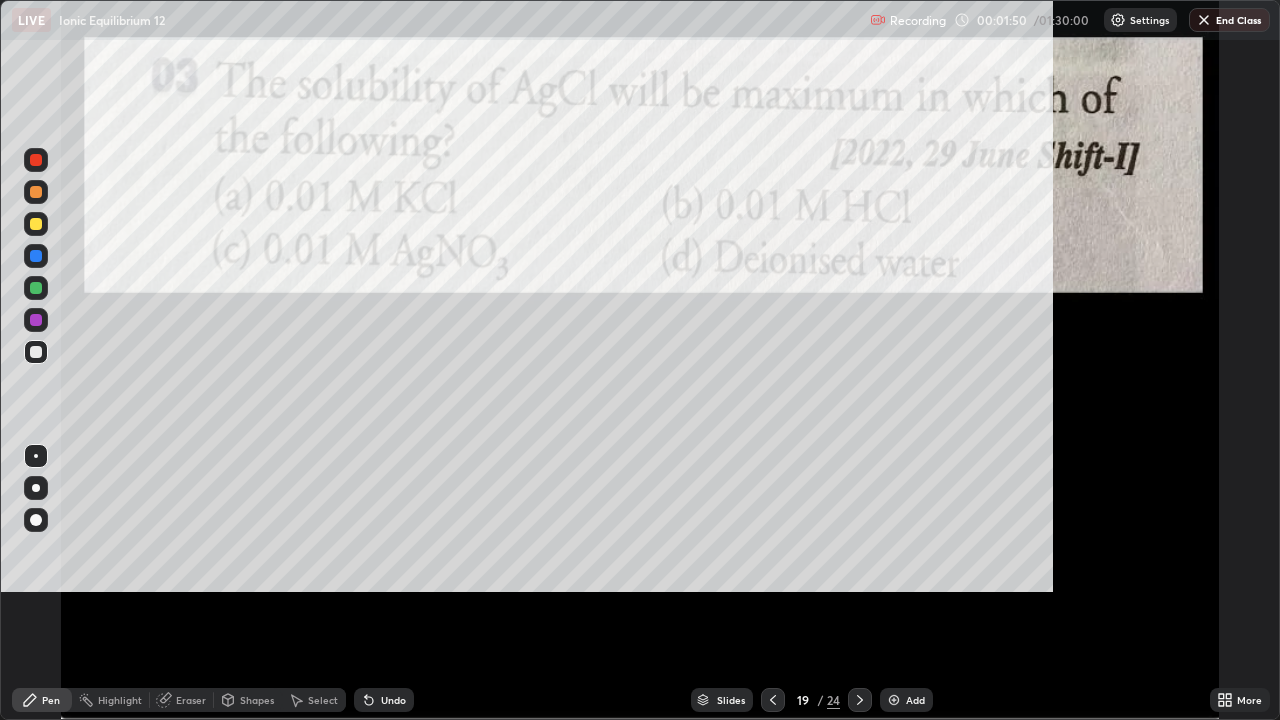 scroll, scrollTop: 99280, scrollLeft: 98720, axis: both 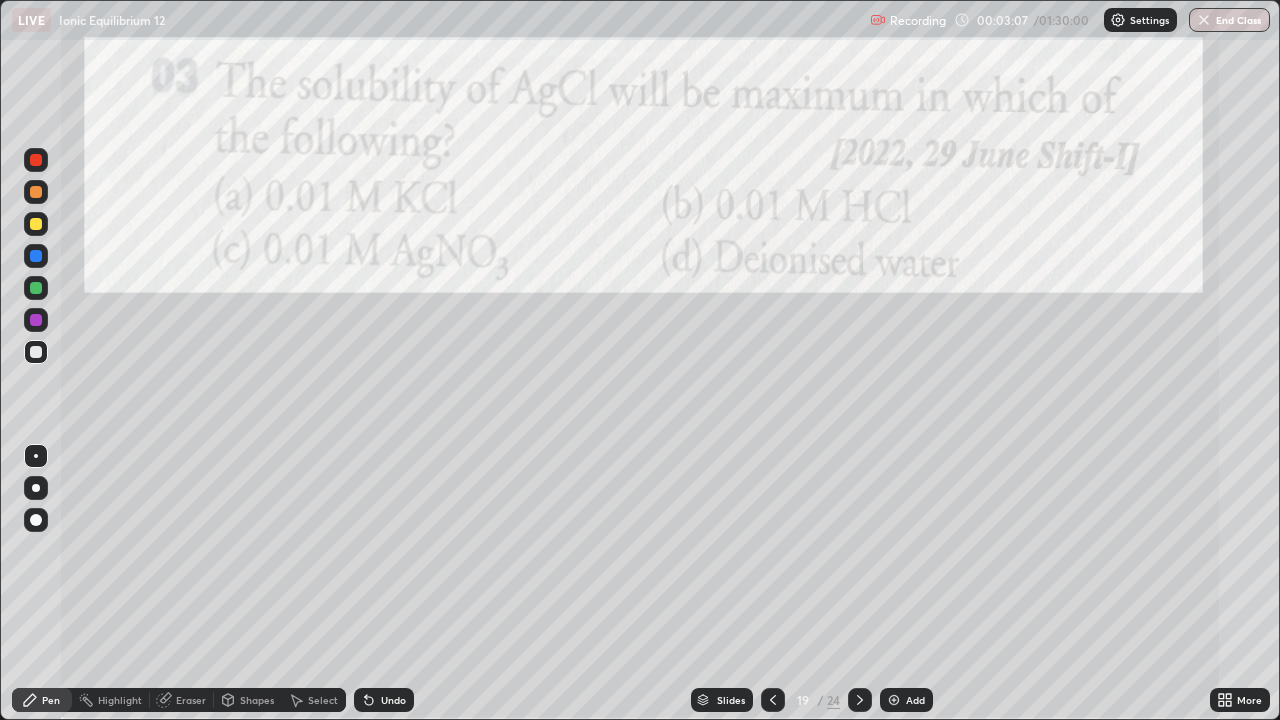 click 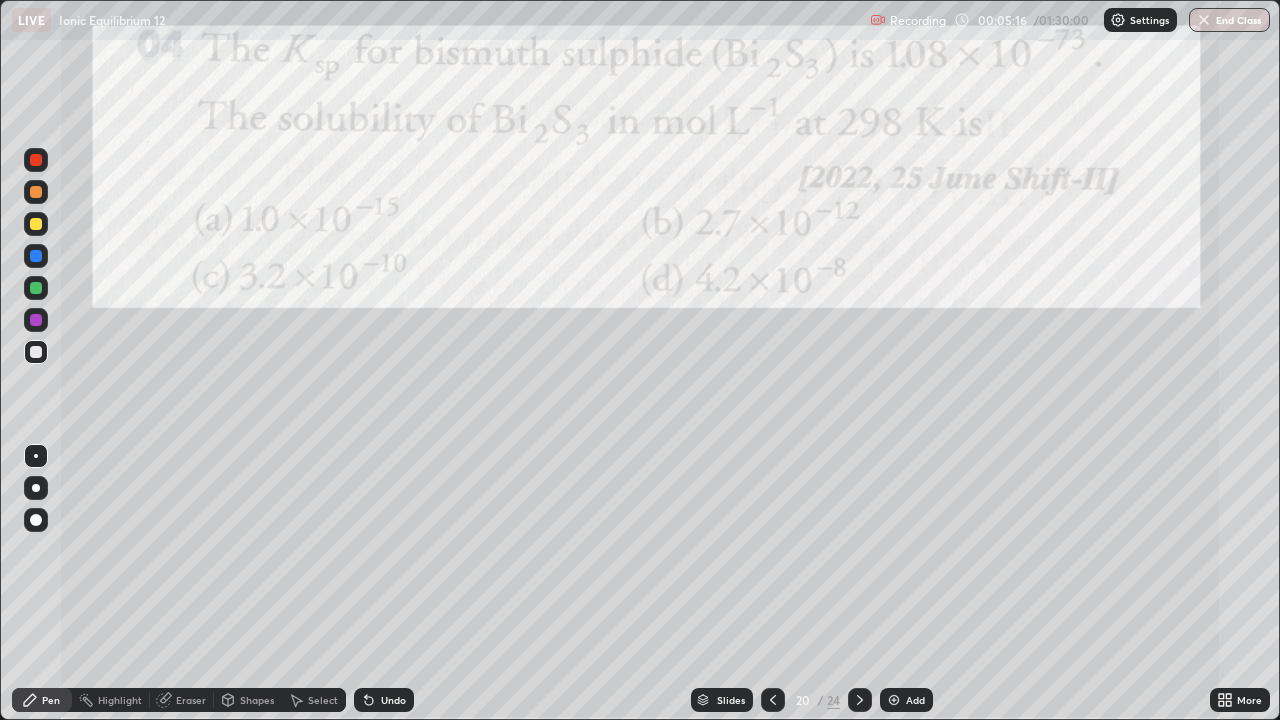 click at bounding box center [36, 352] 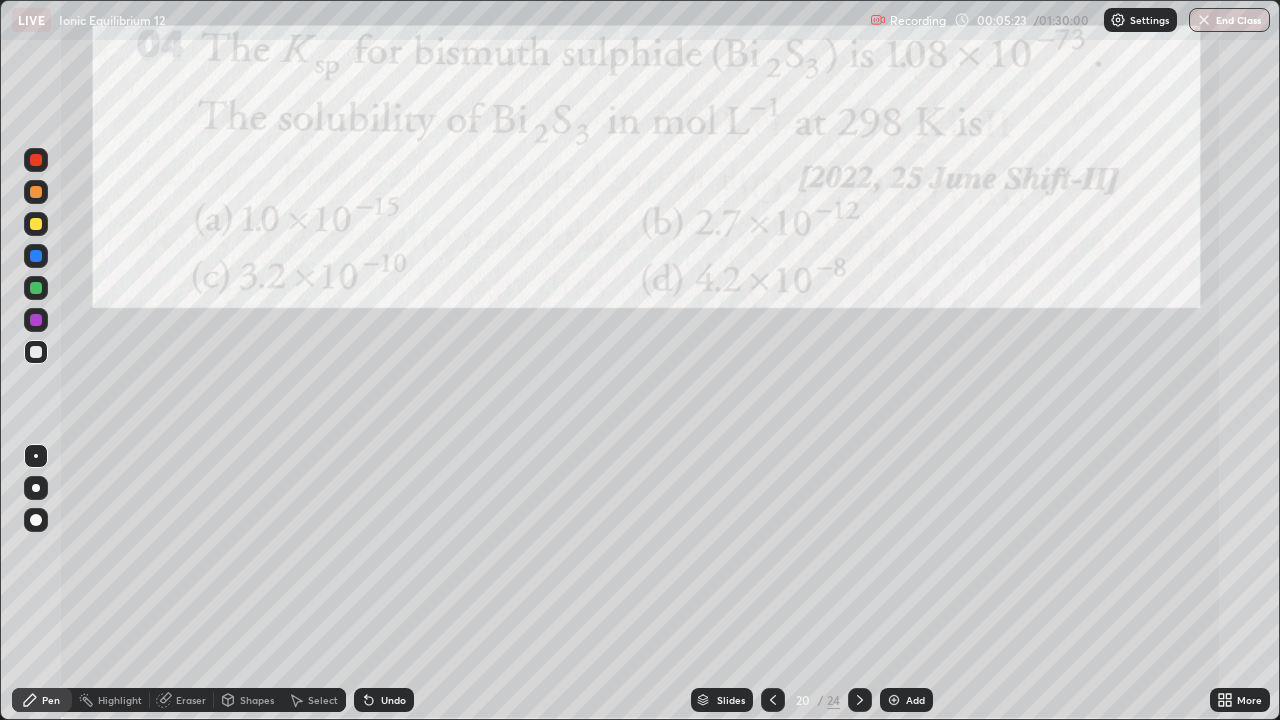 click at bounding box center (36, 160) 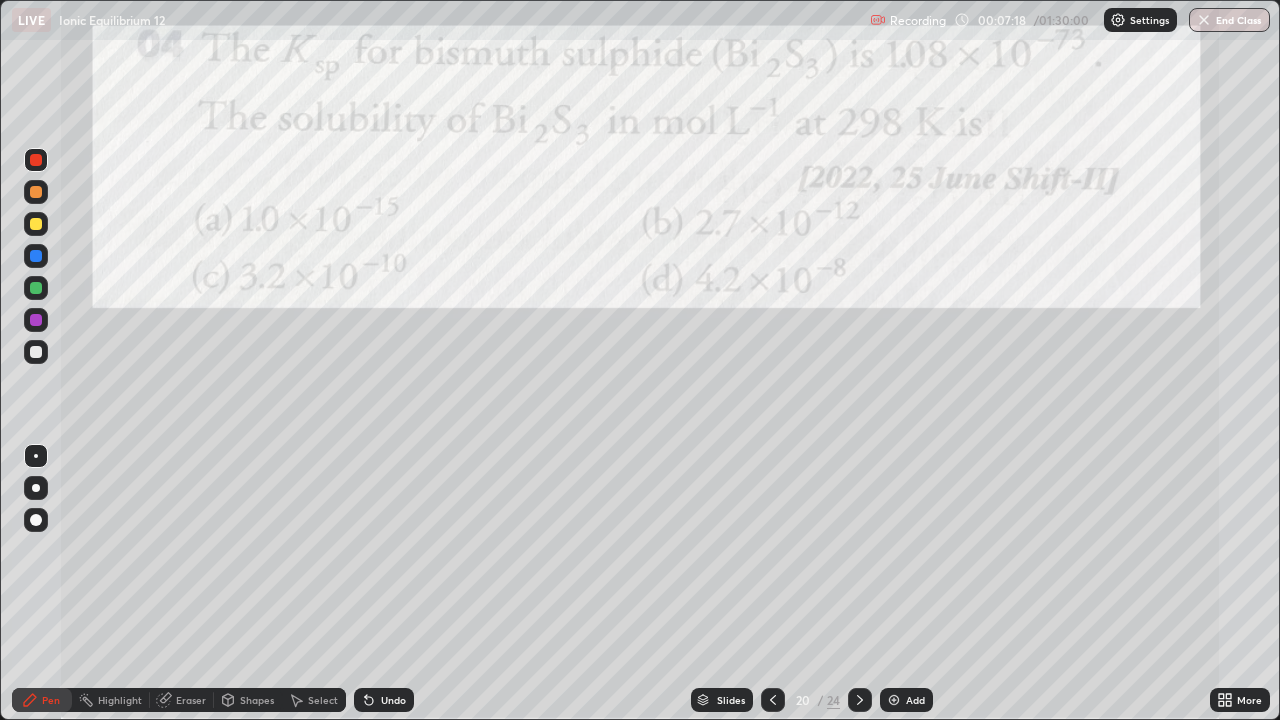 click 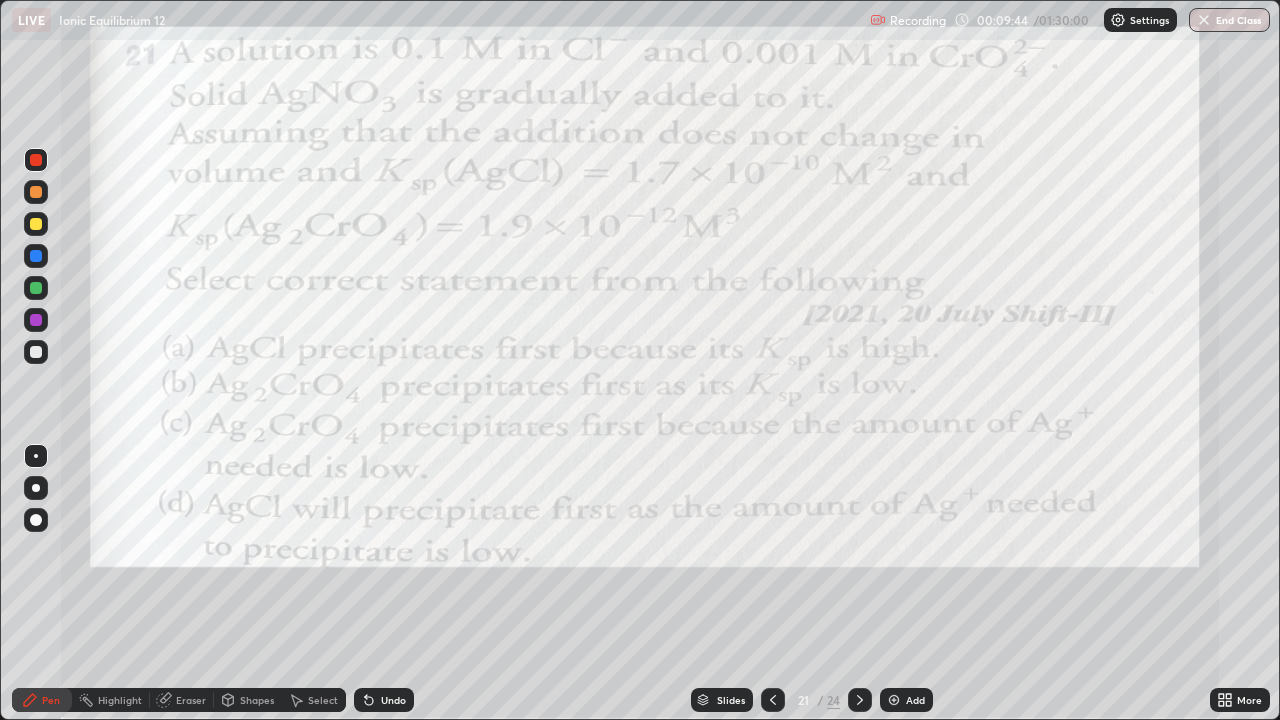 click at bounding box center [36, 160] 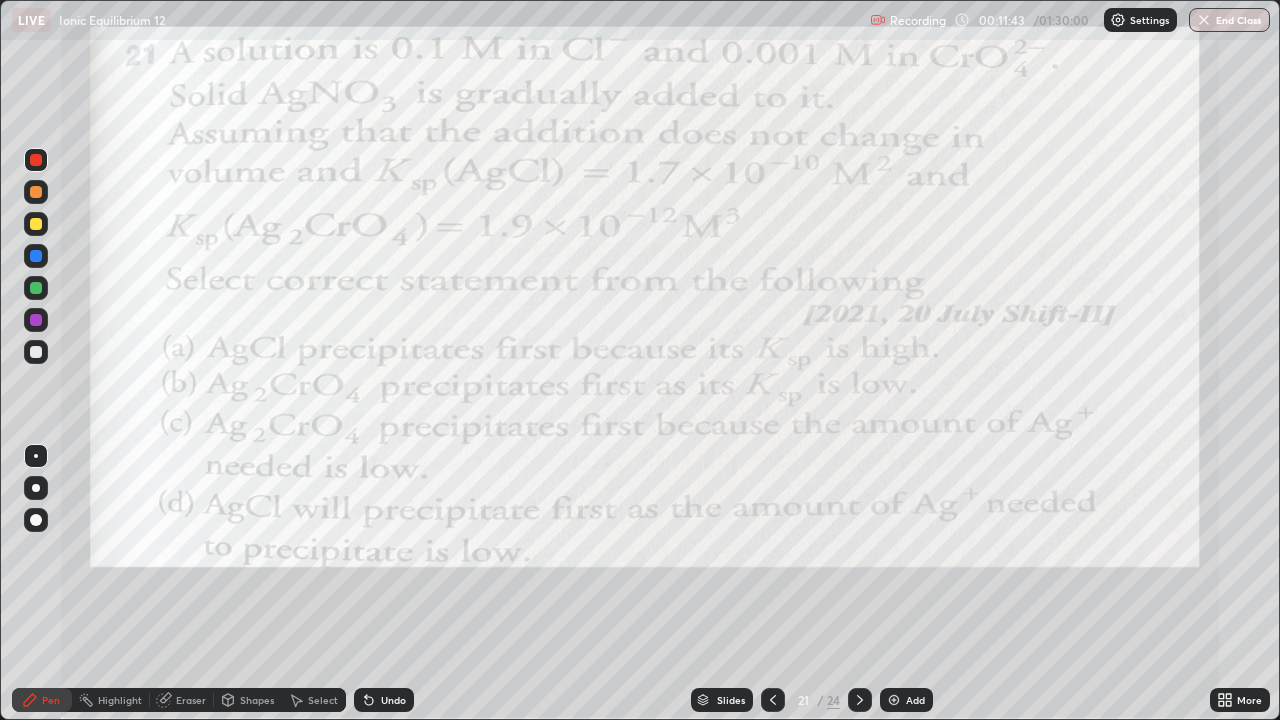 click at bounding box center [36, 288] 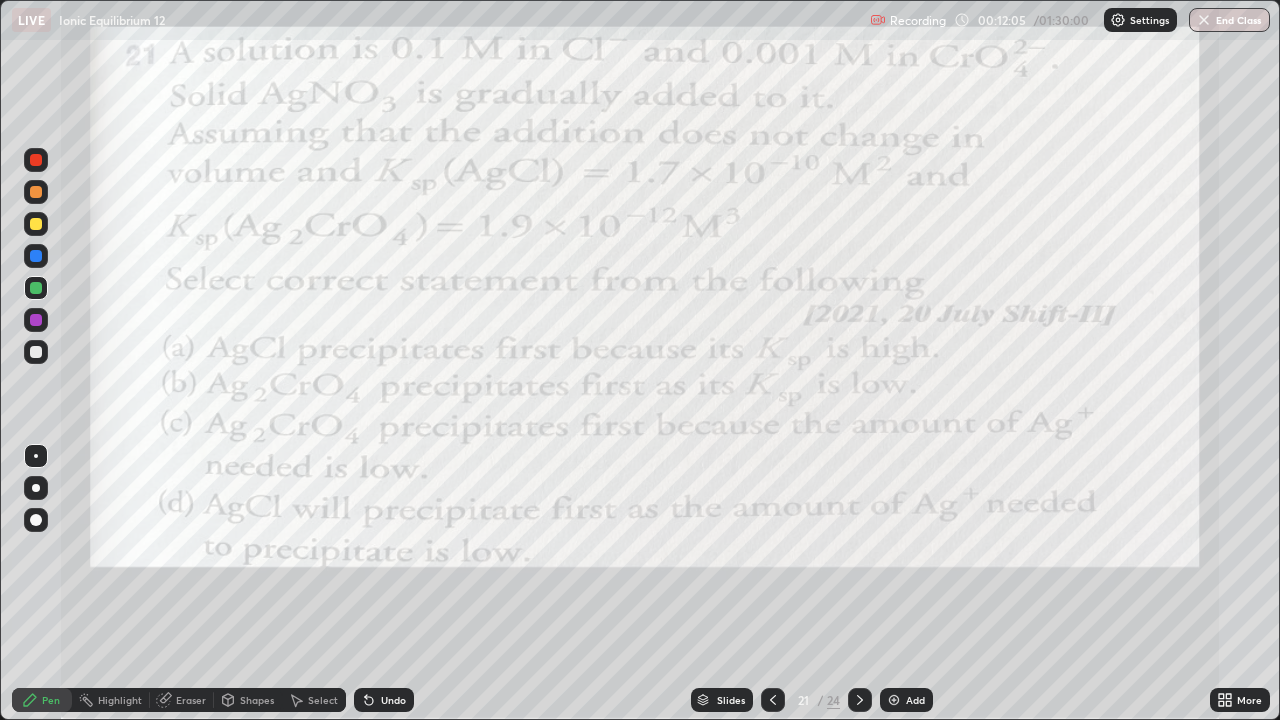 click at bounding box center (36, 160) 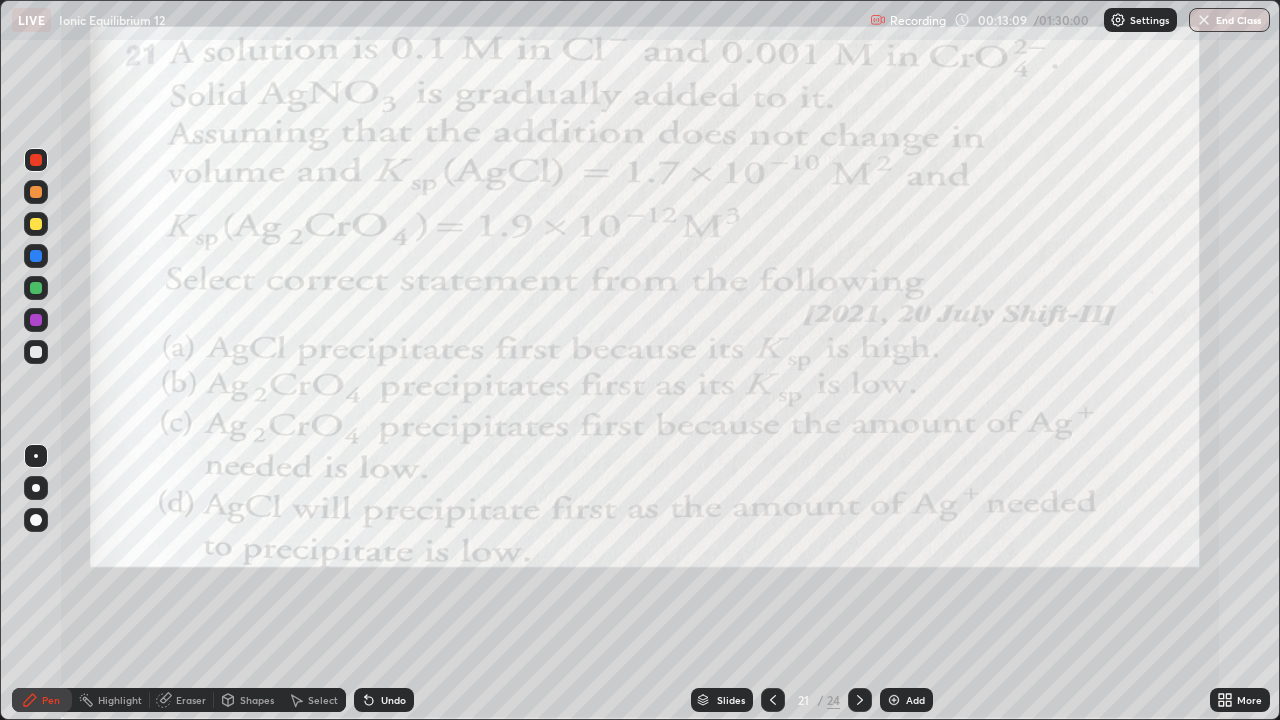 click at bounding box center (36, 160) 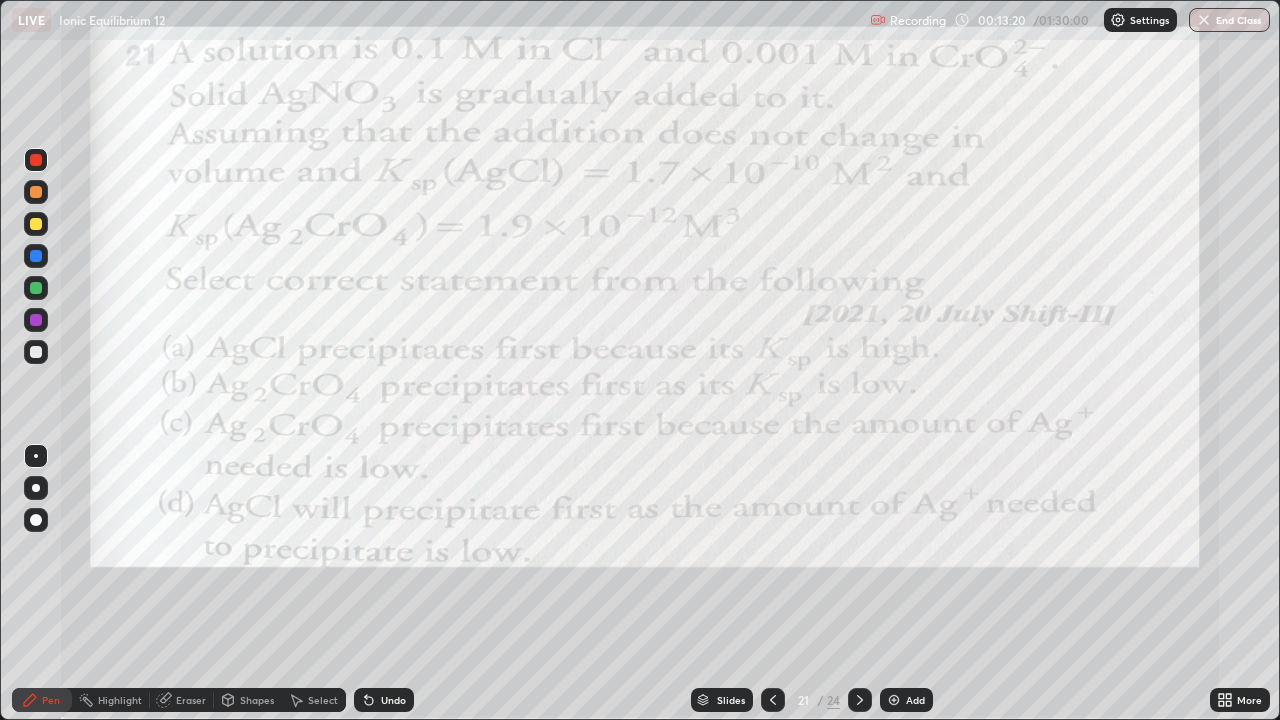 click at bounding box center [36, 160] 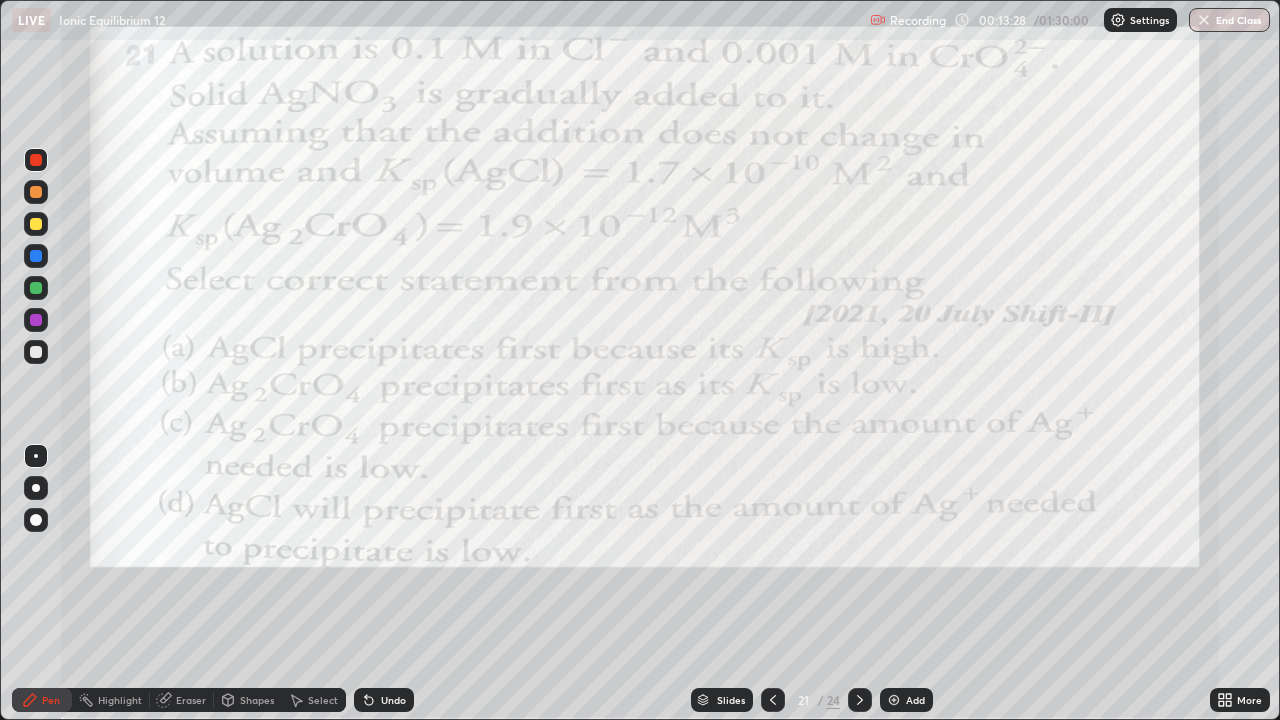 click at bounding box center (36, 288) 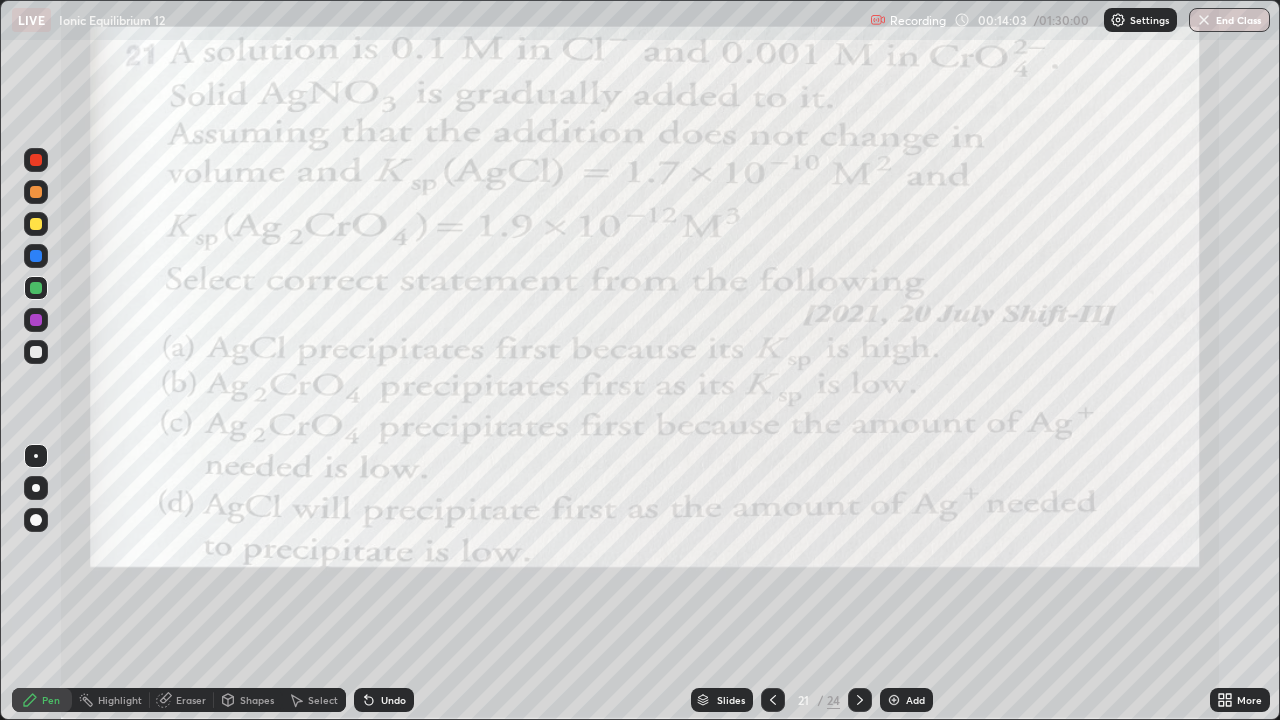 click at bounding box center (36, 160) 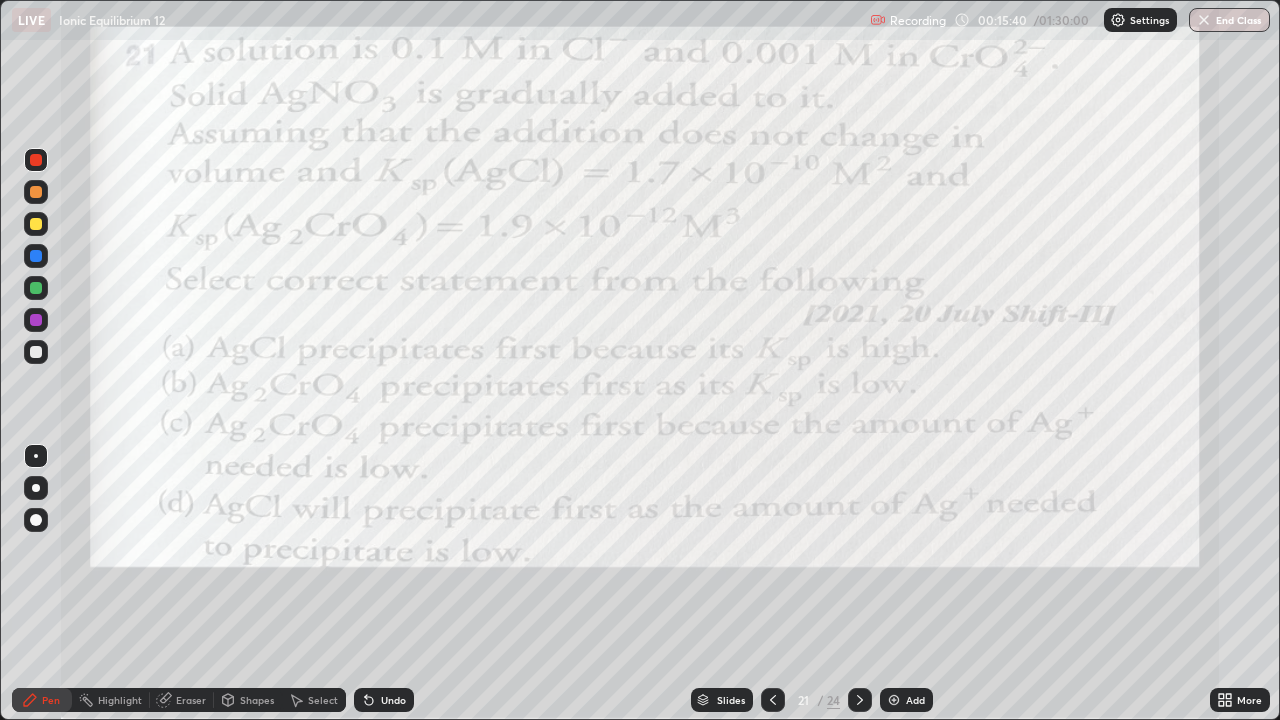 click at bounding box center (894, 700) 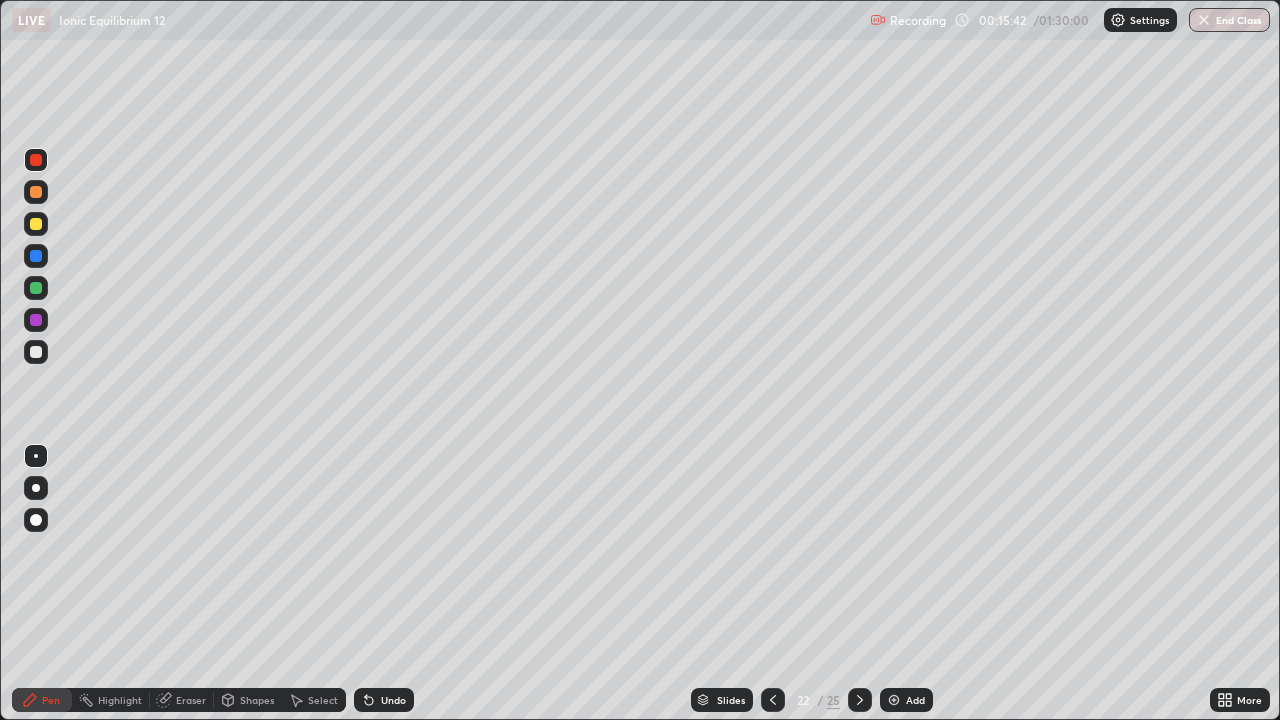 click 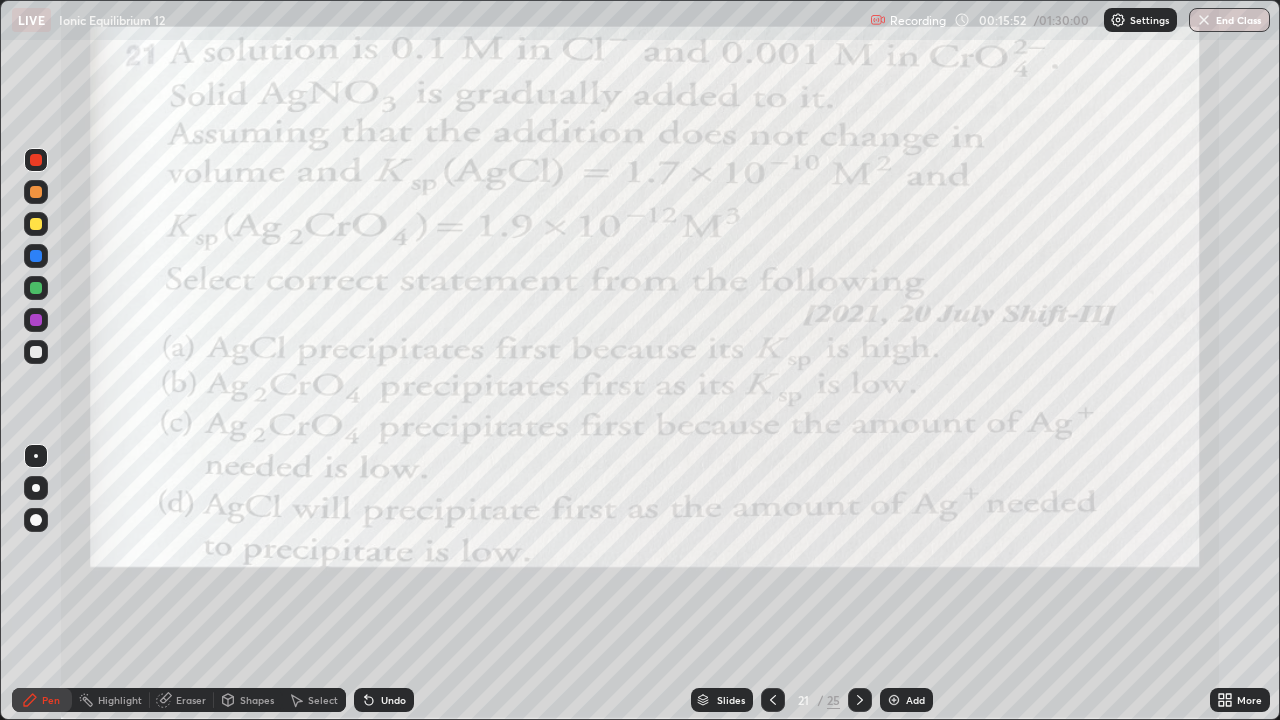 click 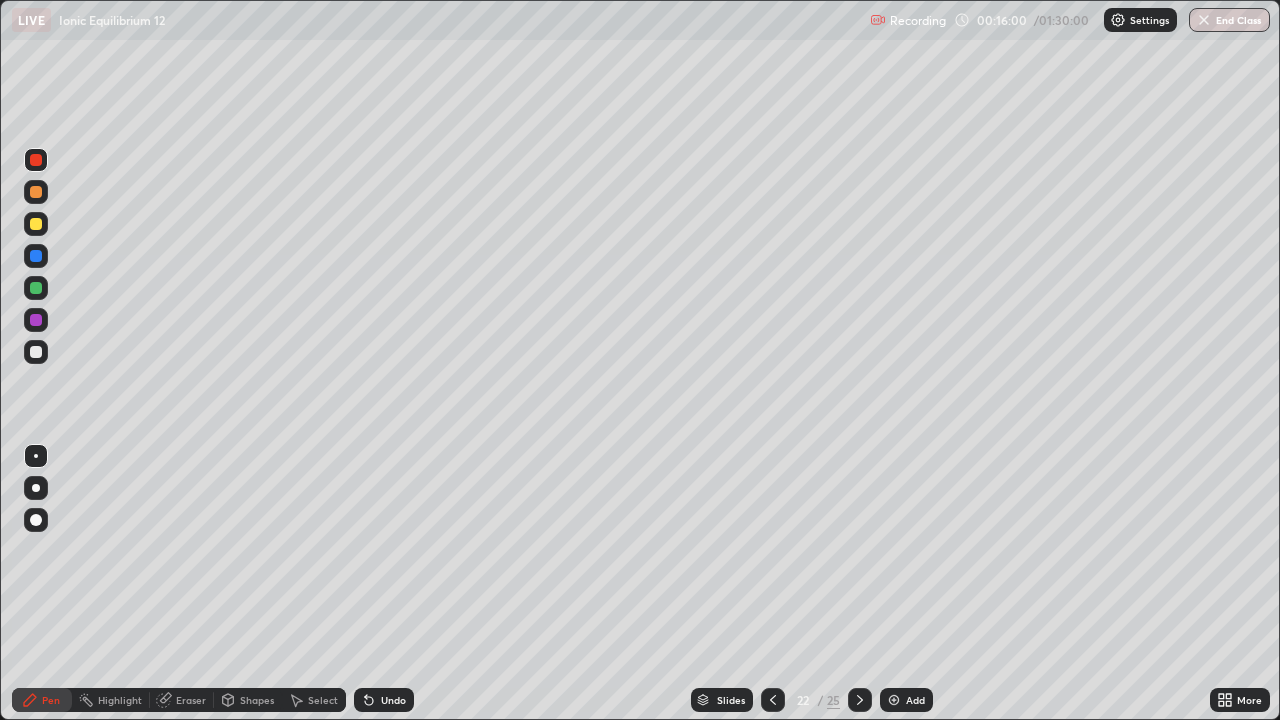 click on "Undo" at bounding box center [384, 700] 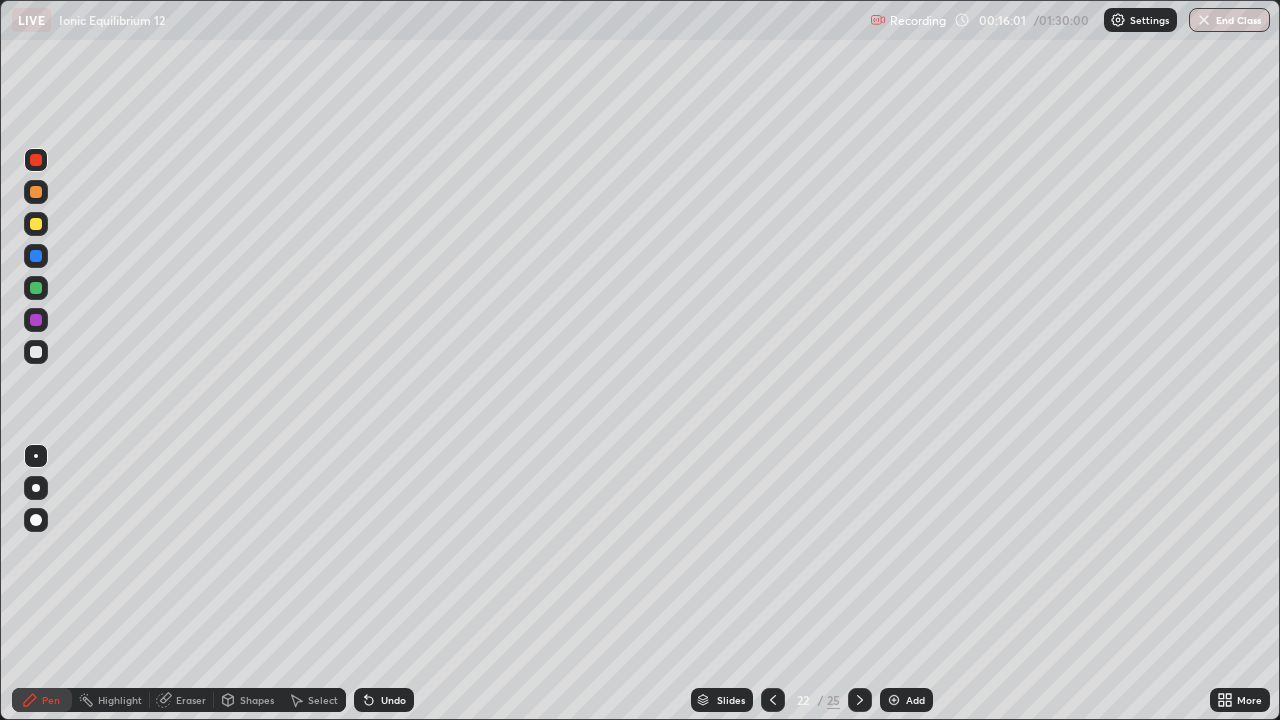 click at bounding box center [36, 352] 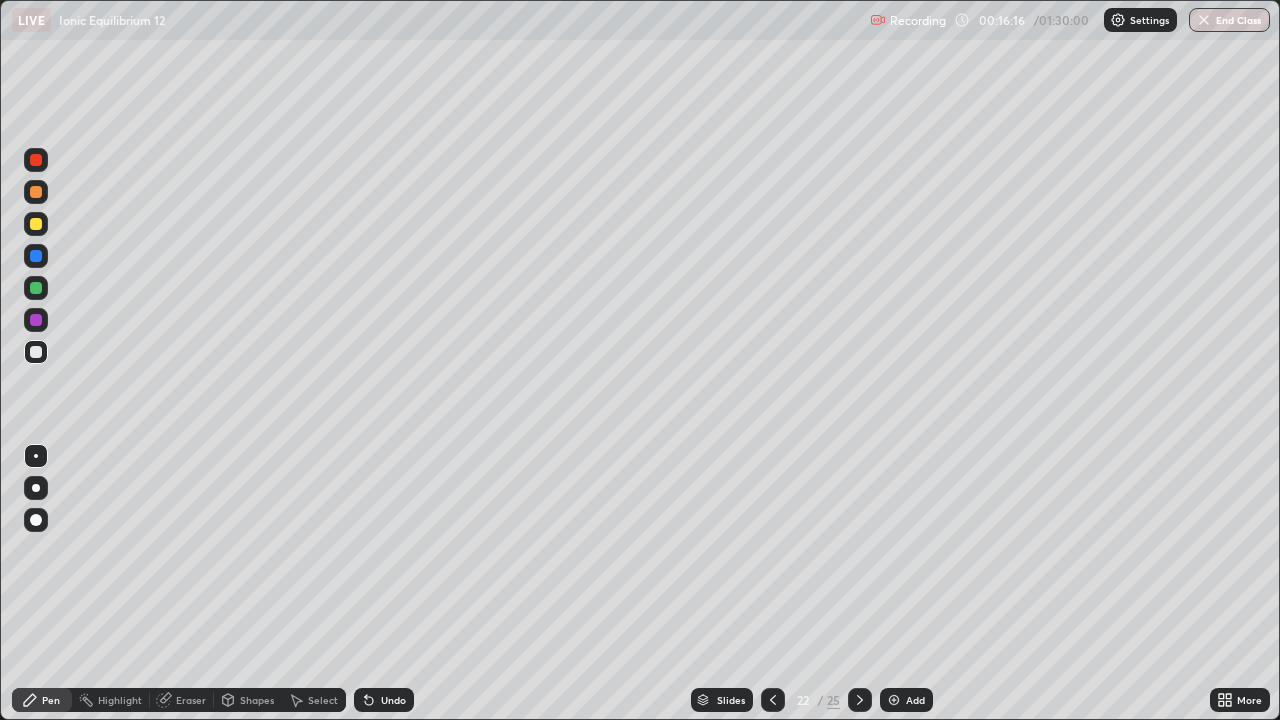 click 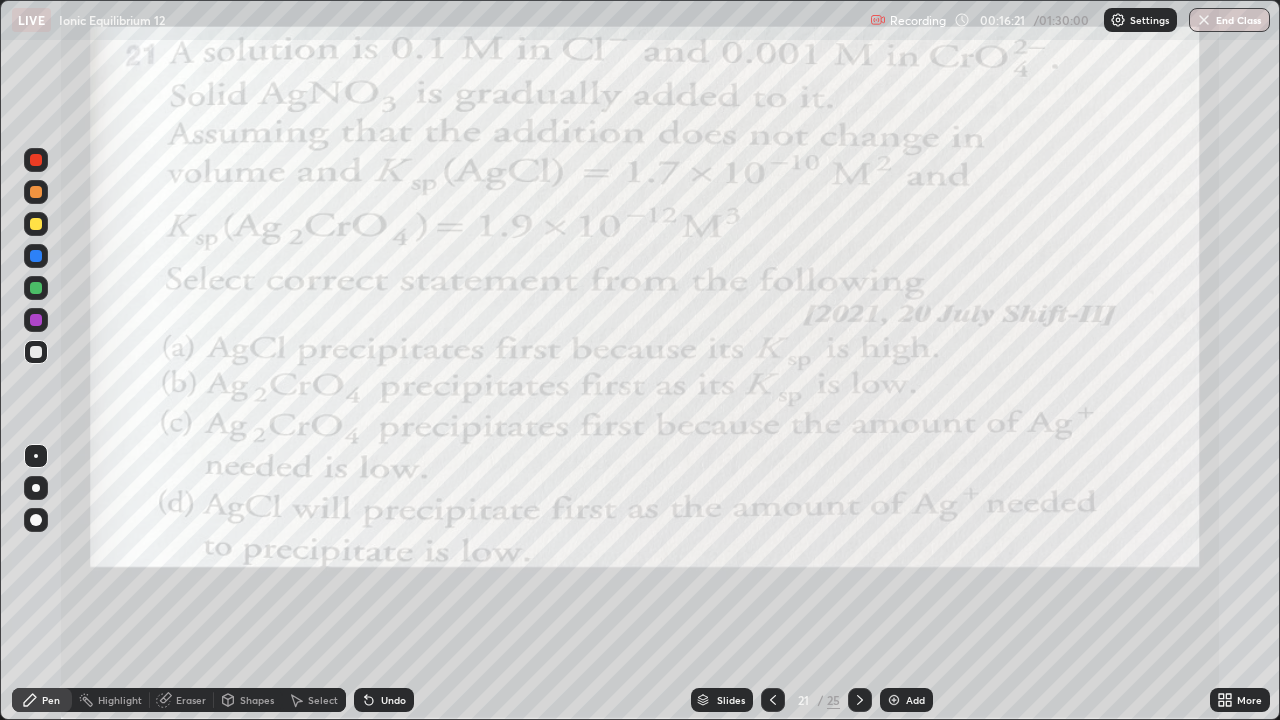 click 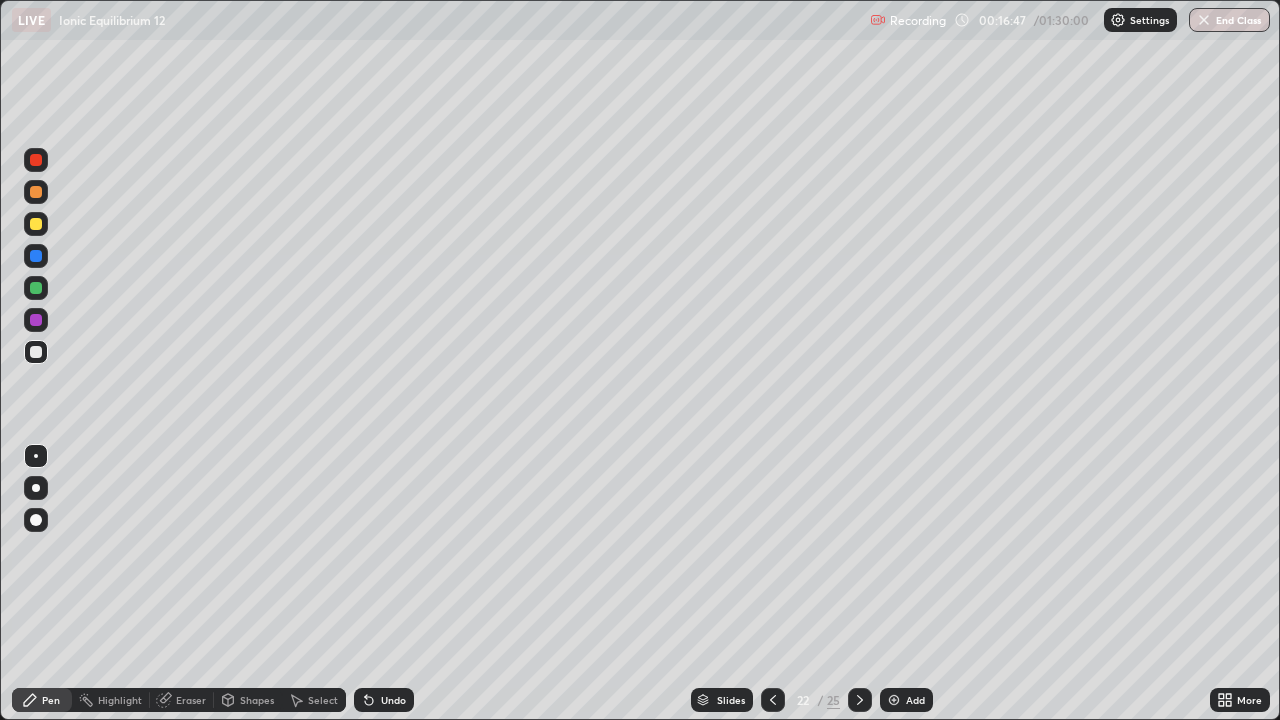click 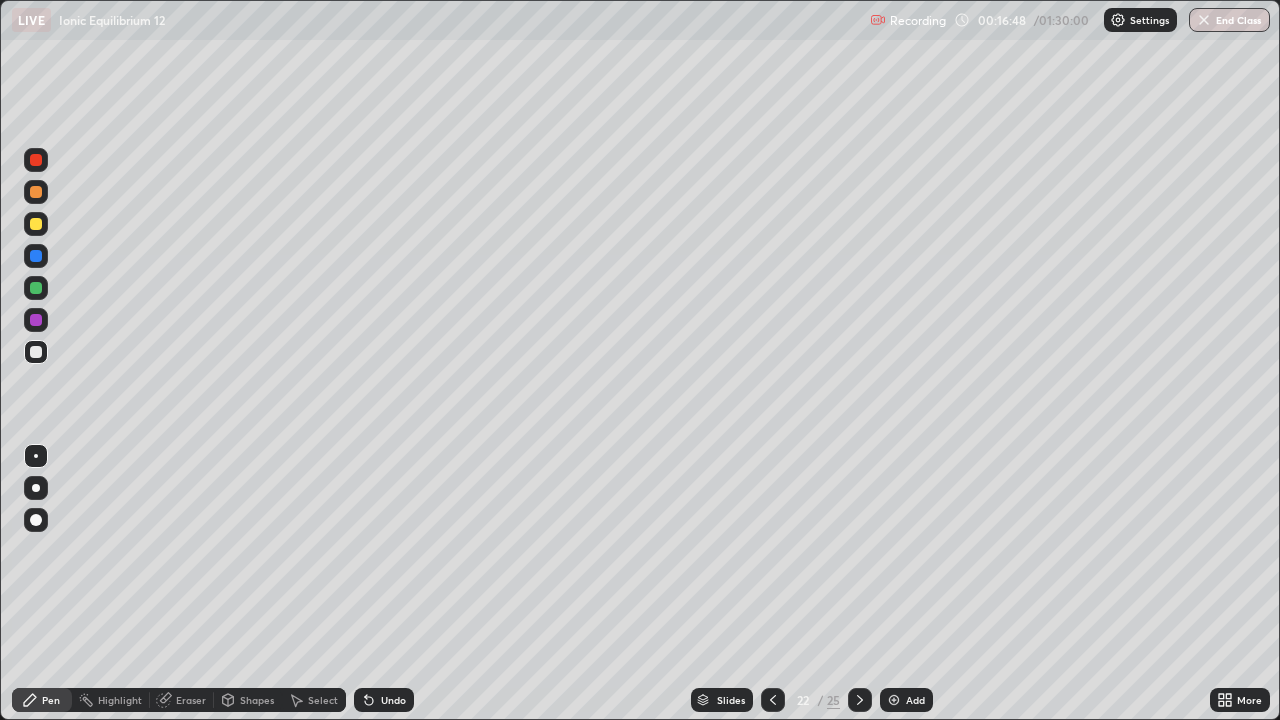 click 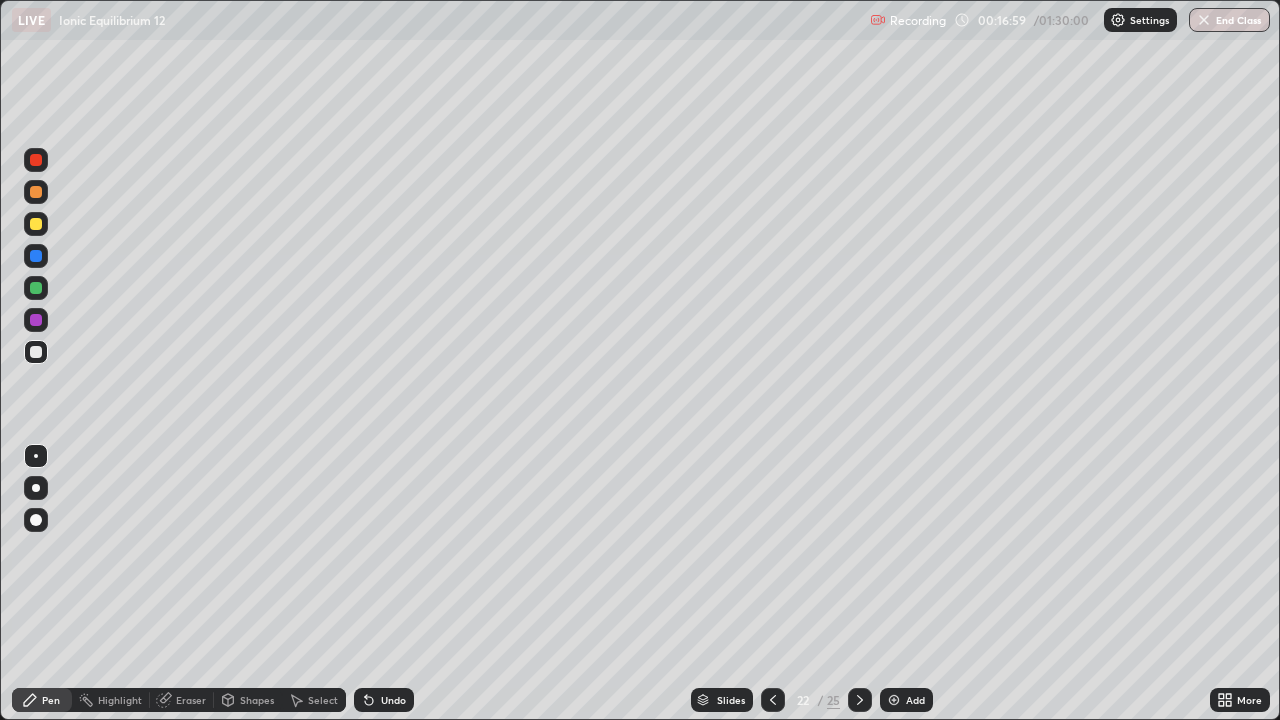click 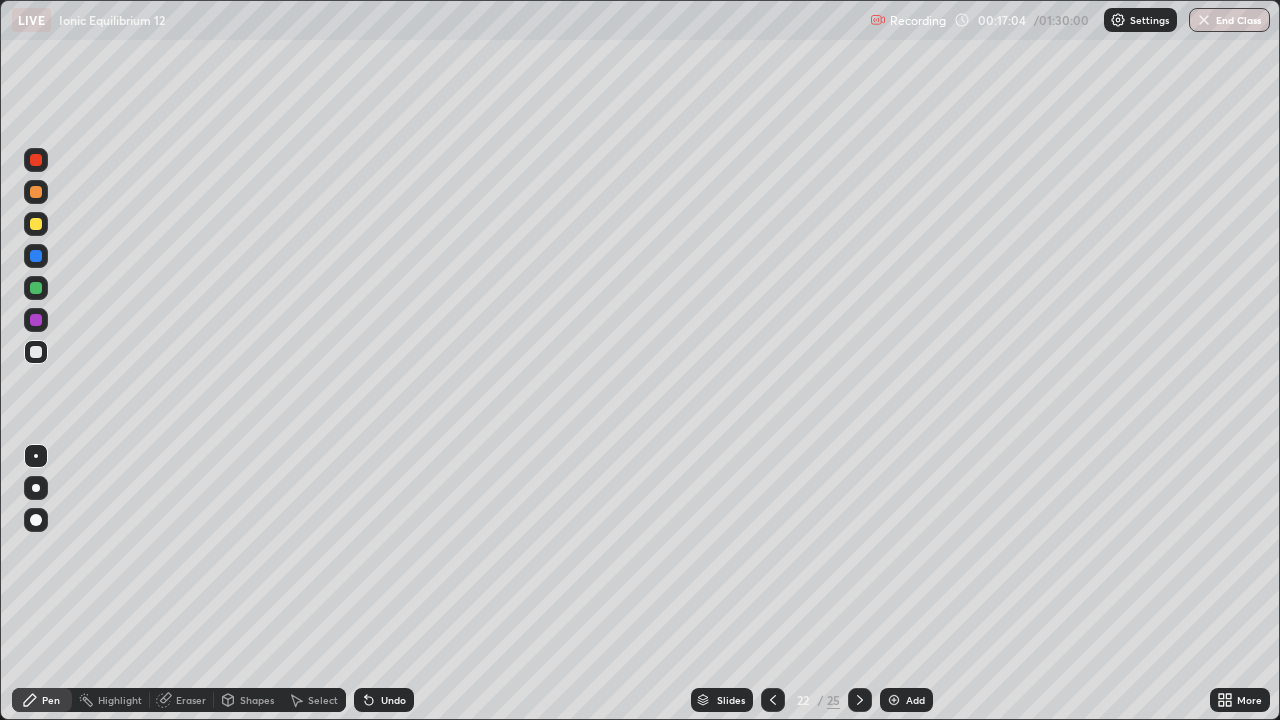click 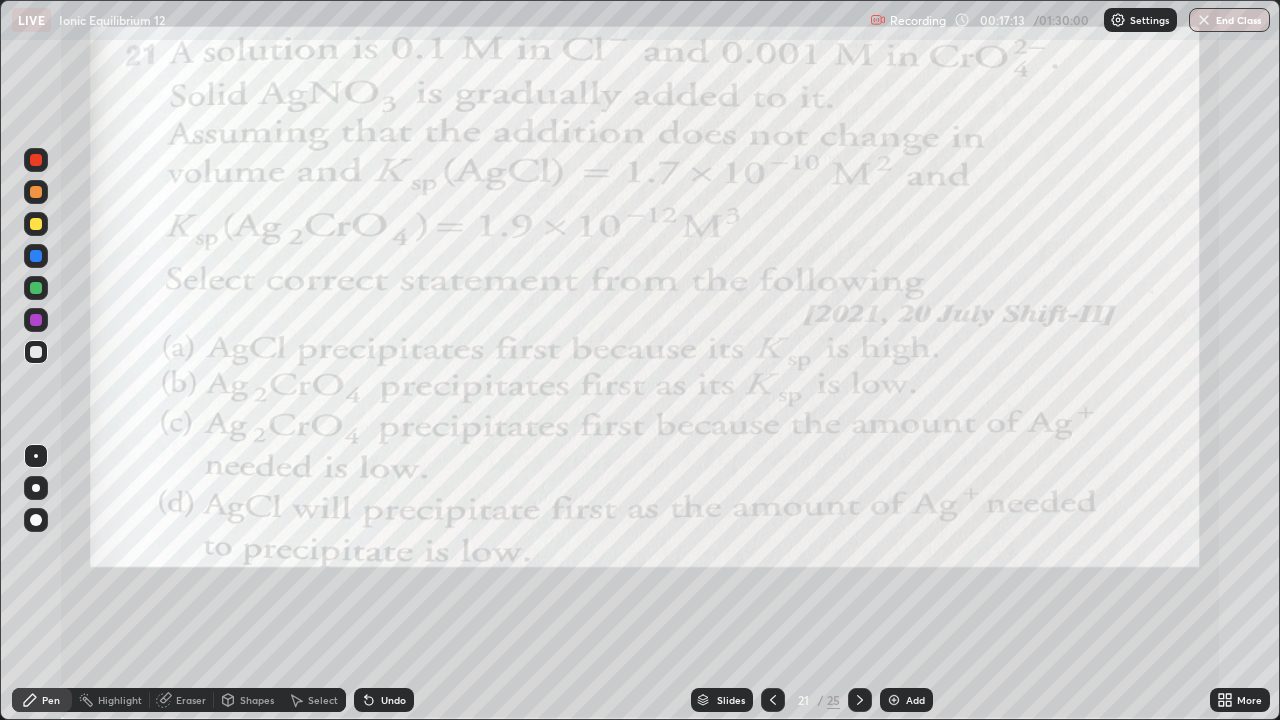 click 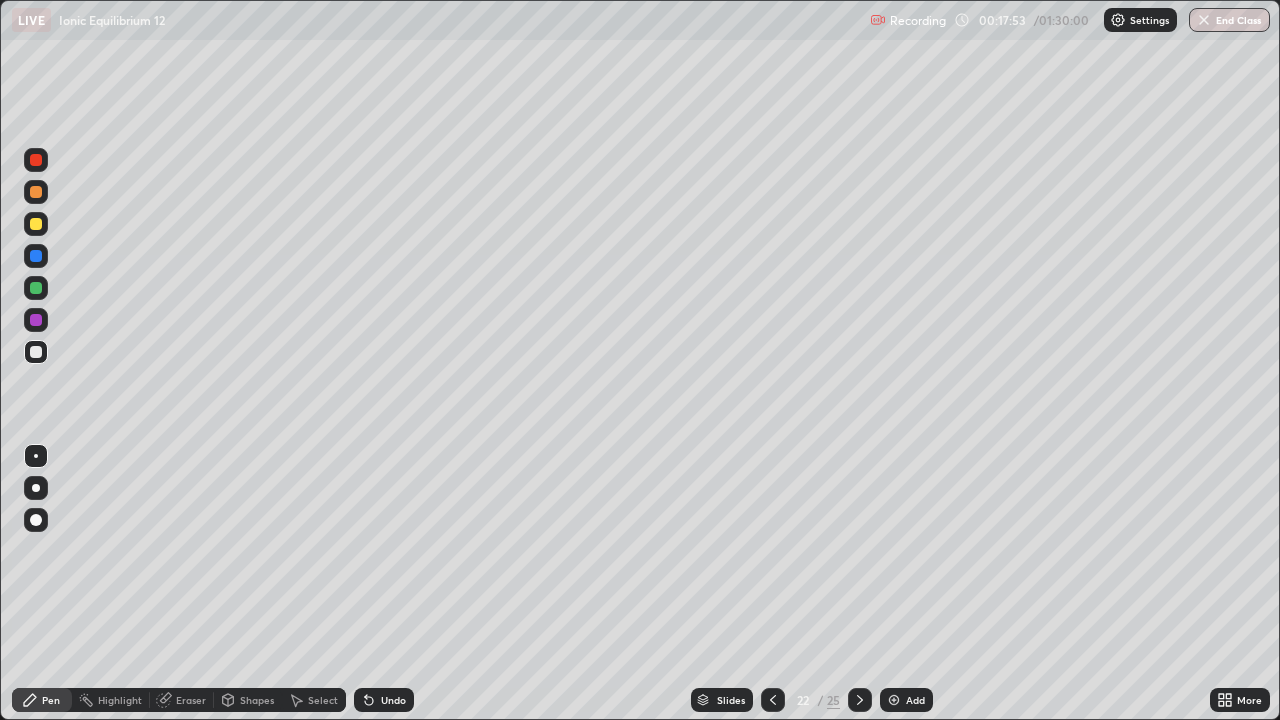 click on "Undo" at bounding box center [384, 700] 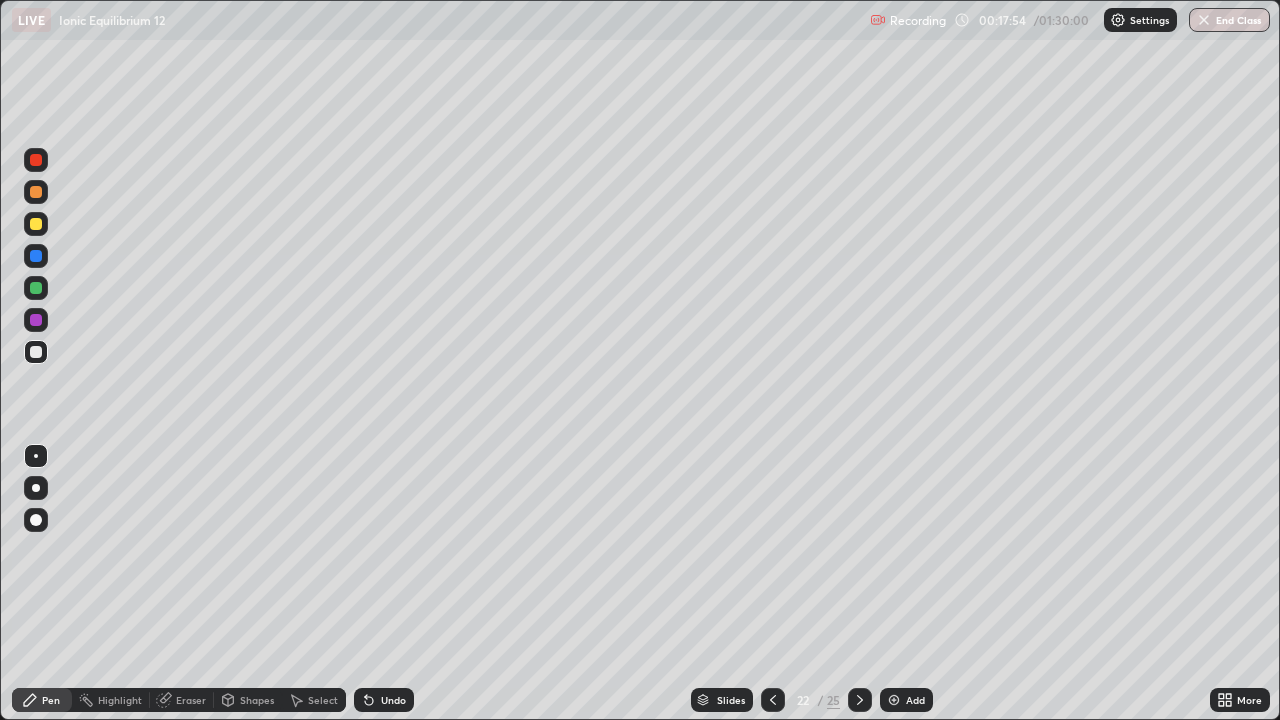click on "Undo" at bounding box center (384, 700) 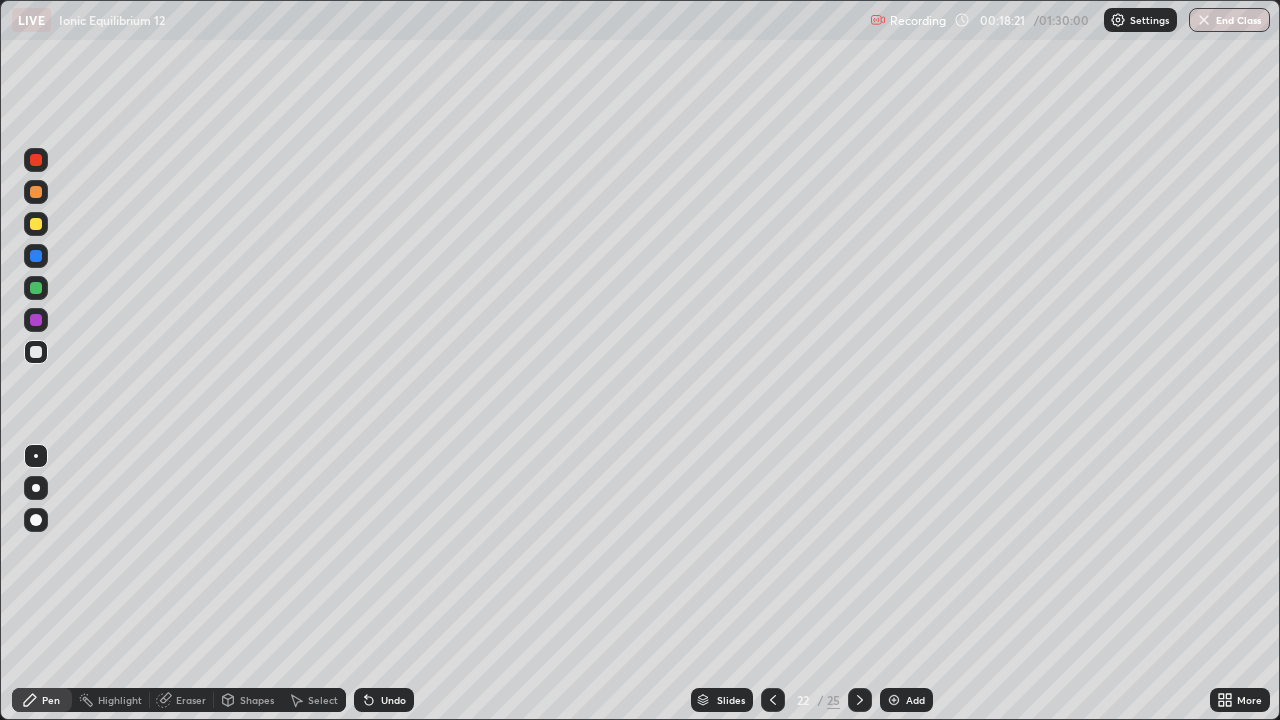 click on "Undo" at bounding box center [393, 700] 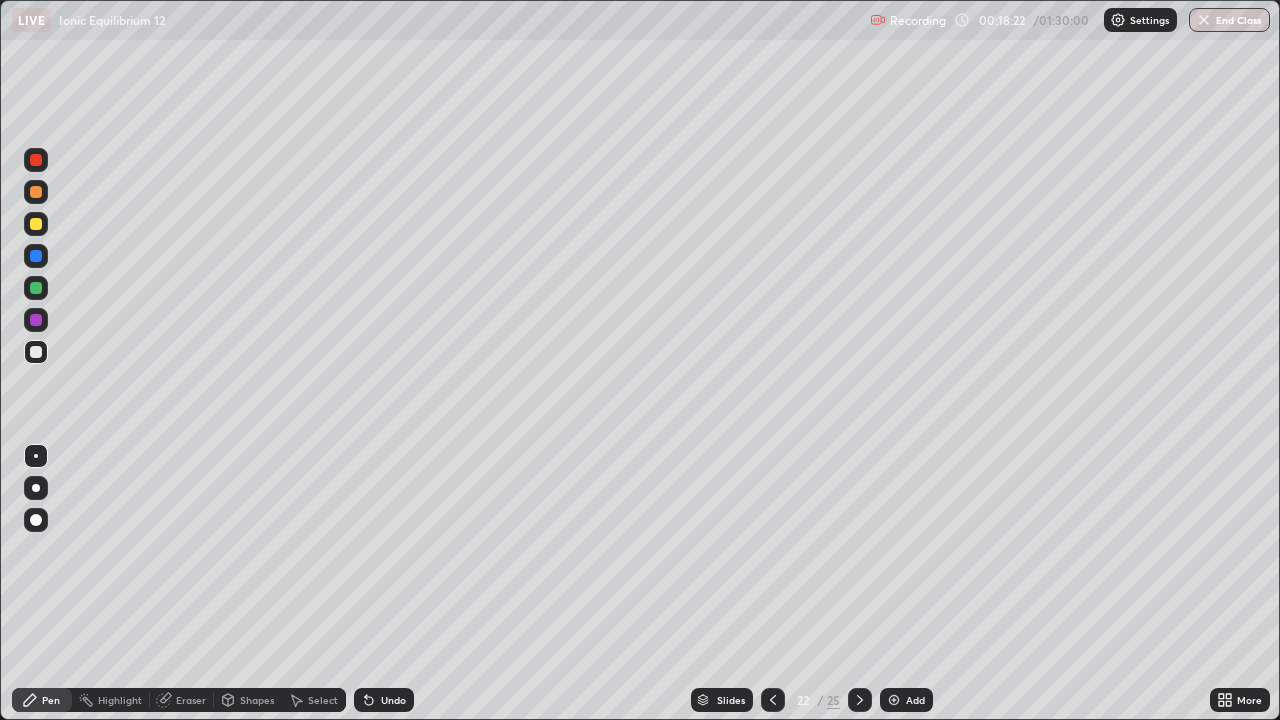click on "Undo" at bounding box center [384, 700] 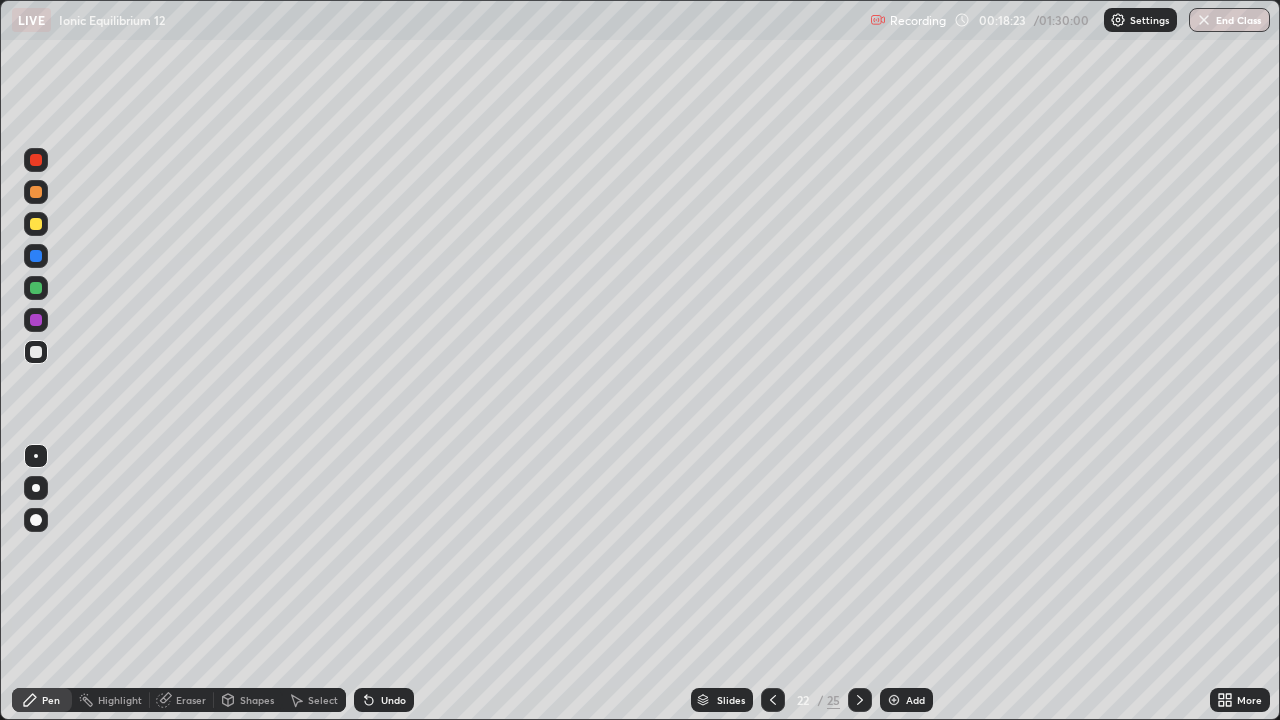 click on "Undo" at bounding box center (384, 700) 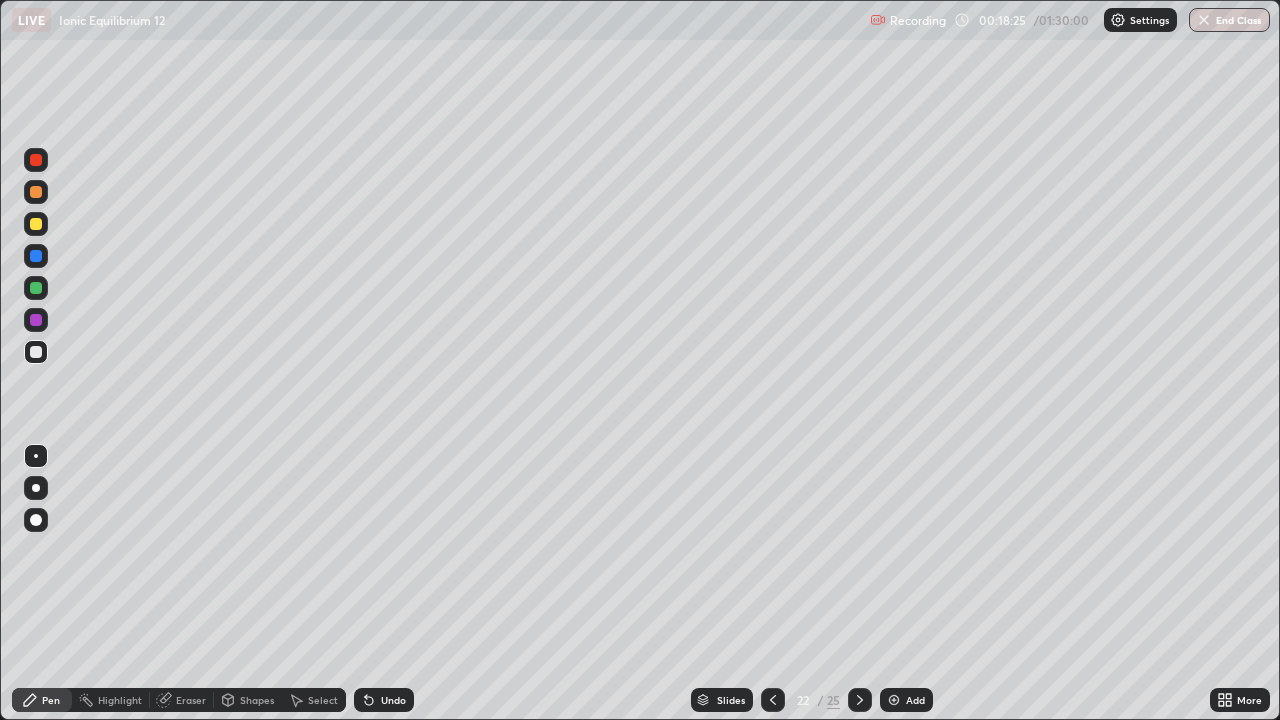 click on "Undo" at bounding box center [393, 700] 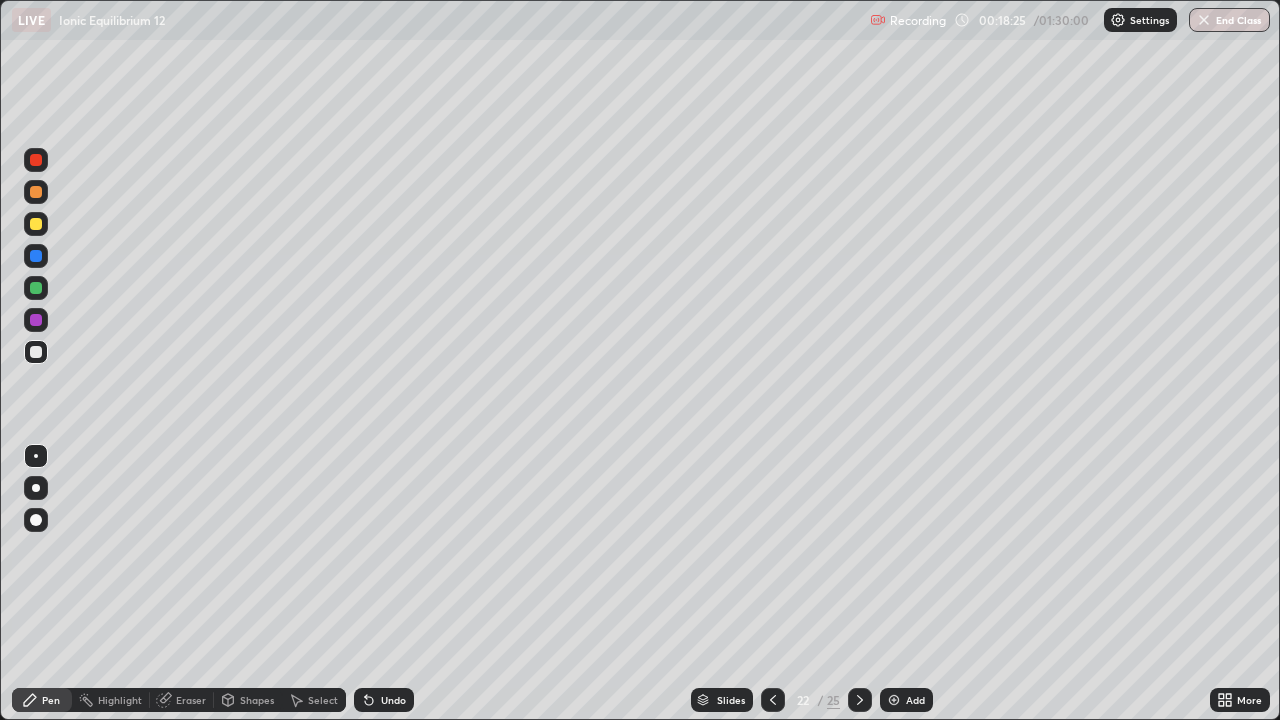 click on "Undo" at bounding box center [393, 700] 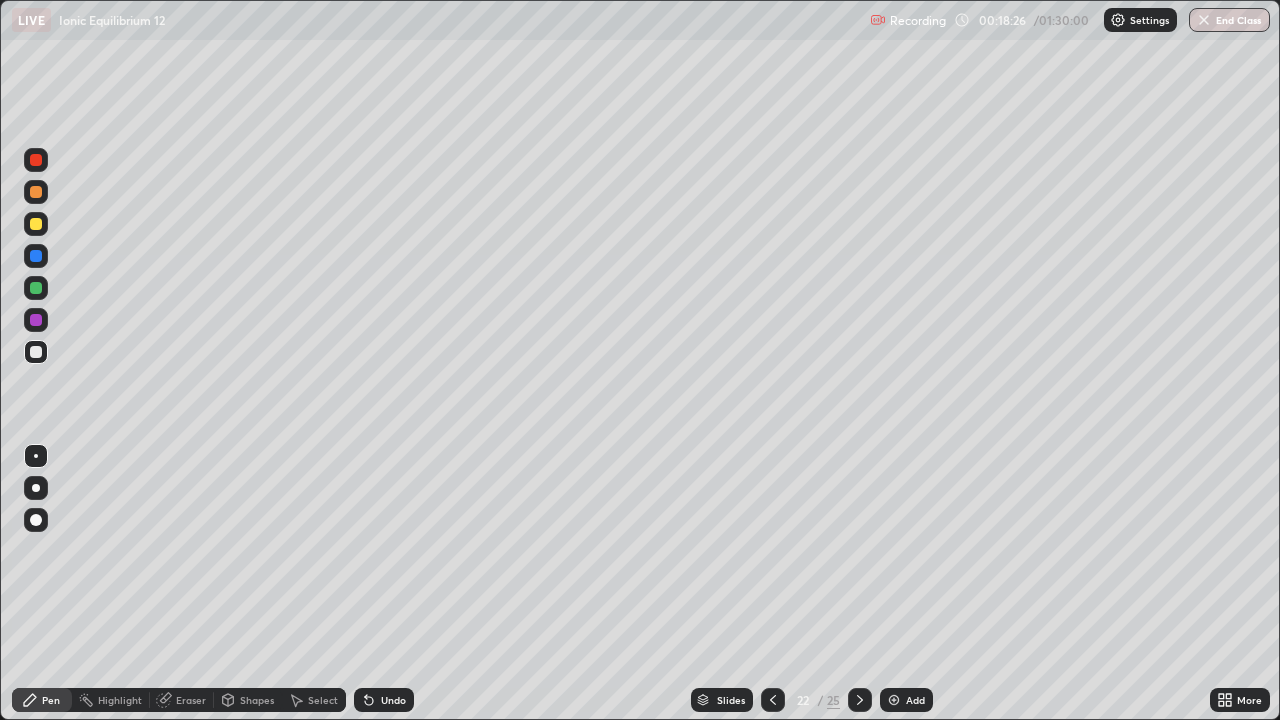 click on "Undo" at bounding box center [384, 700] 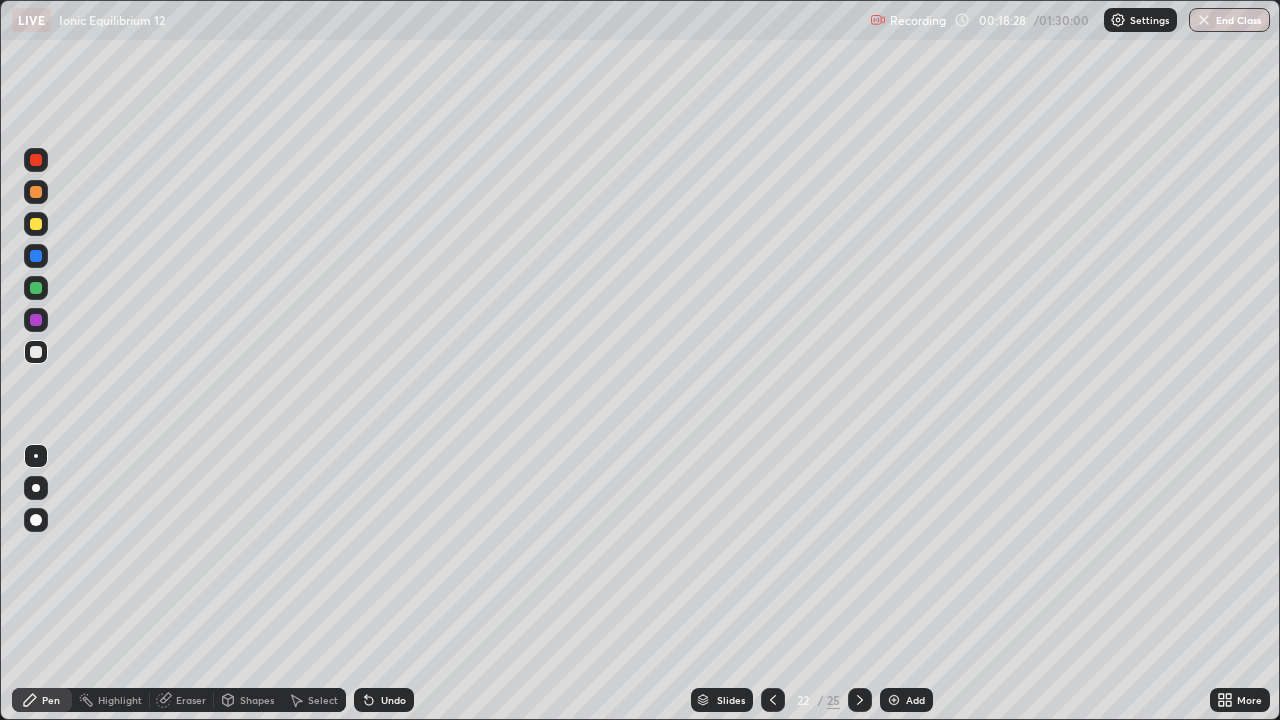 click on "Undo" at bounding box center (393, 700) 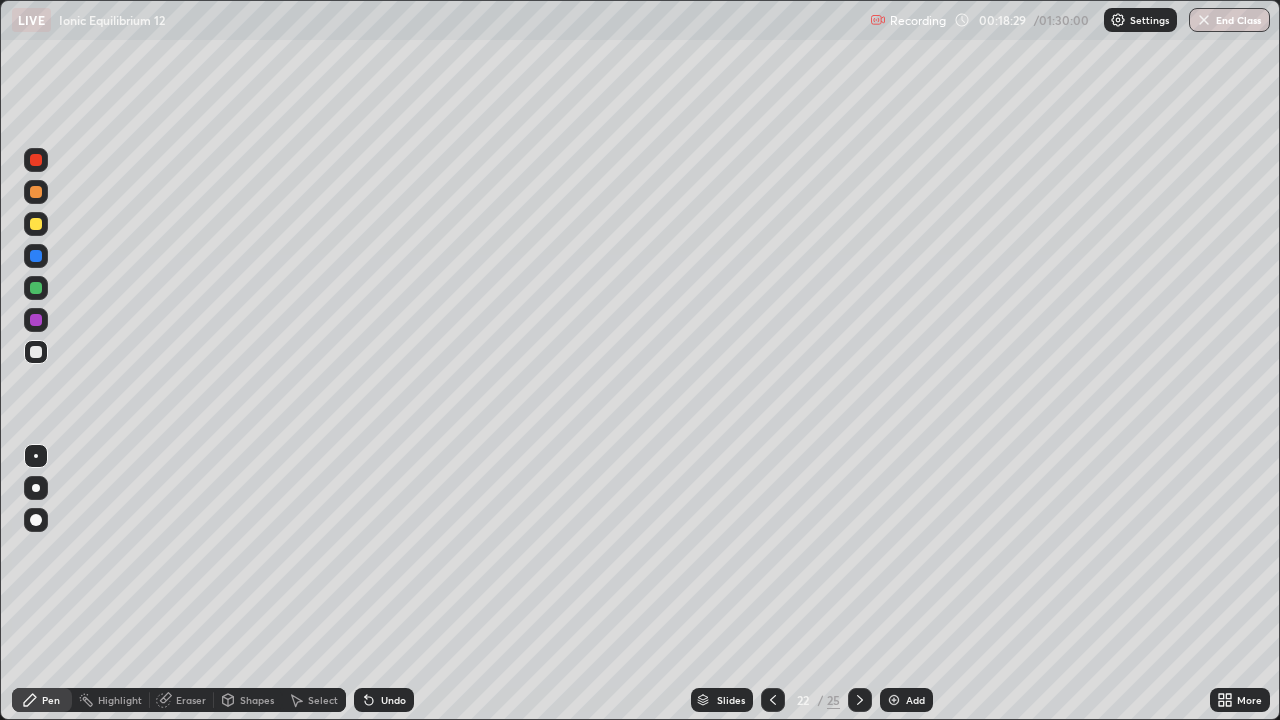 click on "Undo" at bounding box center (393, 700) 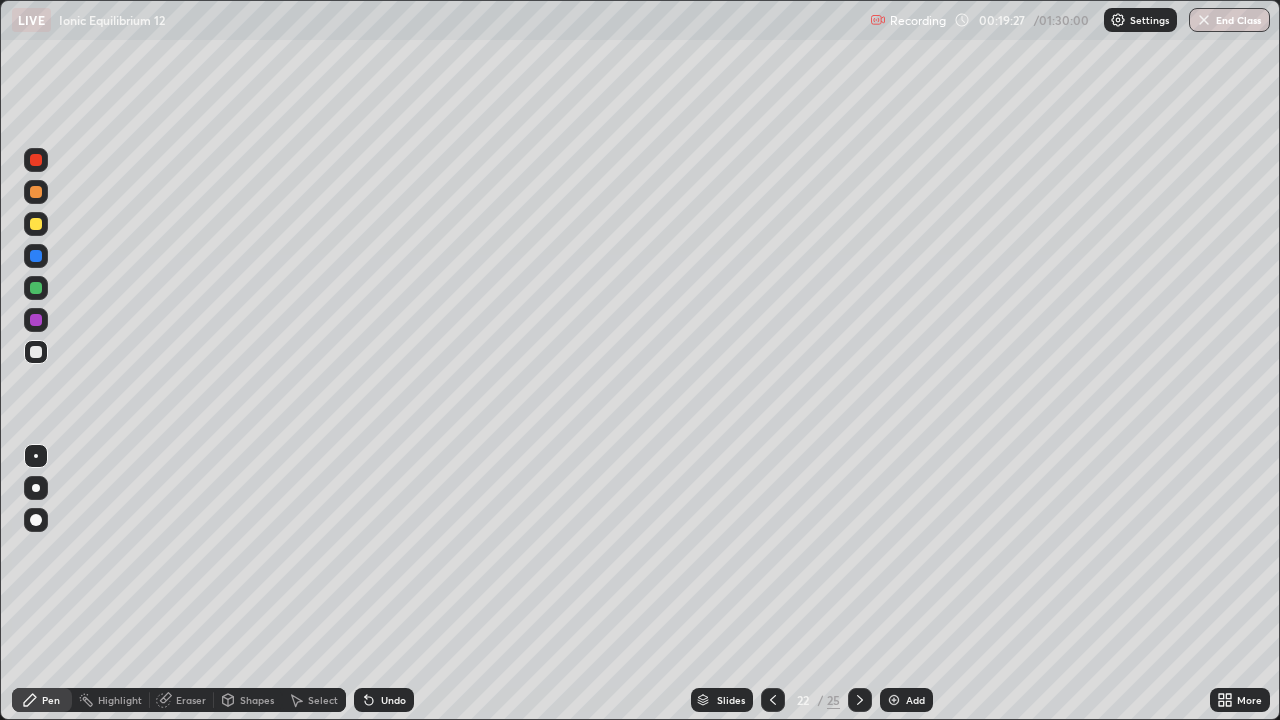 click on "Eraser" at bounding box center (191, 700) 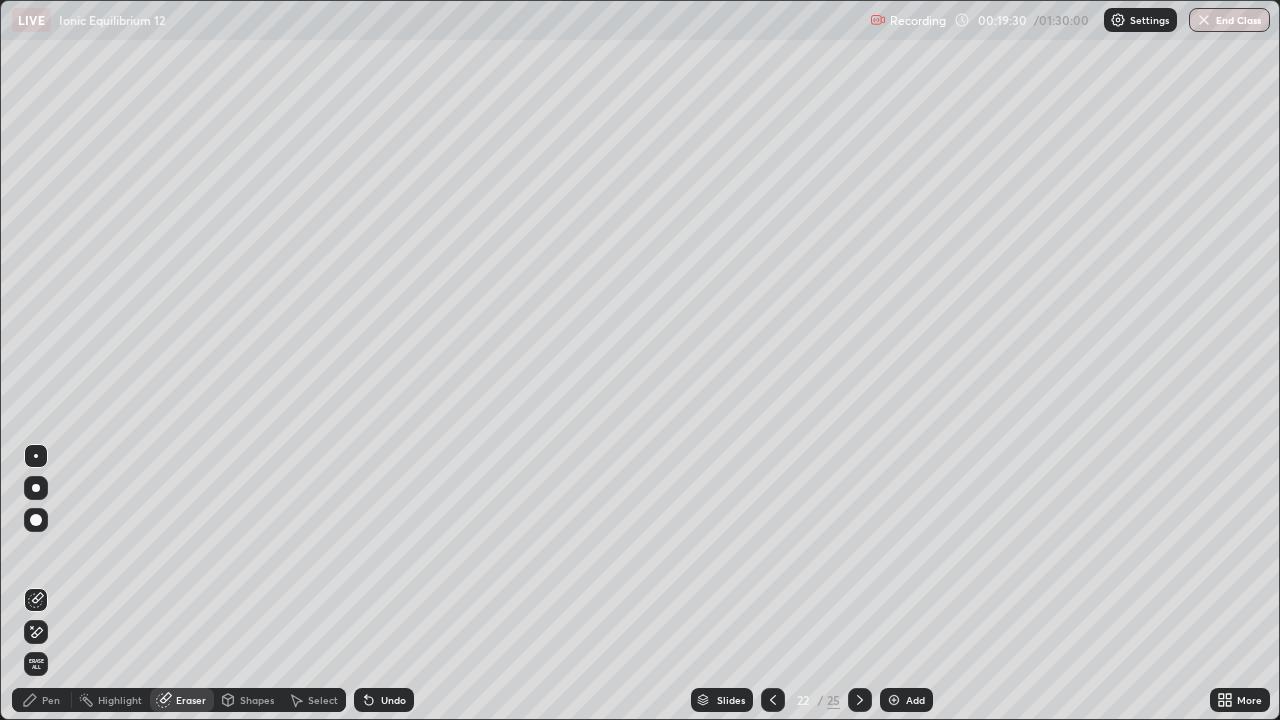 click on "Pen" at bounding box center [51, 700] 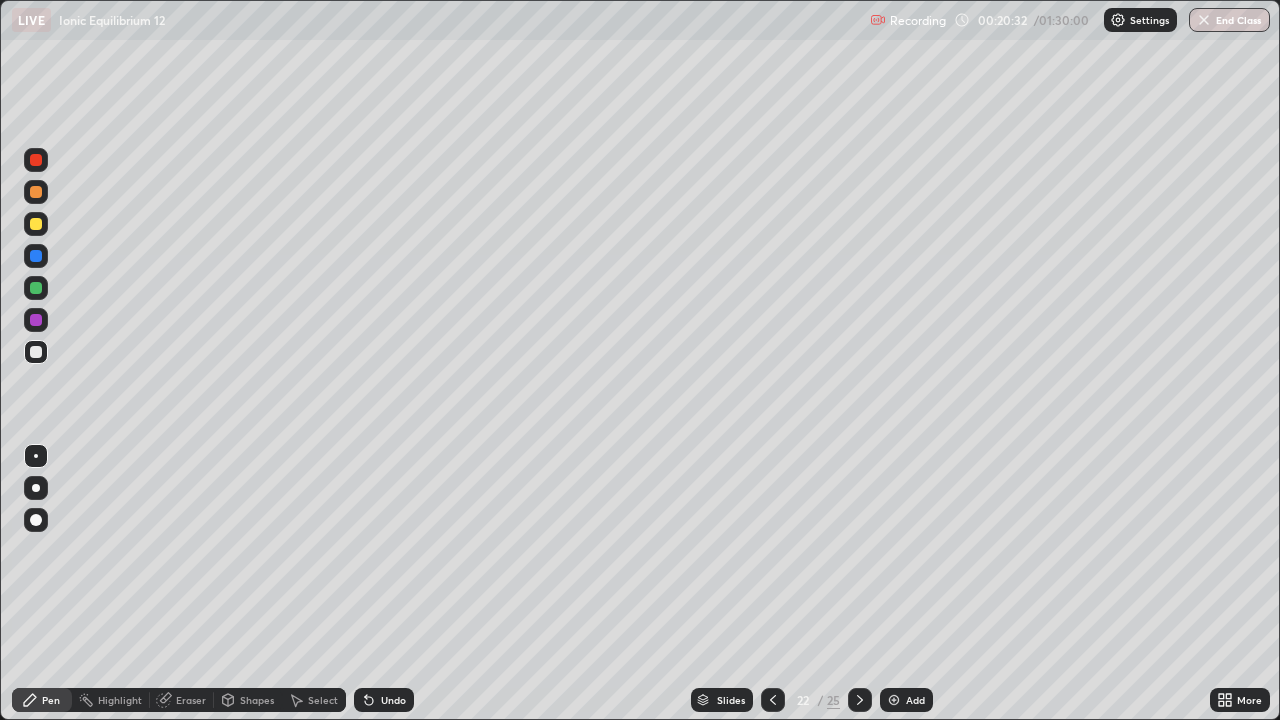 click on "Undo" at bounding box center (393, 700) 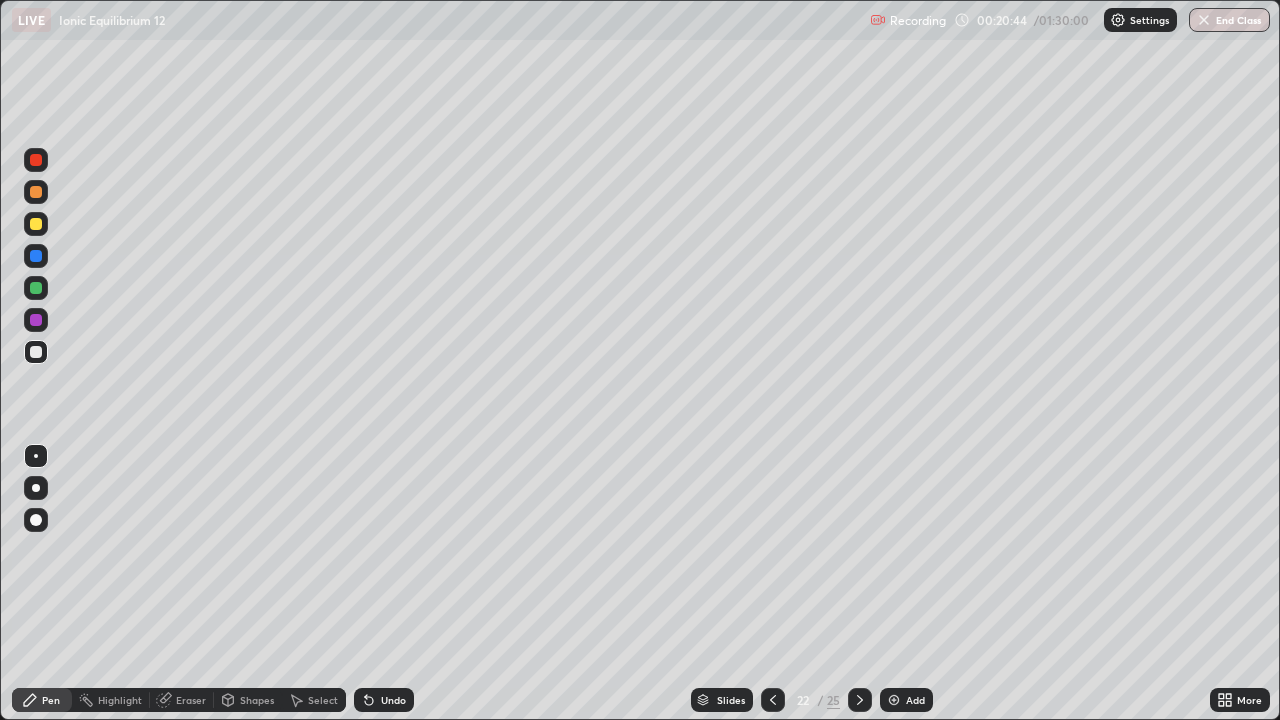 click on "Undo" at bounding box center [393, 700] 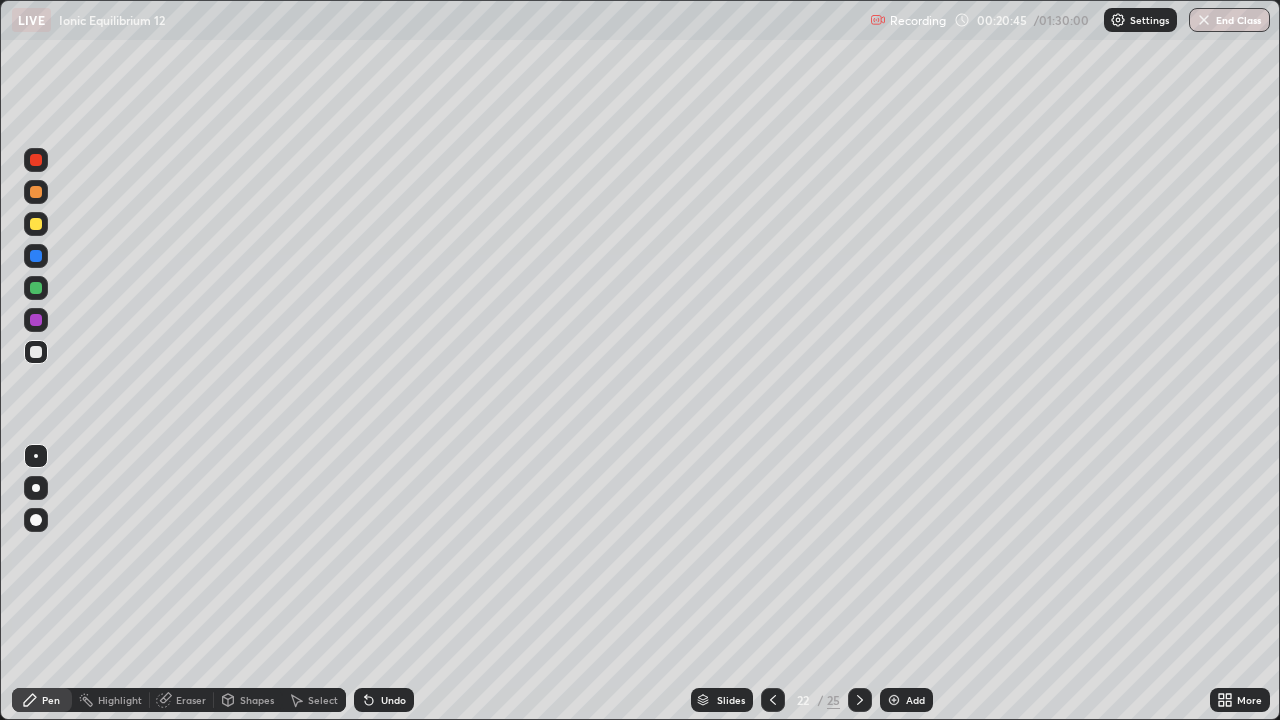 click on "Undo" at bounding box center (384, 700) 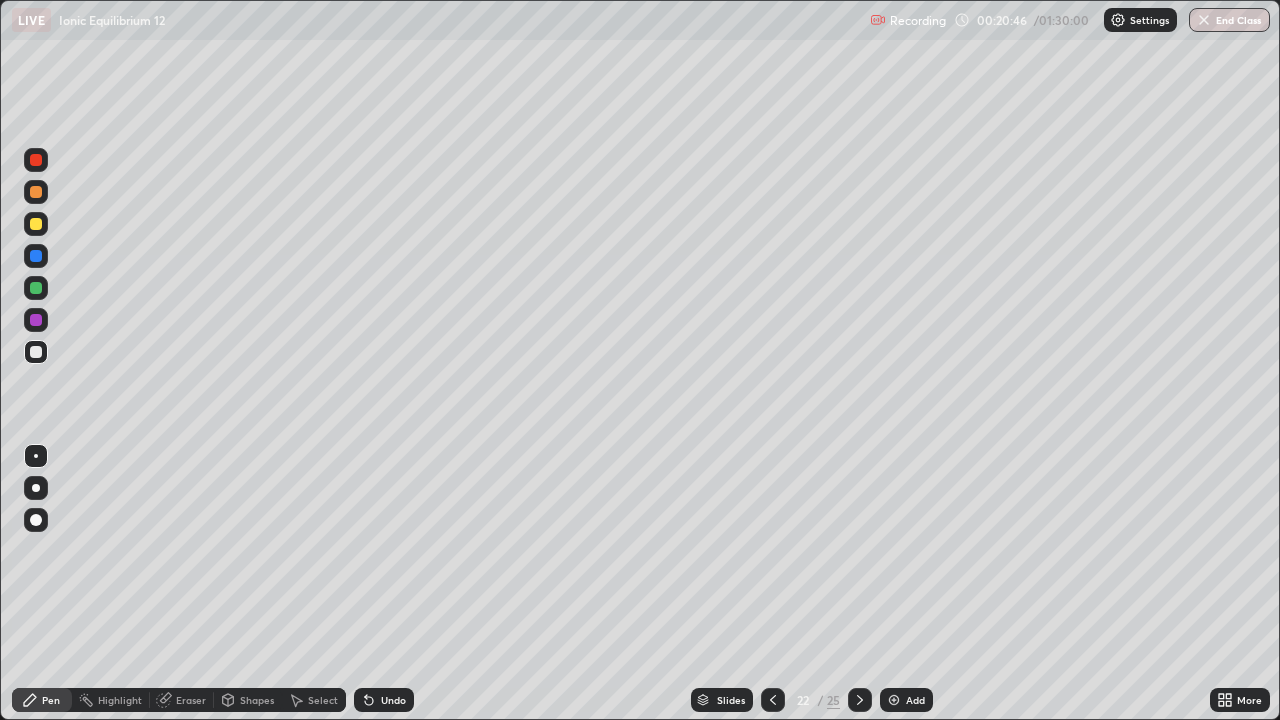 click on "Undo" at bounding box center [384, 700] 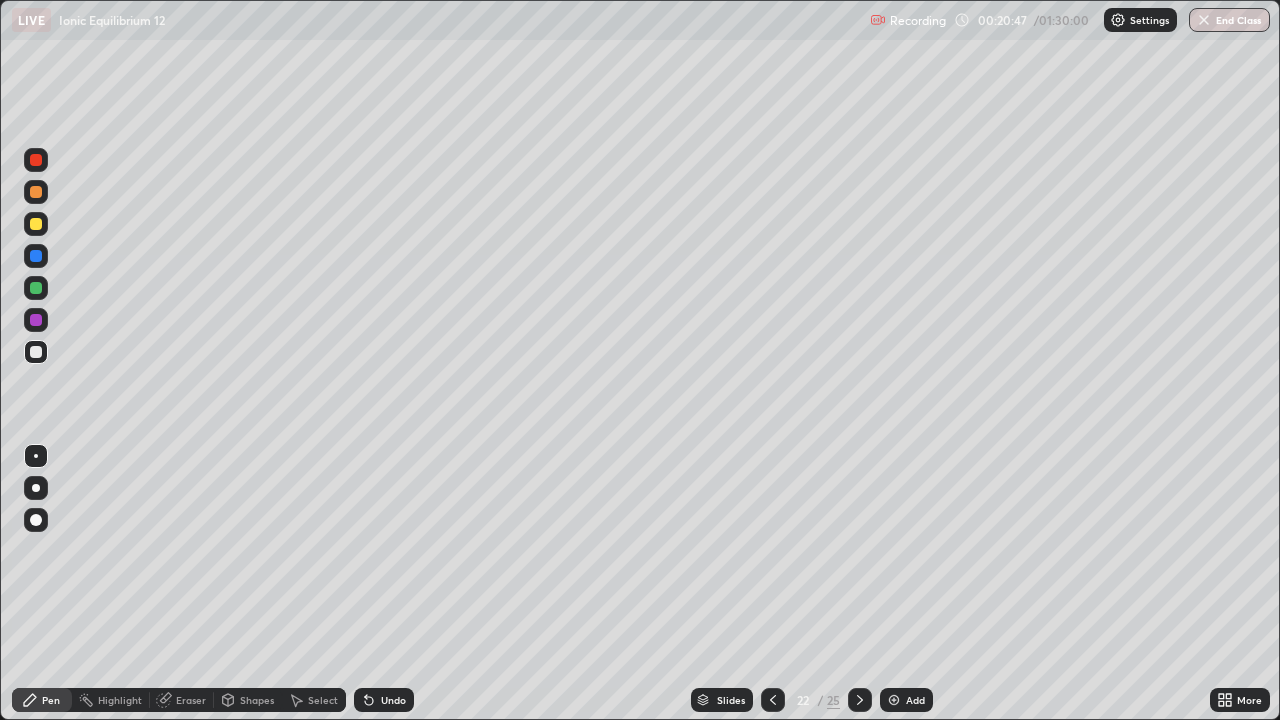 click on "Undo" at bounding box center (384, 700) 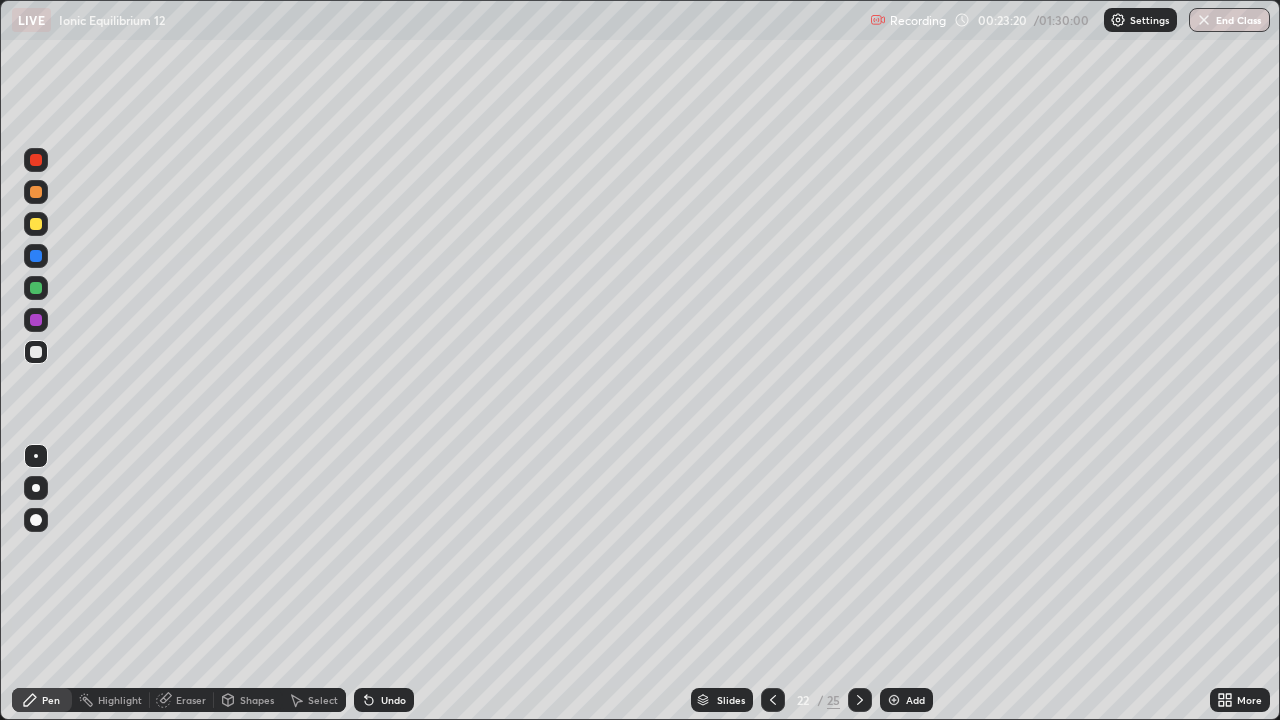 click 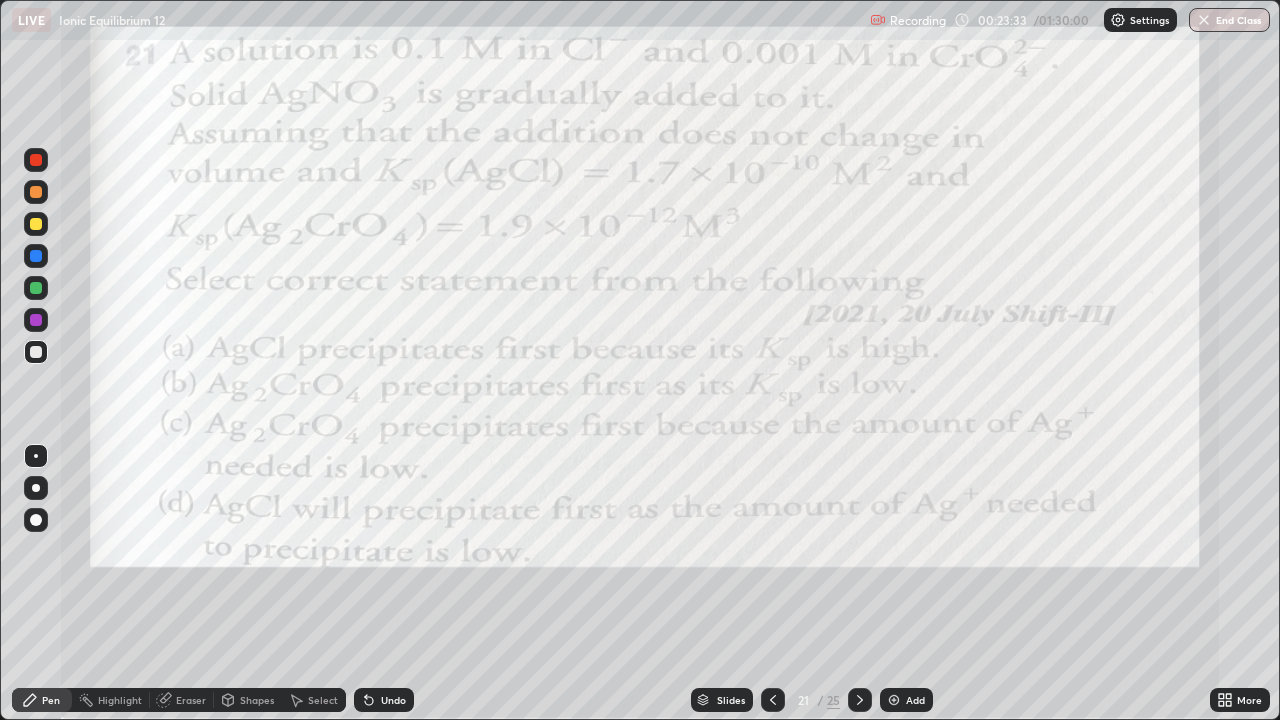 click at bounding box center [36, 160] 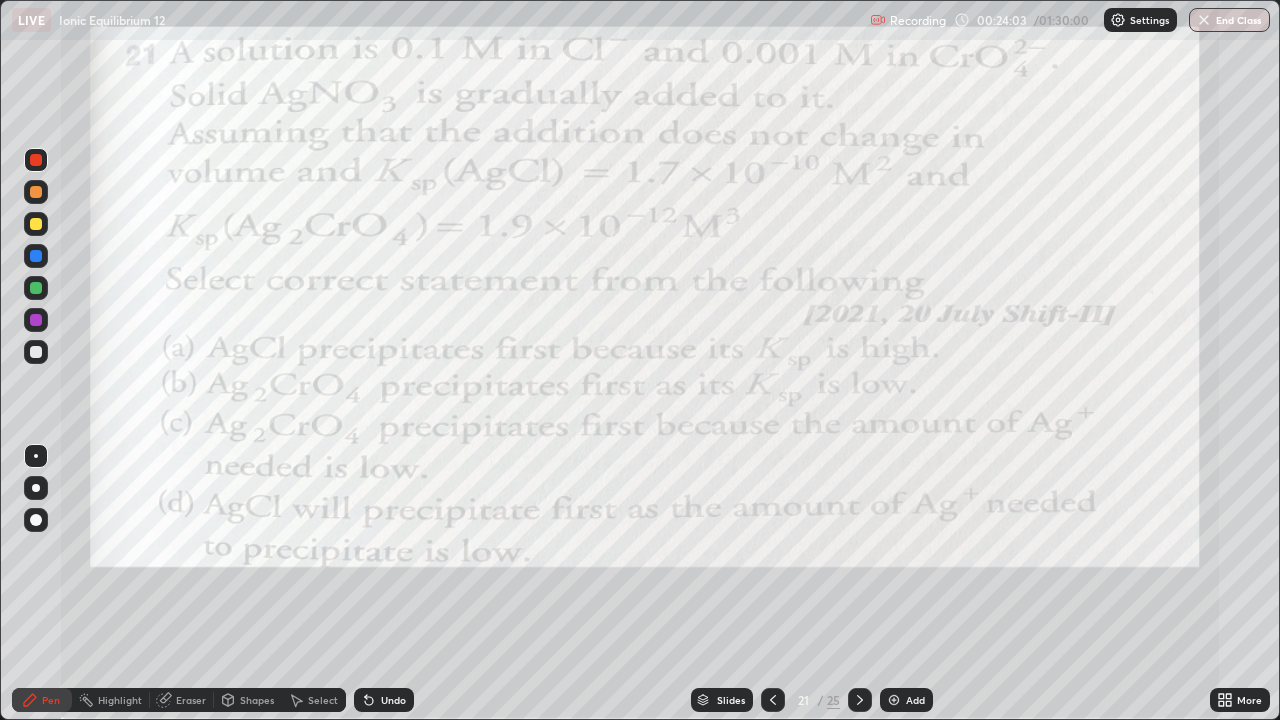 click 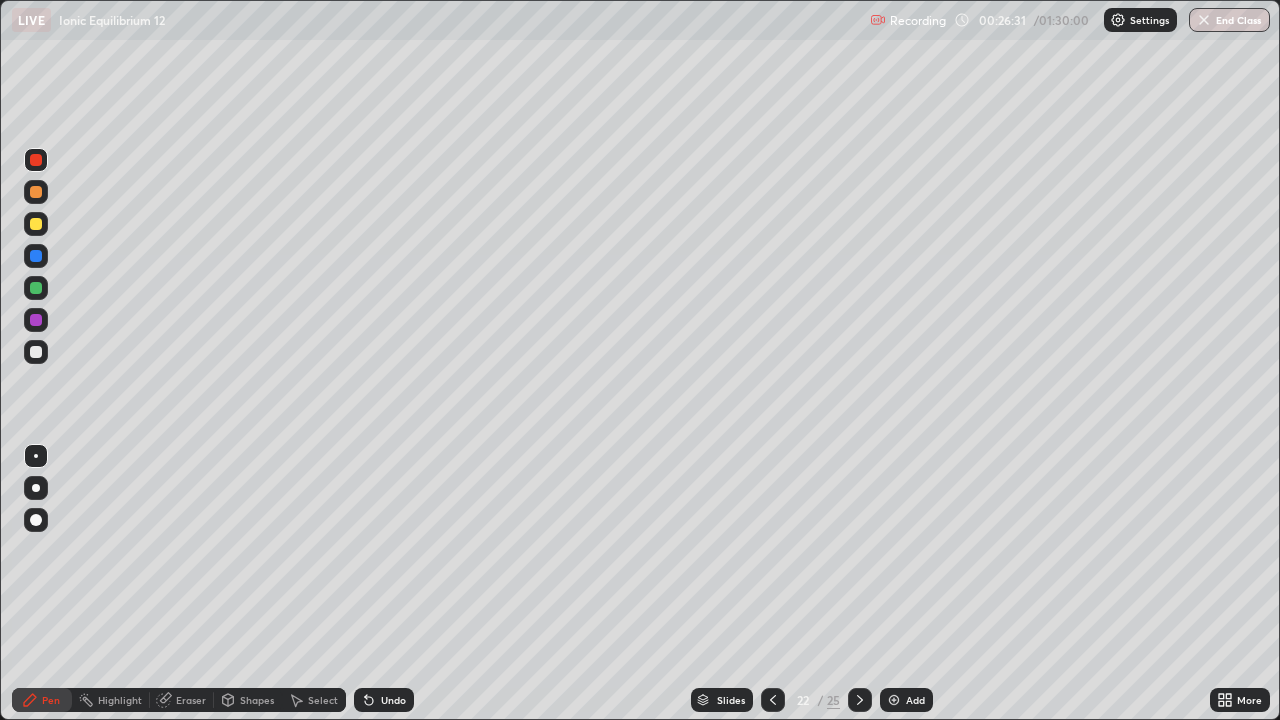 click 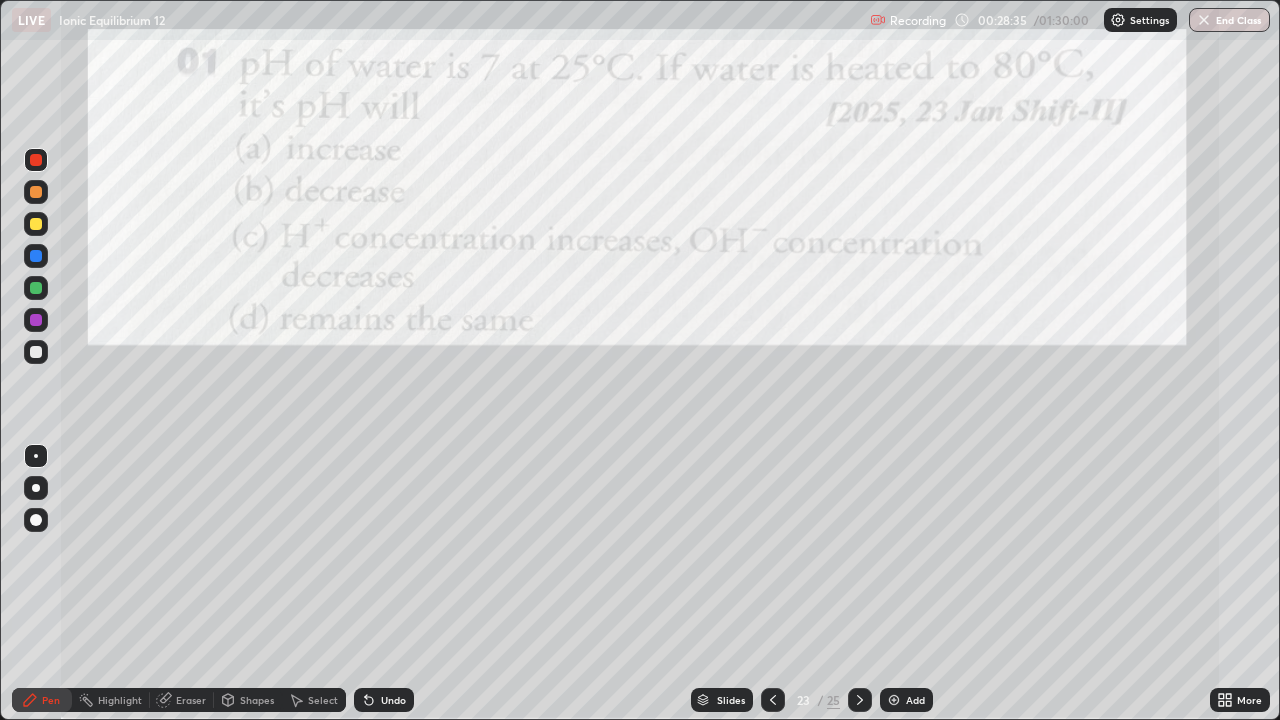 click 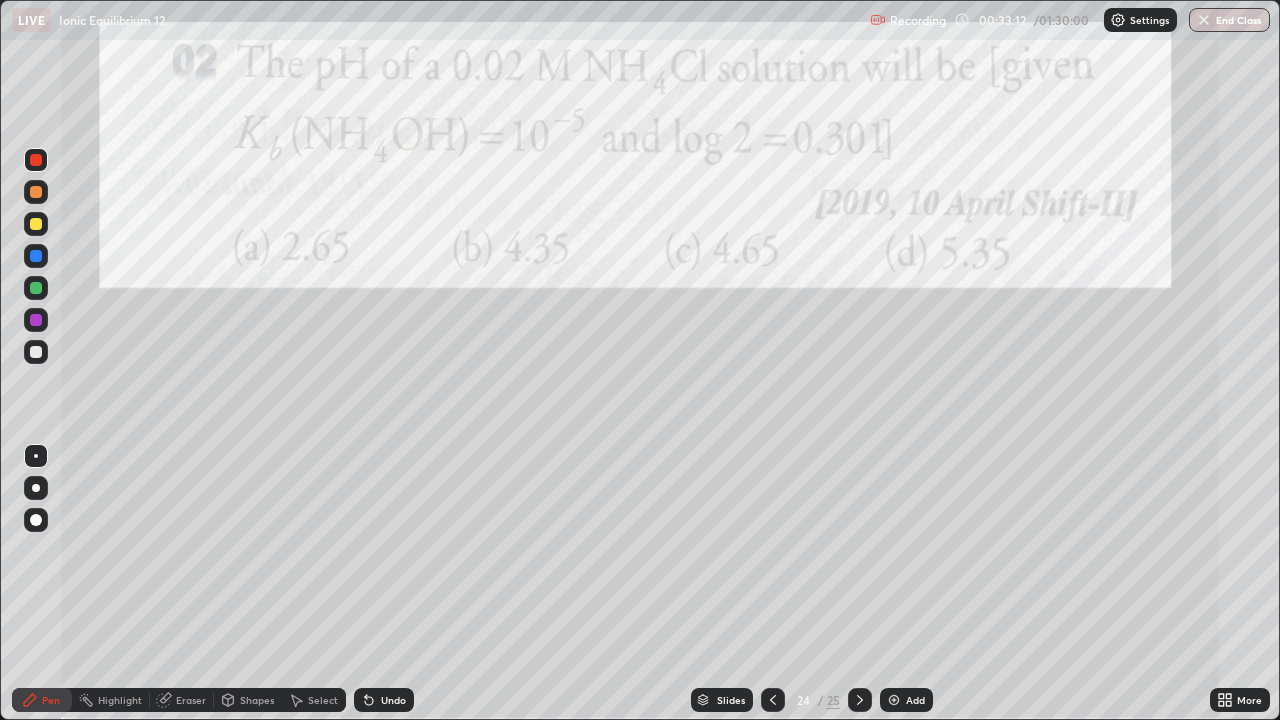 click at bounding box center (36, 352) 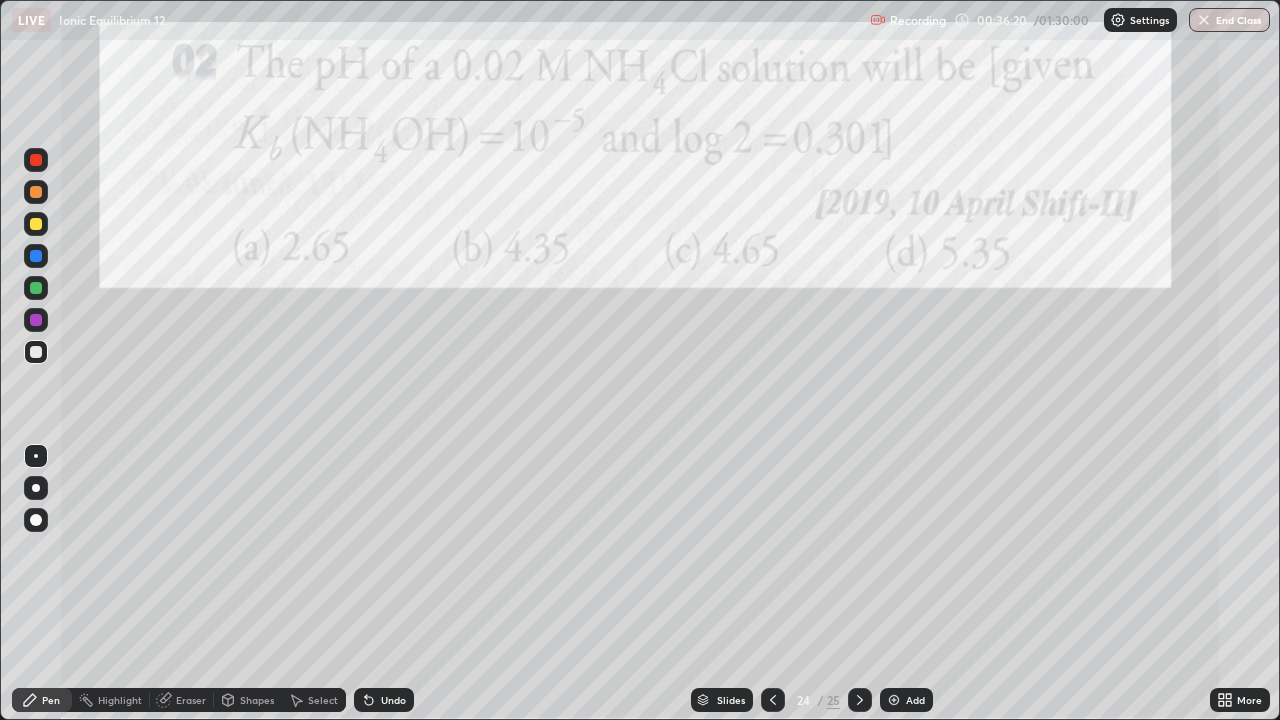 click 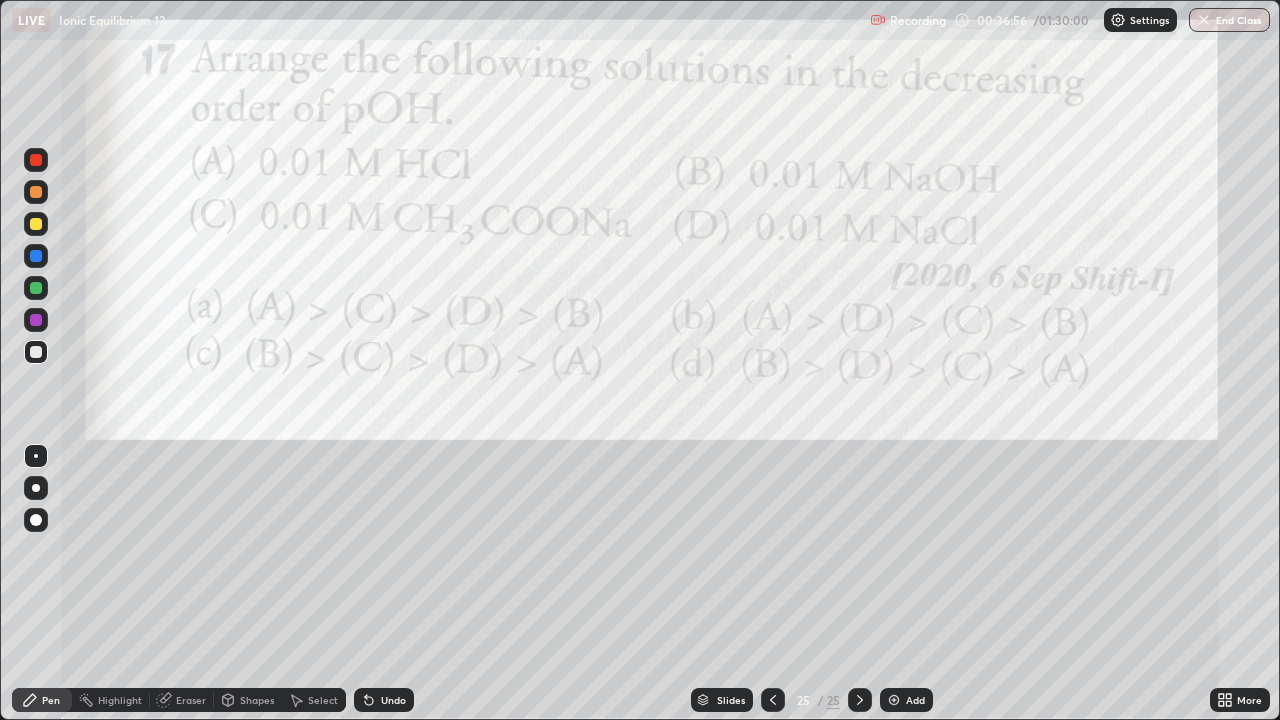 click at bounding box center [36, 160] 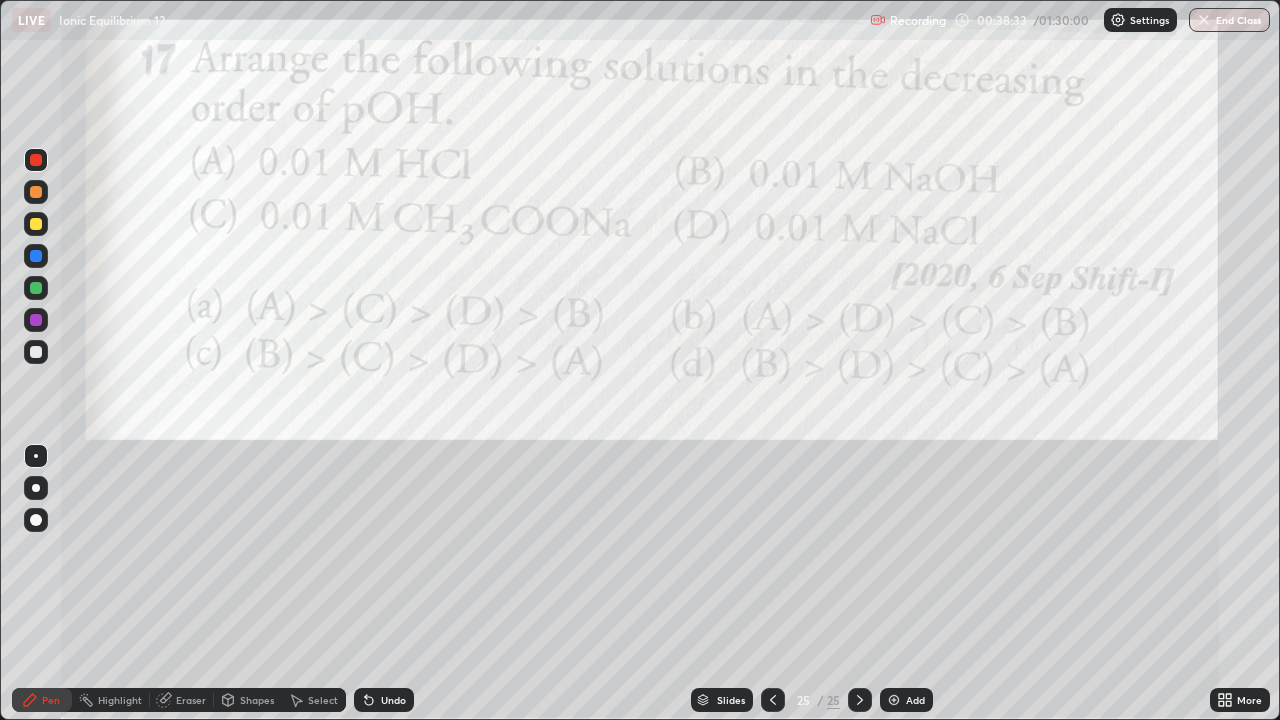 click at bounding box center [36, 352] 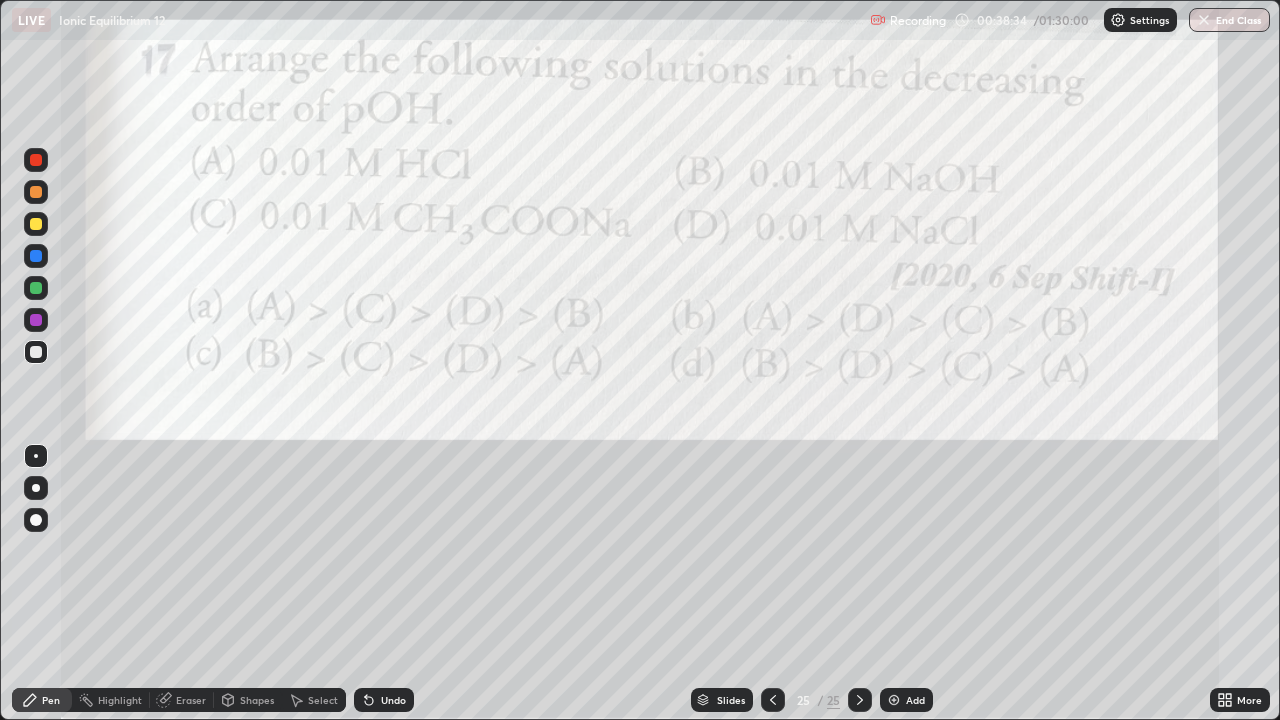 click at bounding box center [36, 160] 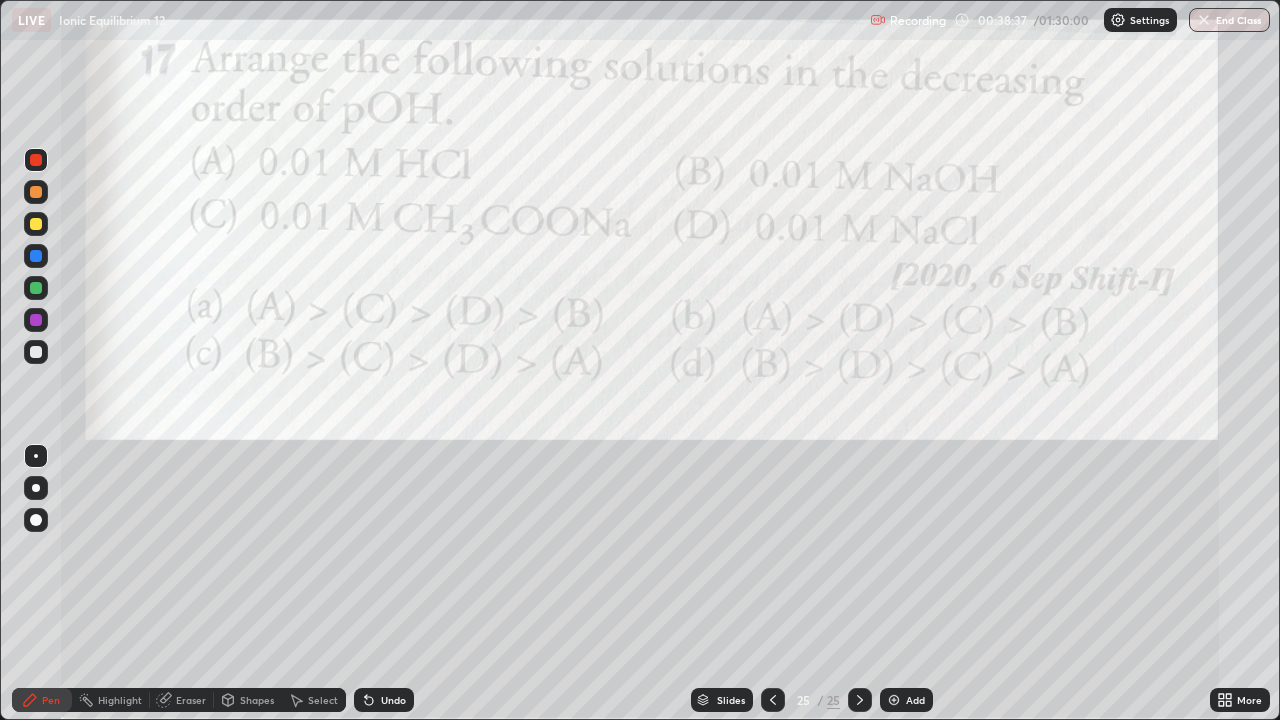 click 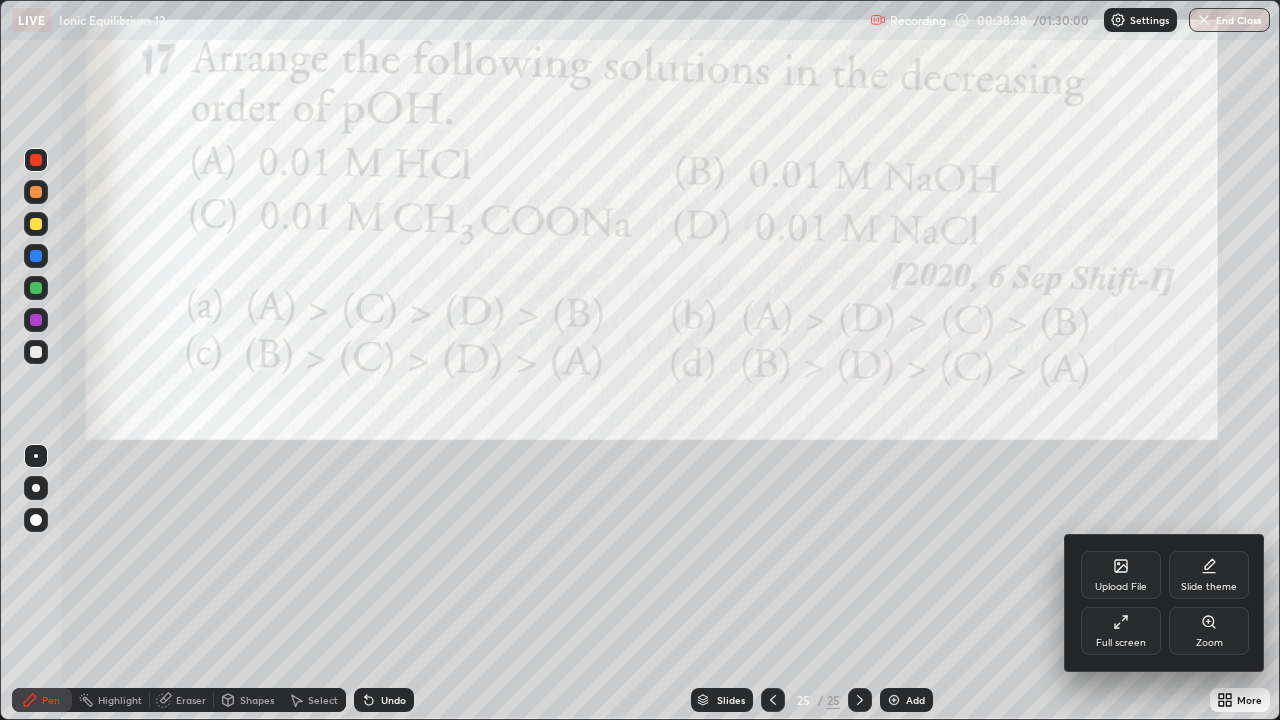 click on "Upload File" at bounding box center [1121, 575] 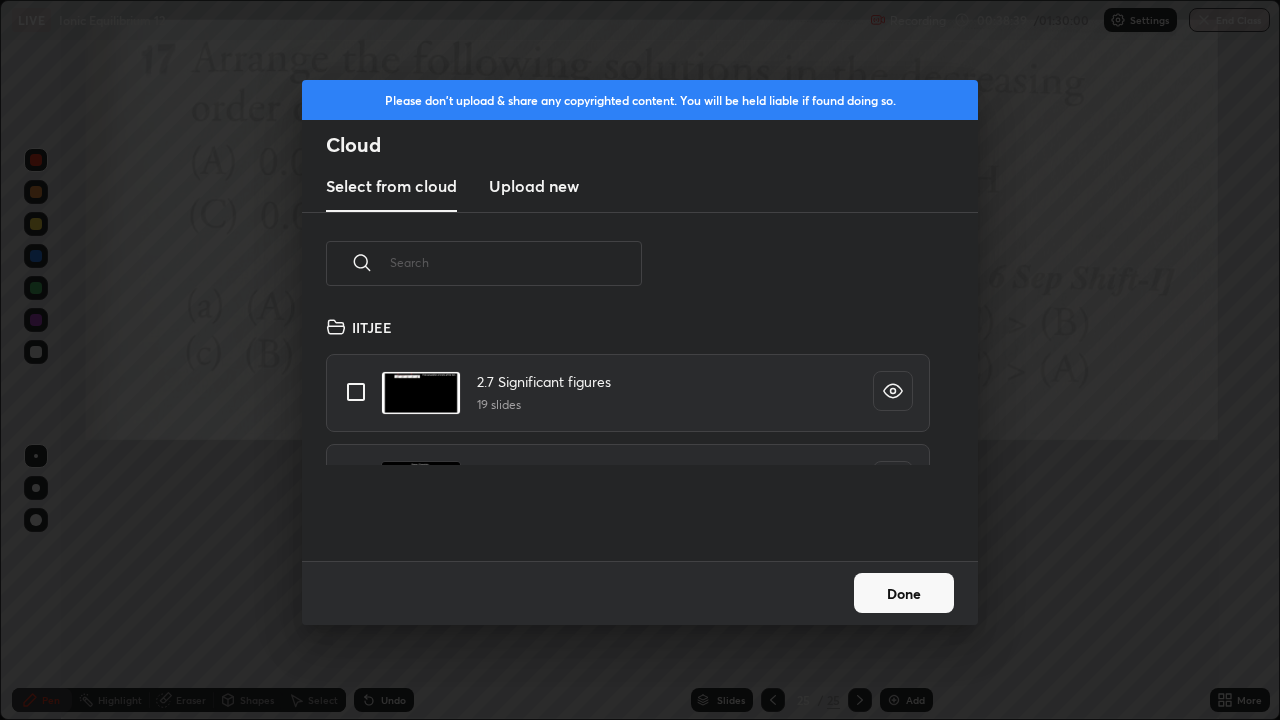 scroll, scrollTop: 7, scrollLeft: 11, axis: both 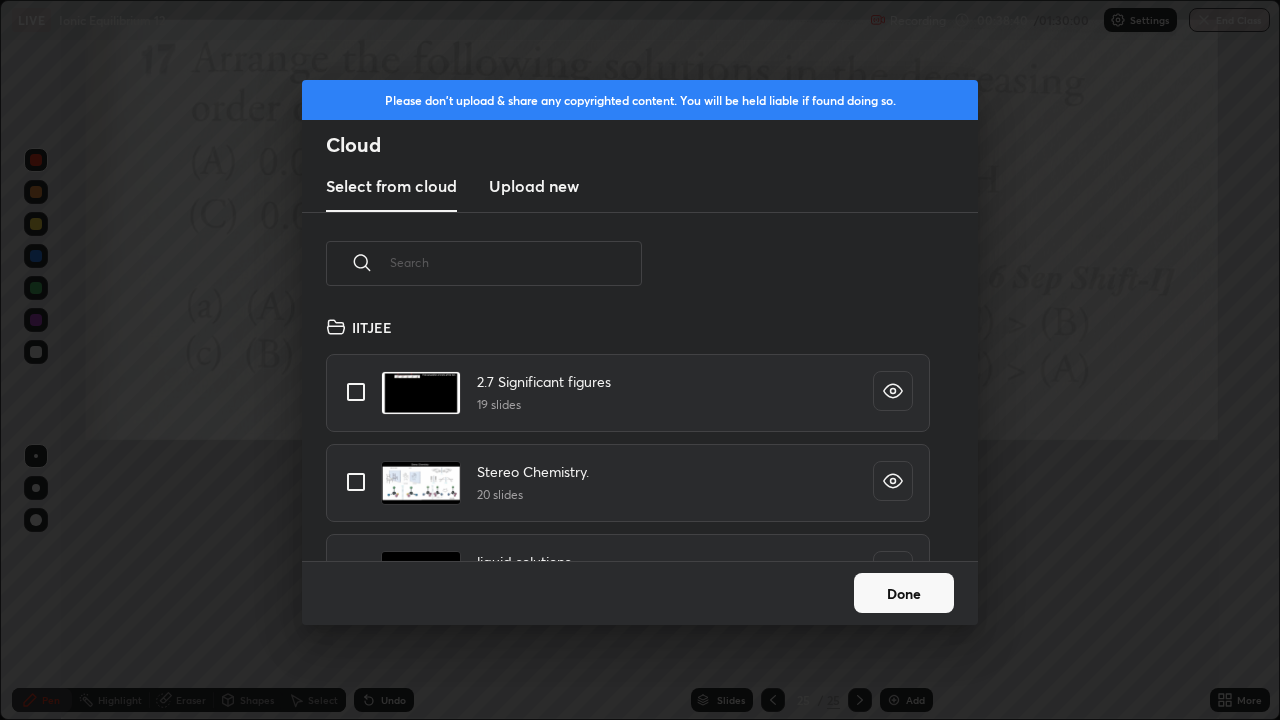 click on "Upload new" at bounding box center [534, 186] 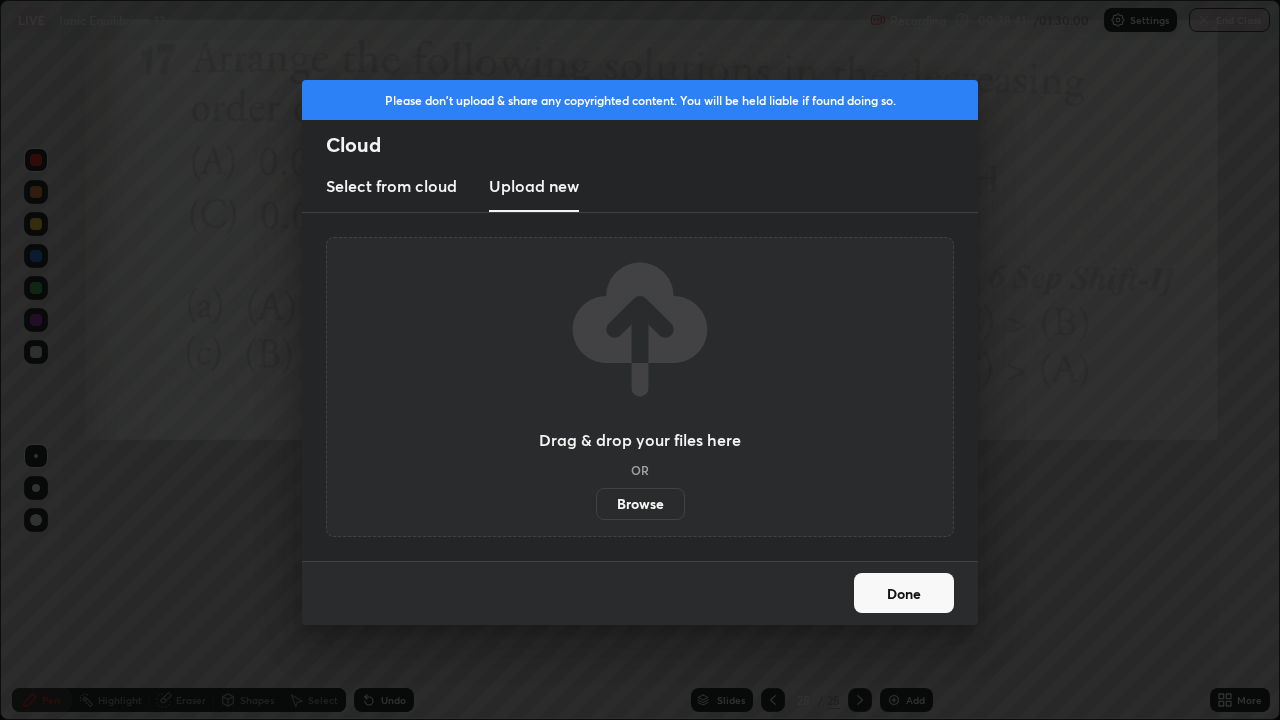 click on "Browse" at bounding box center [640, 504] 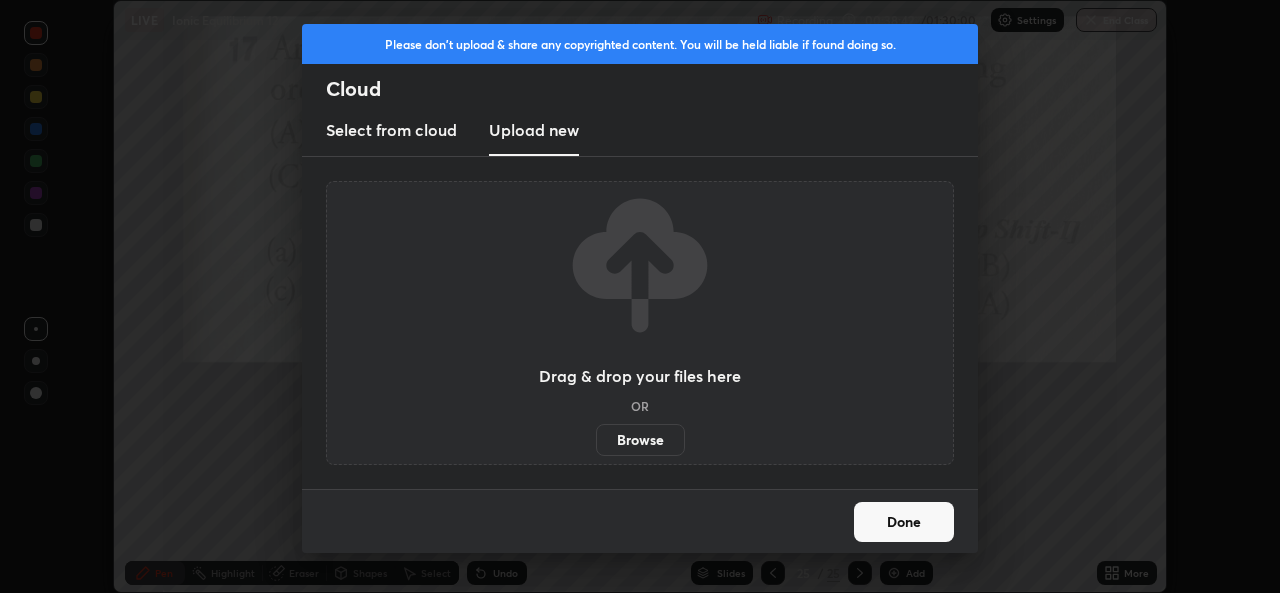 scroll, scrollTop: 593, scrollLeft: 1280, axis: both 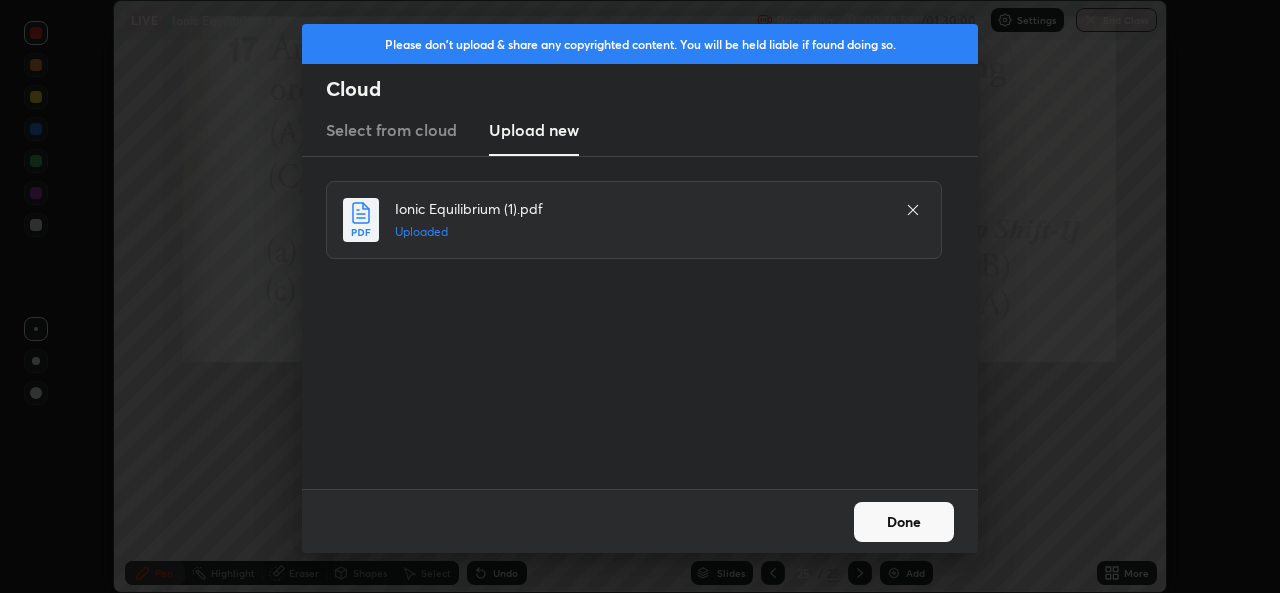 click on "Done" at bounding box center (904, 522) 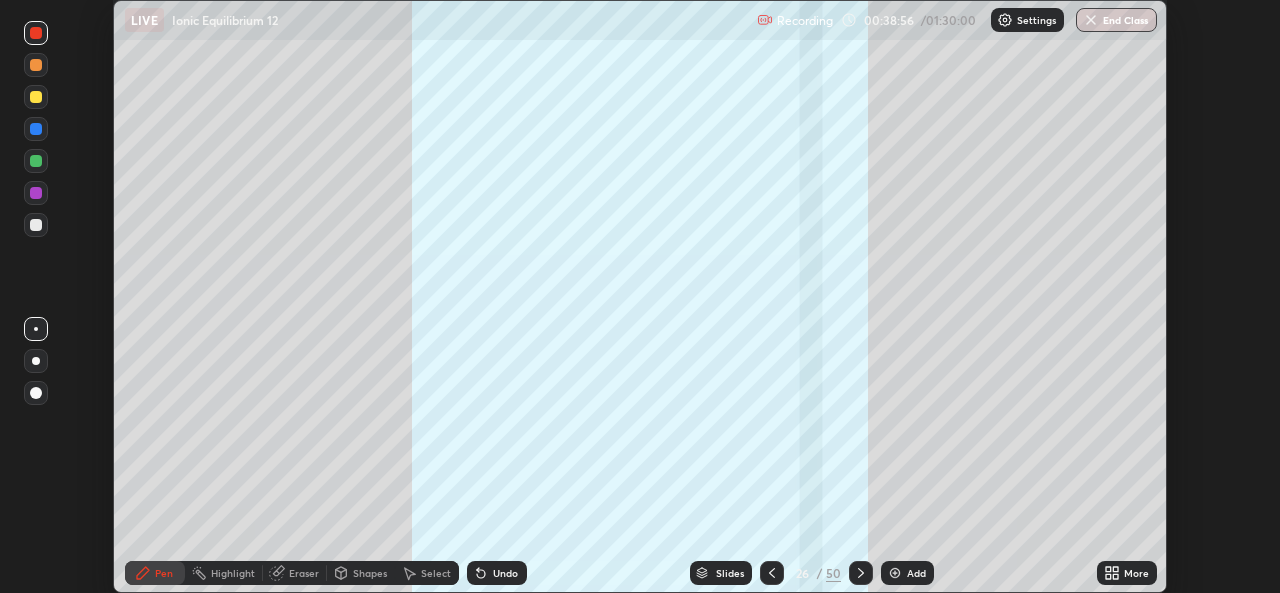 click 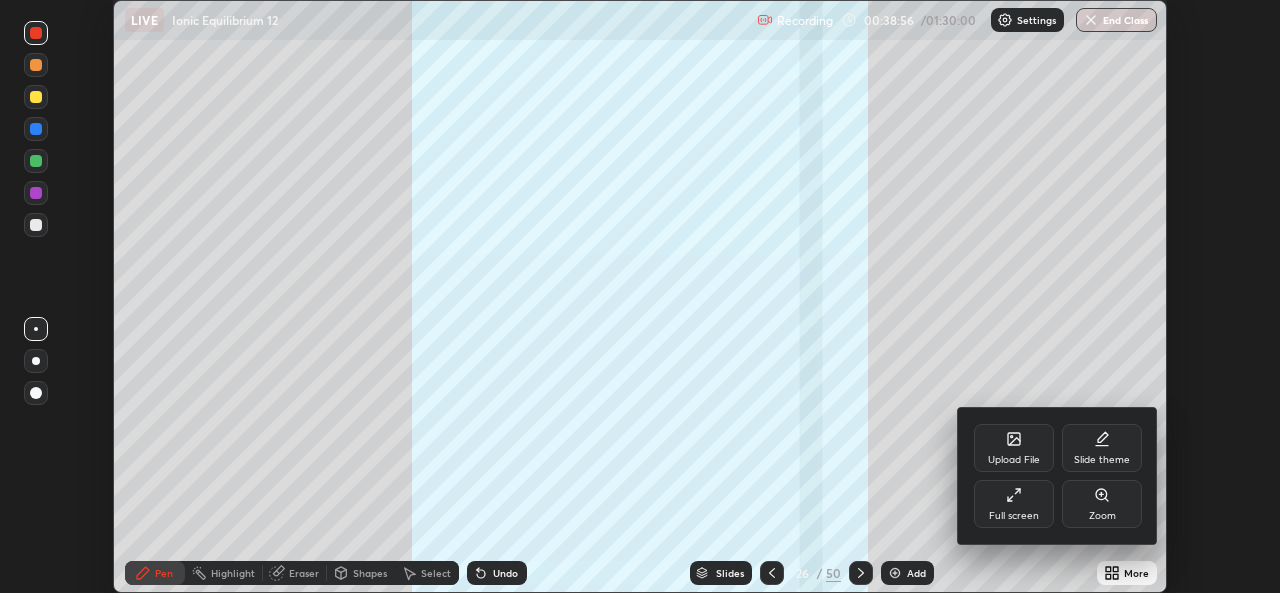 click 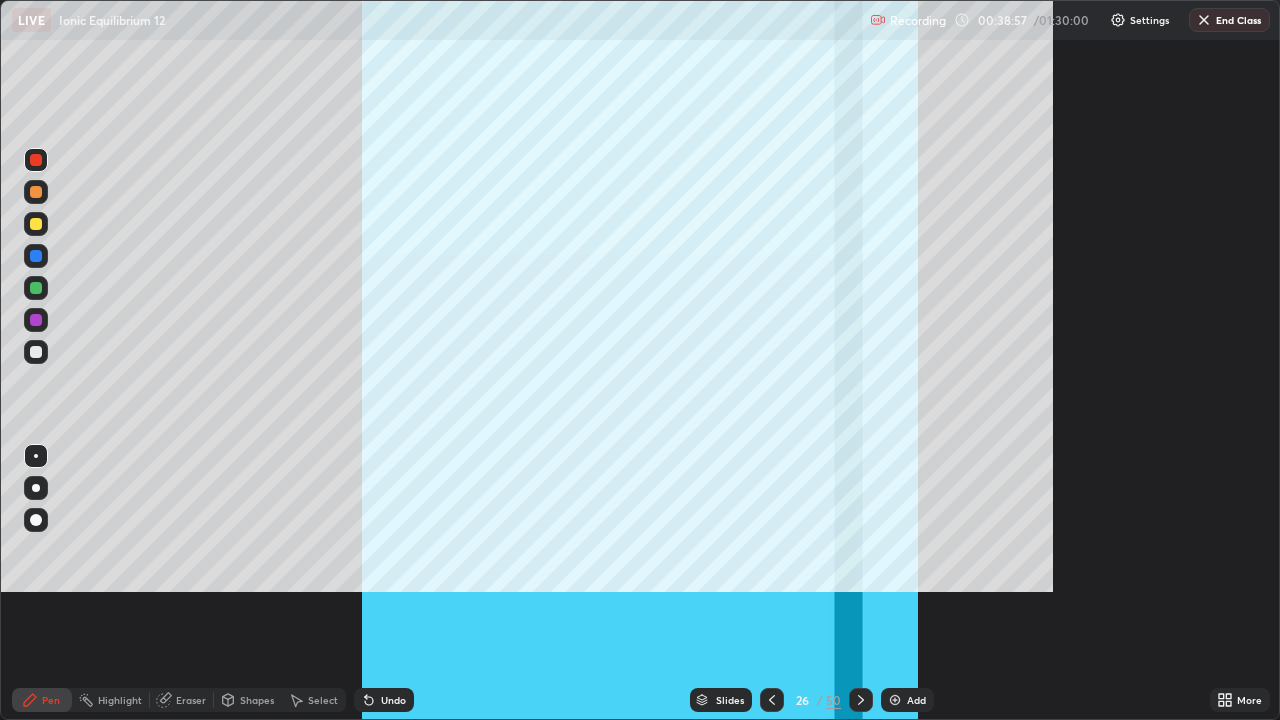 scroll, scrollTop: 99280, scrollLeft: 98720, axis: both 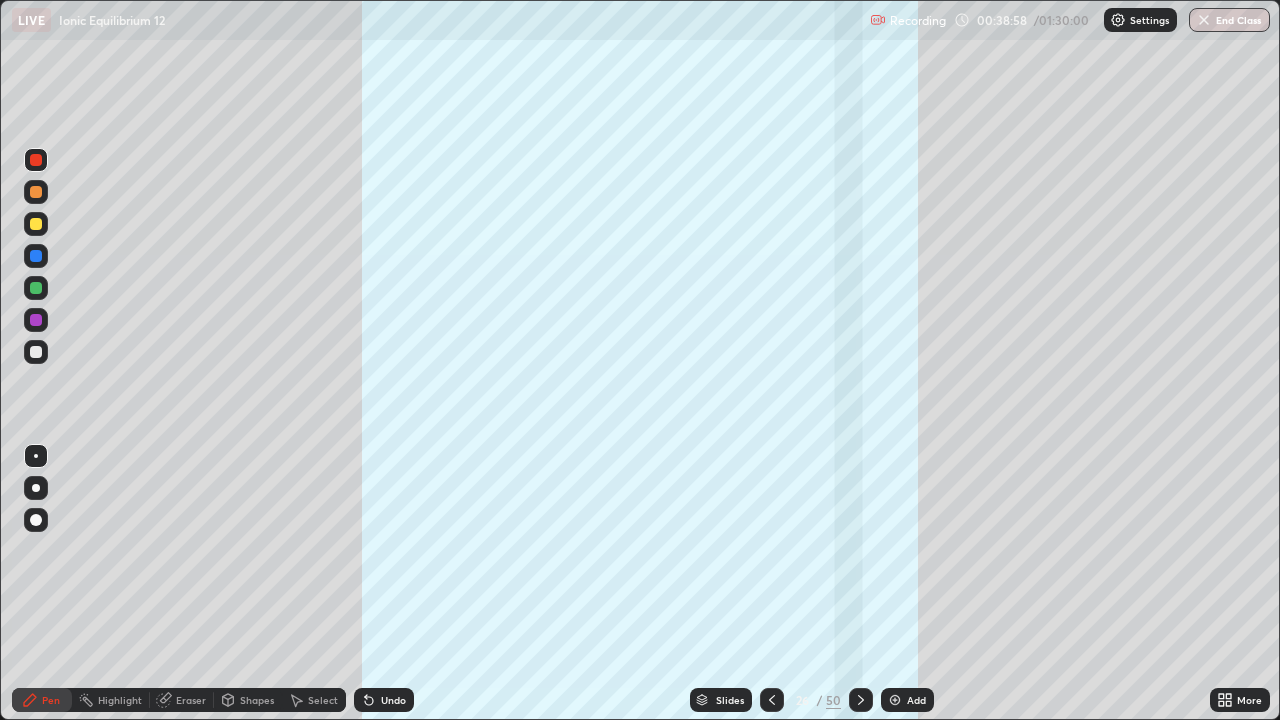 click on "50" at bounding box center (833, 700) 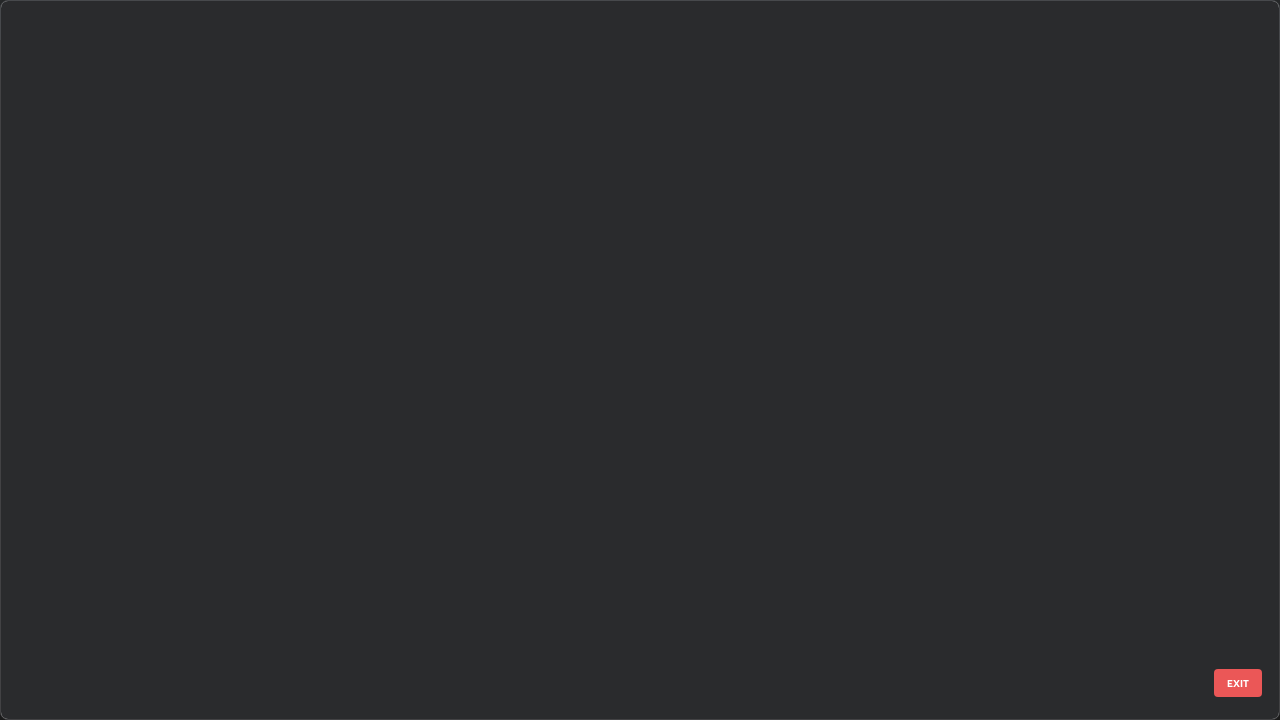 scroll, scrollTop: 1303, scrollLeft: 0, axis: vertical 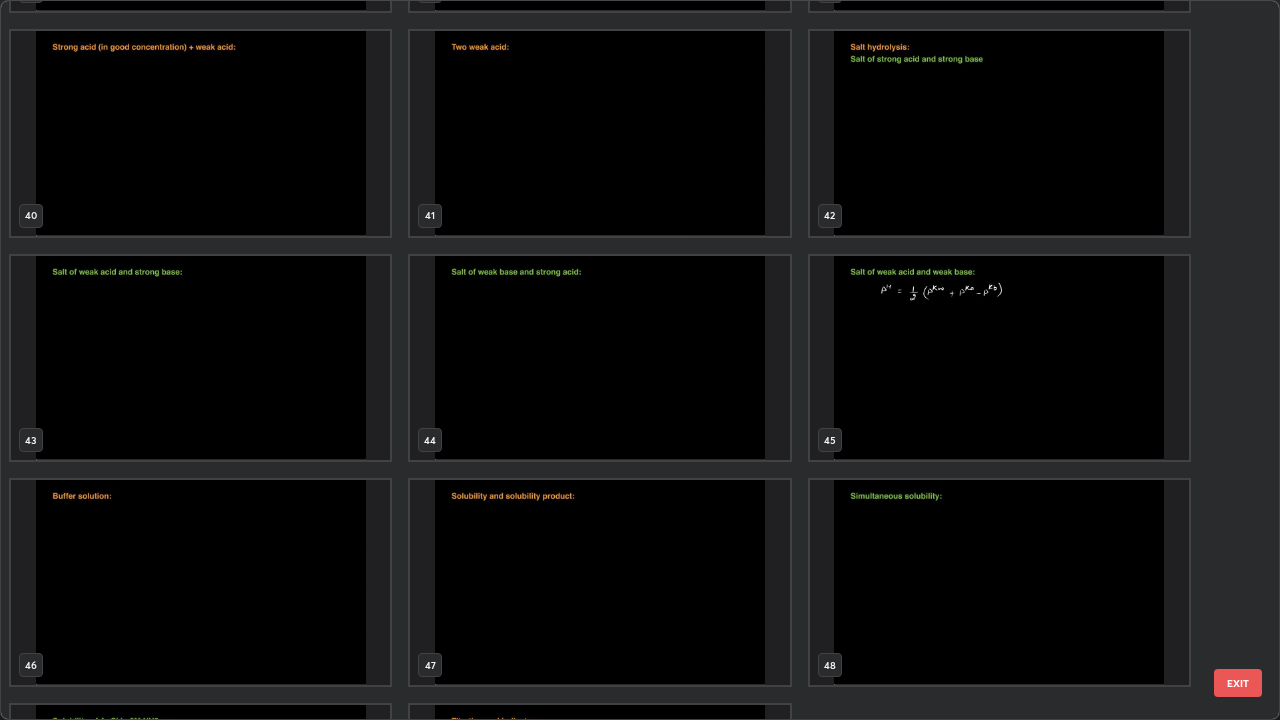 click at bounding box center [599, 582] 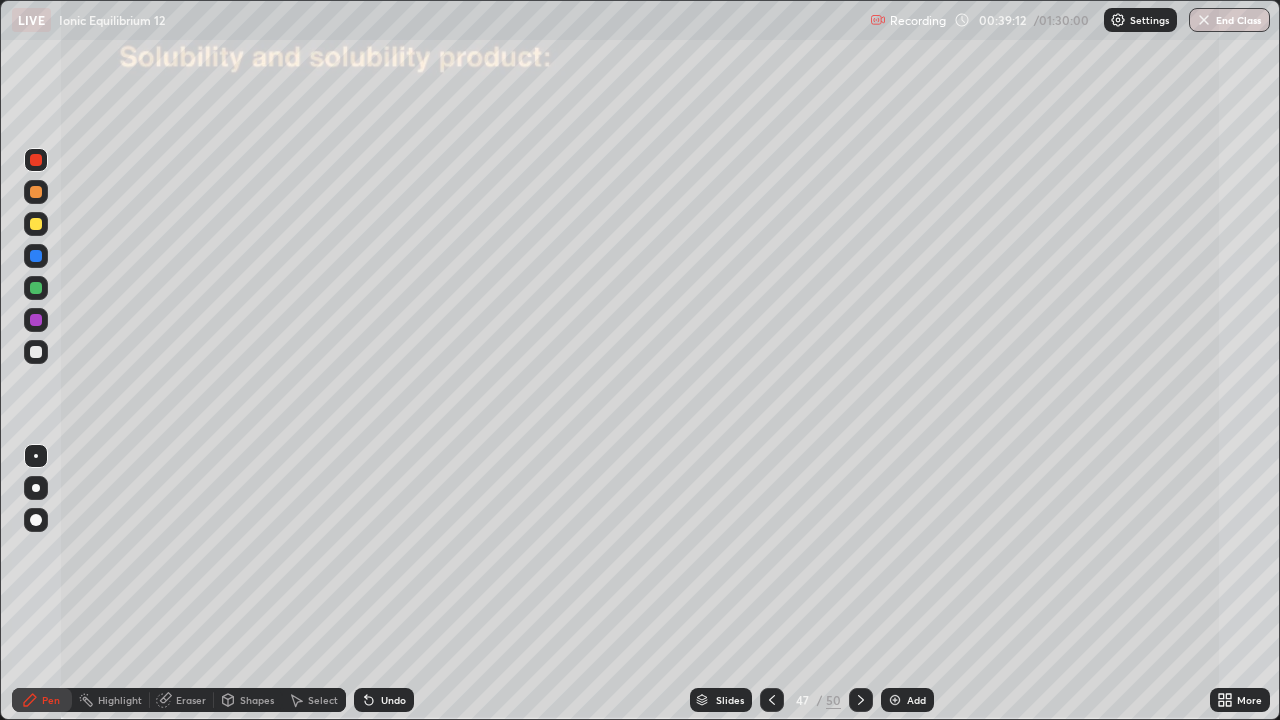 click at bounding box center [895, 700] 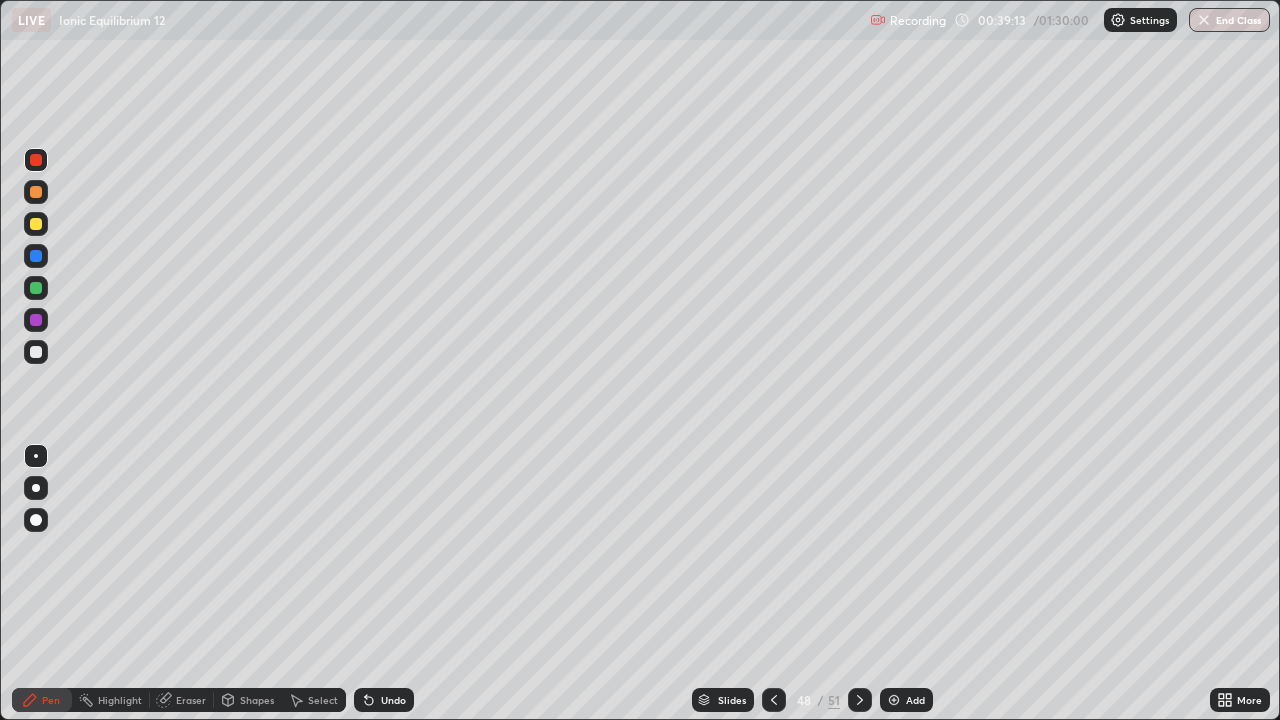 click at bounding box center [36, 352] 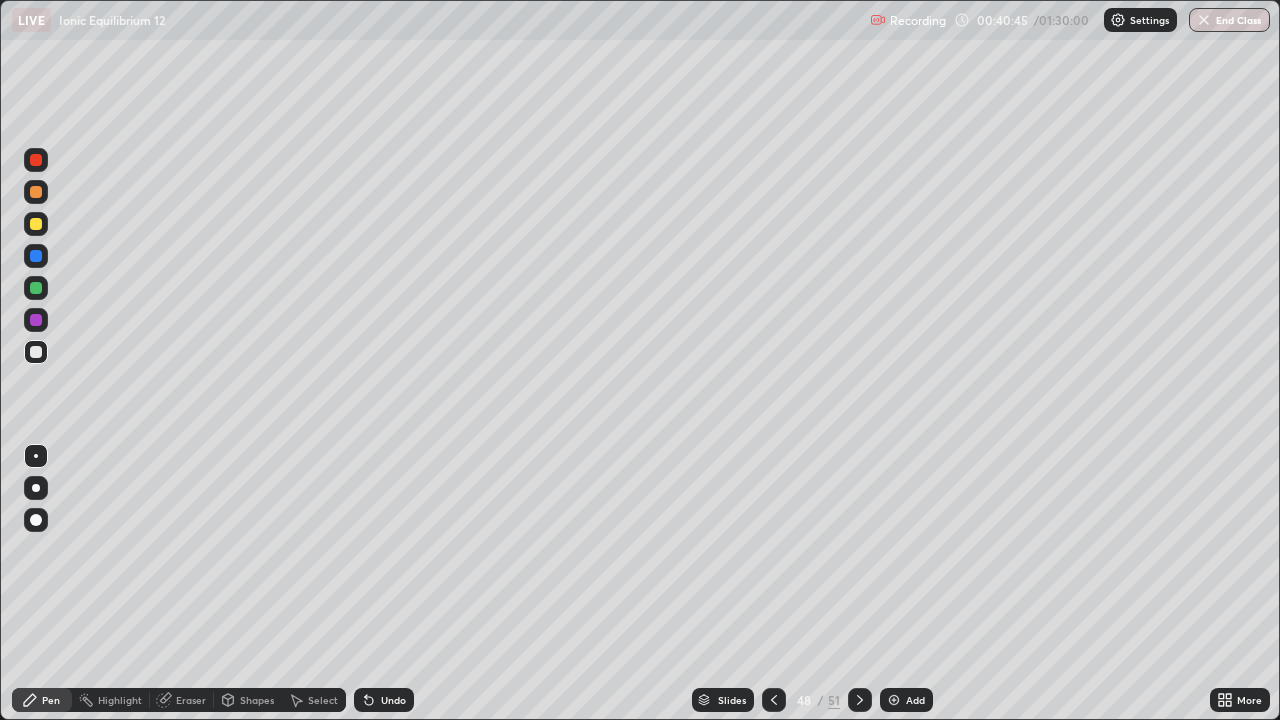 click on "Select" at bounding box center [323, 700] 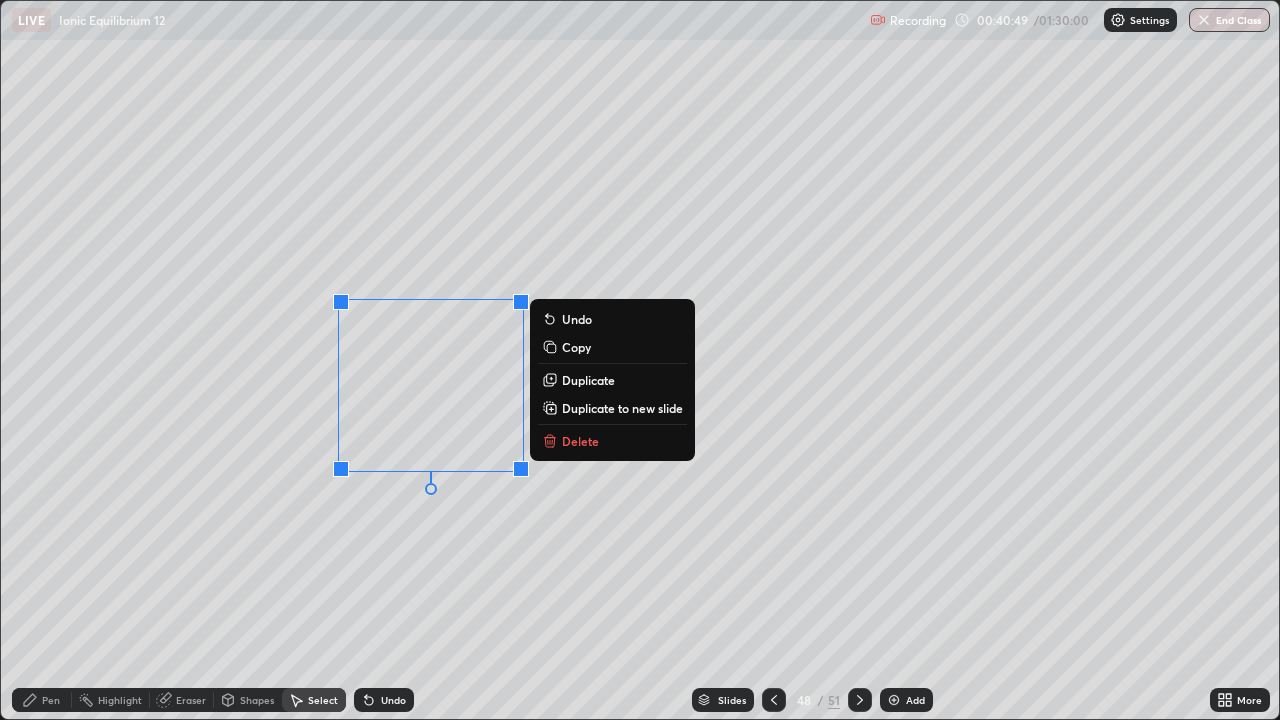 click on "Pen" at bounding box center (51, 700) 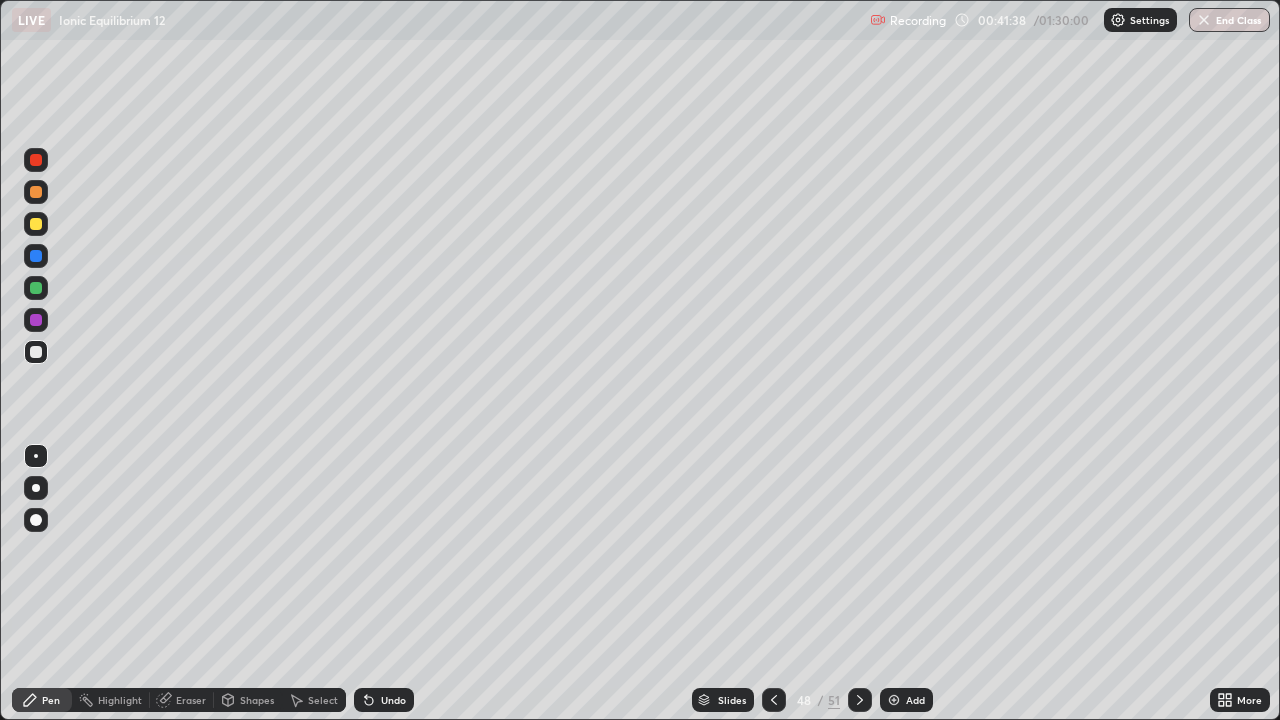 click on "Eraser" at bounding box center [191, 700] 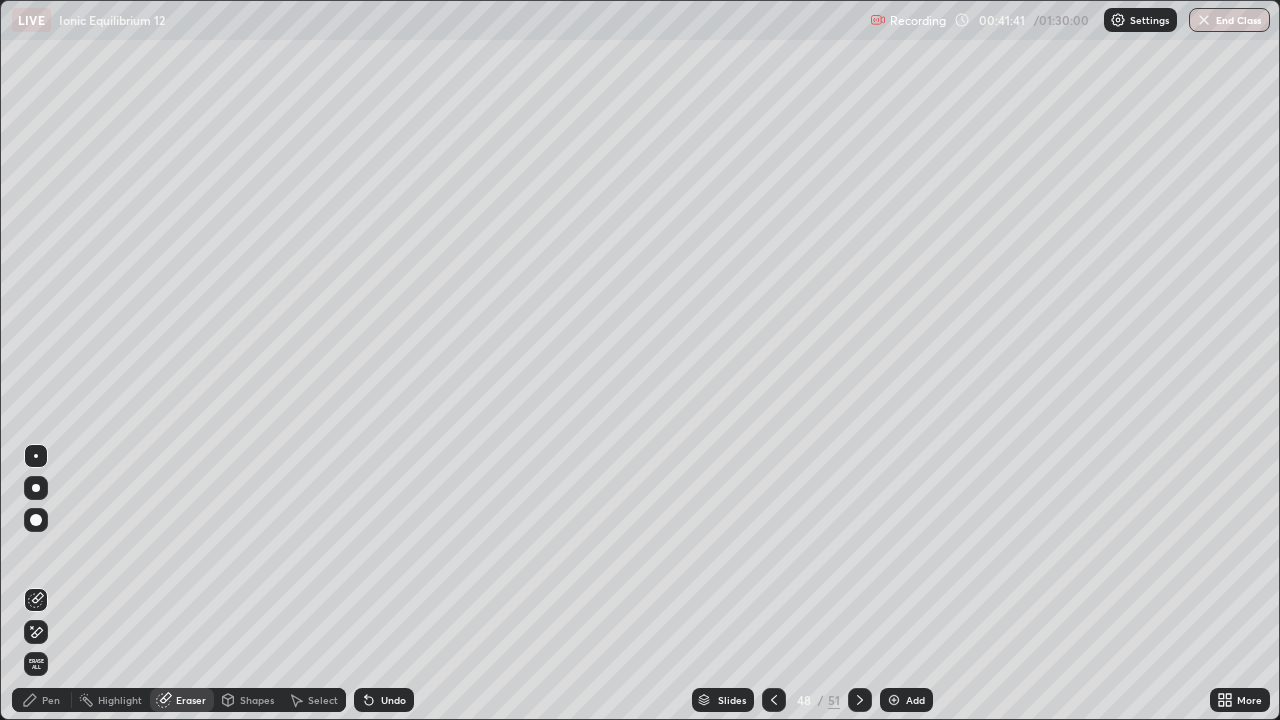 click on "Pen" at bounding box center [51, 700] 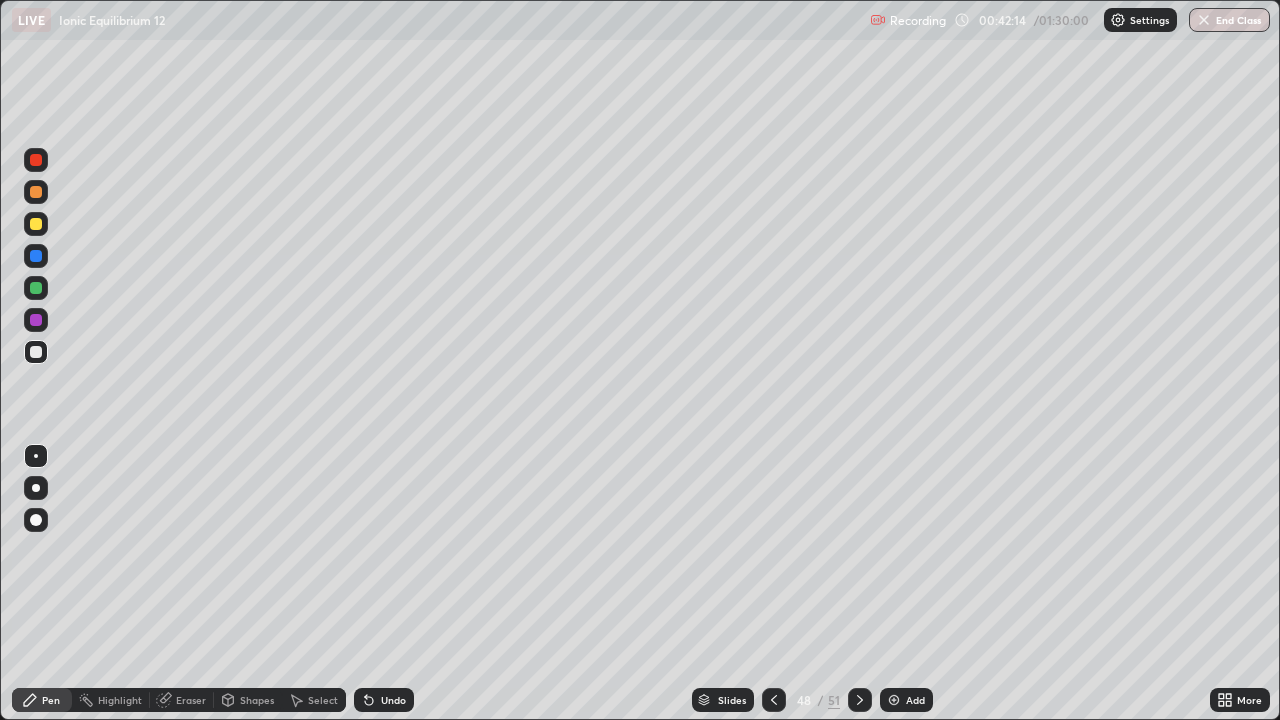 click on "Undo" at bounding box center [393, 700] 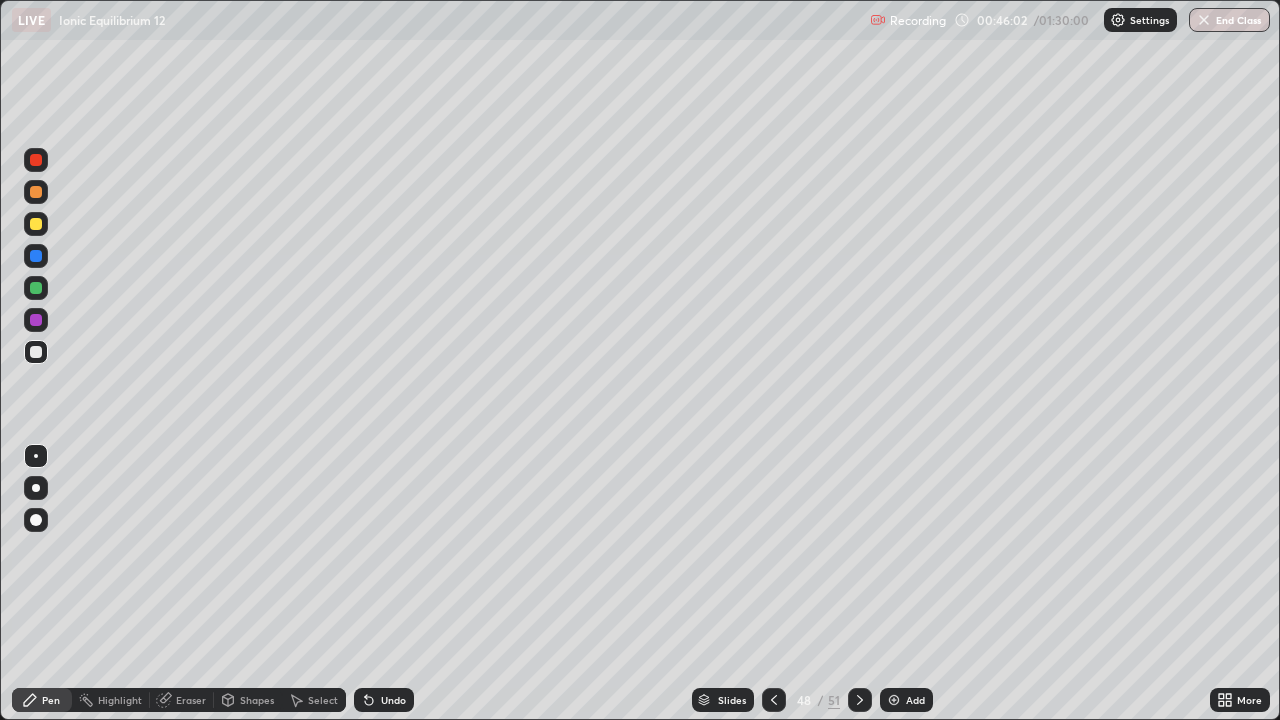 click on "Undo" at bounding box center (393, 700) 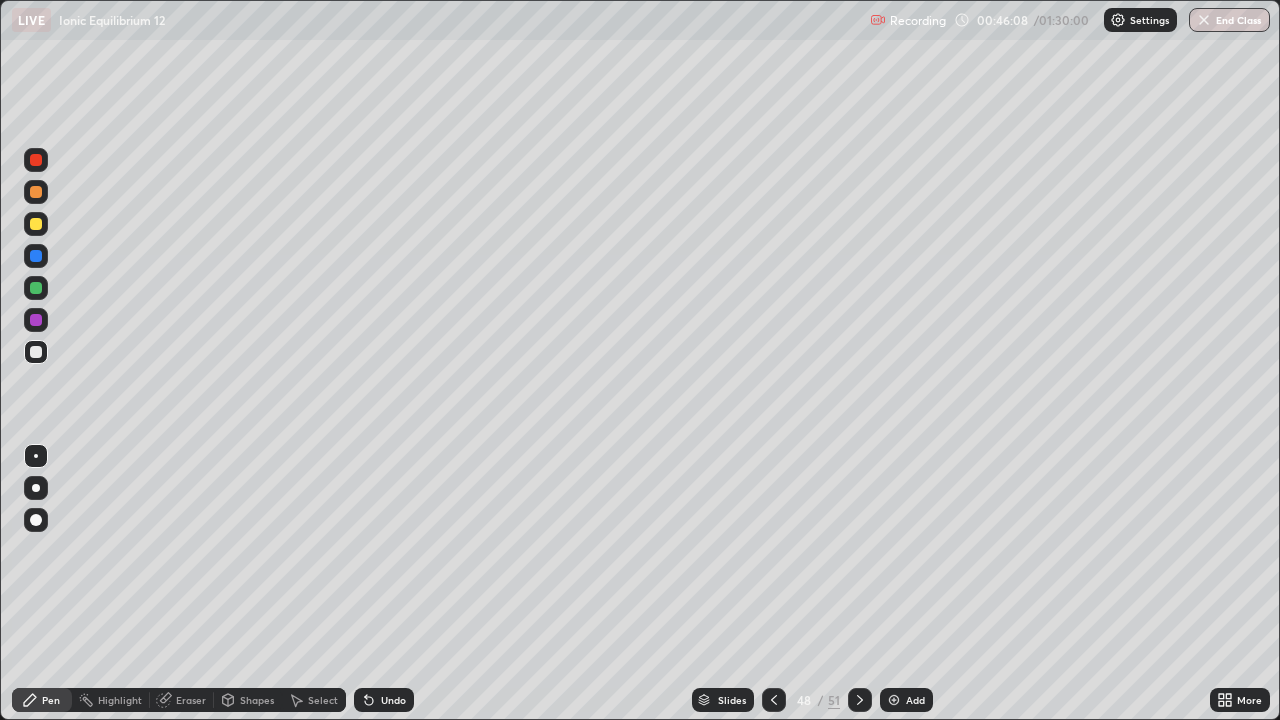 click on "Undo" at bounding box center (393, 700) 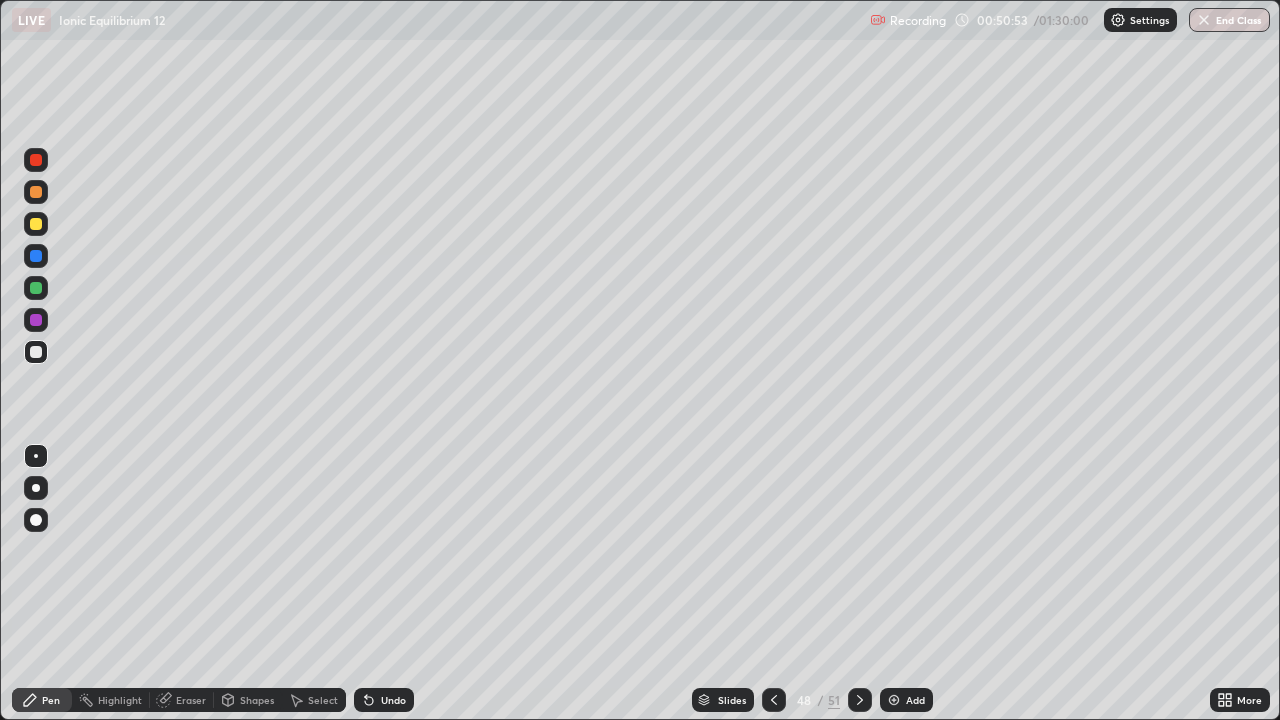 click at bounding box center [36, 288] 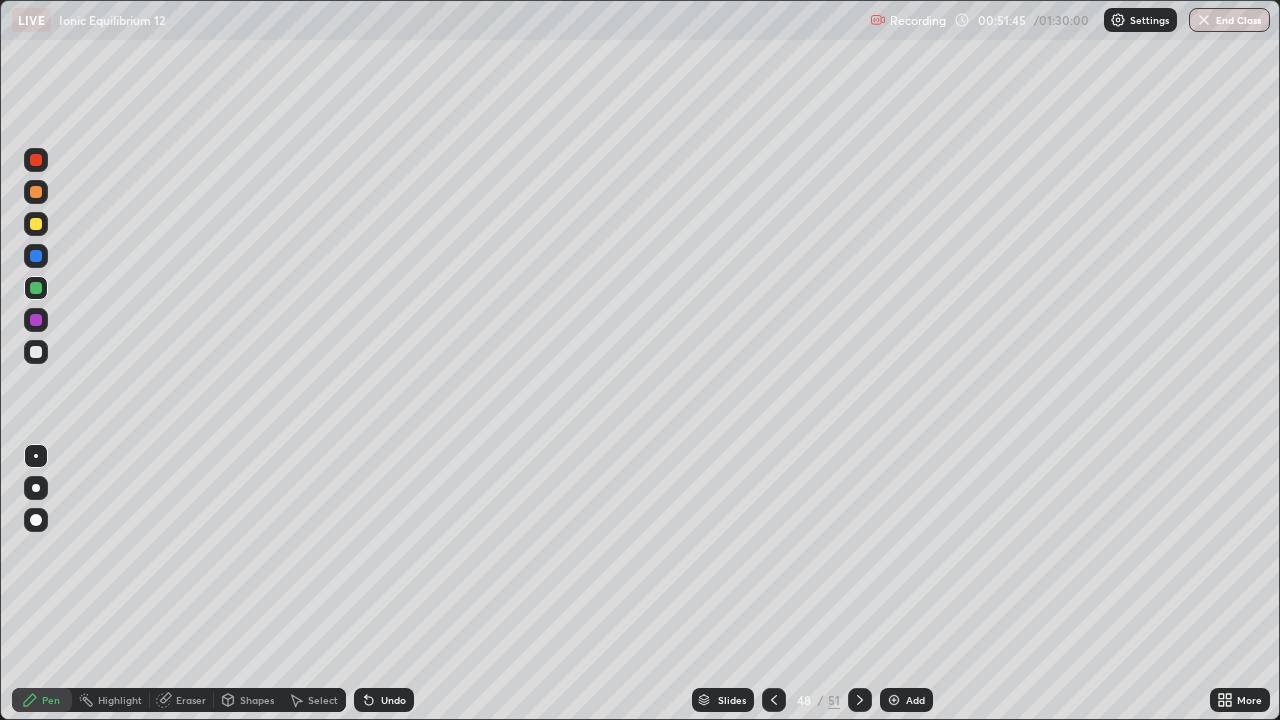 click on "Eraser" at bounding box center [191, 700] 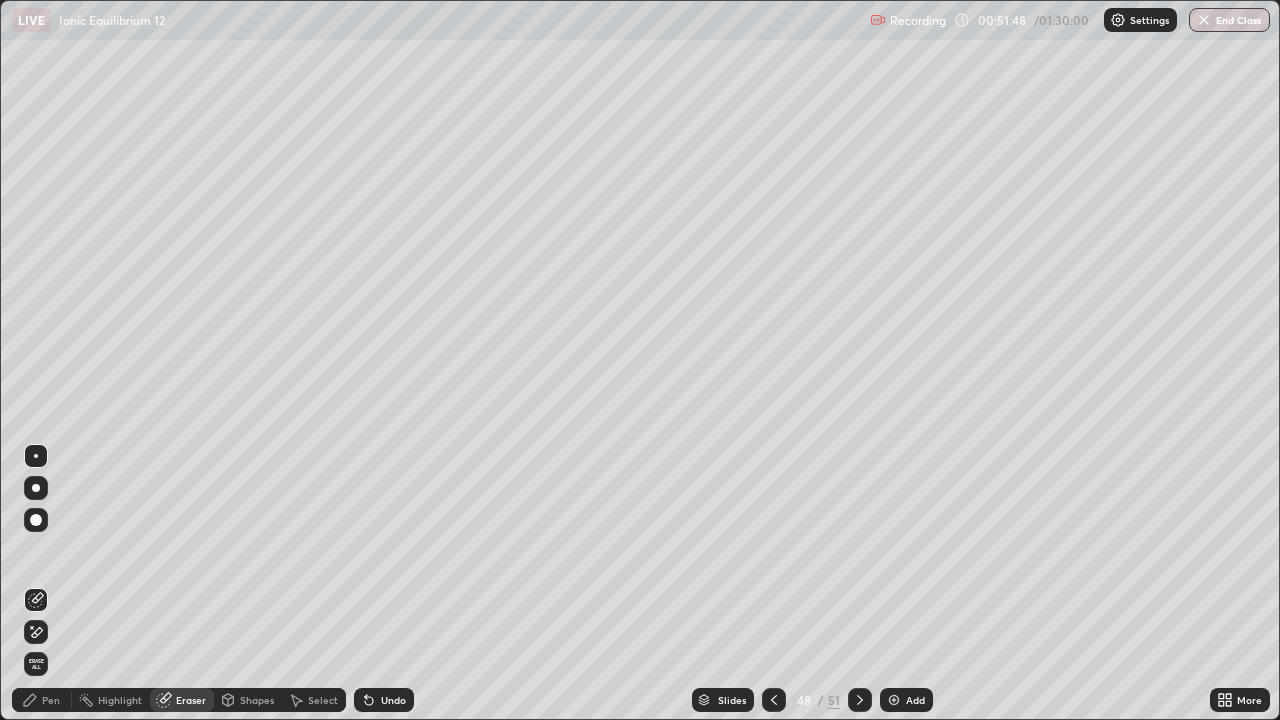 click 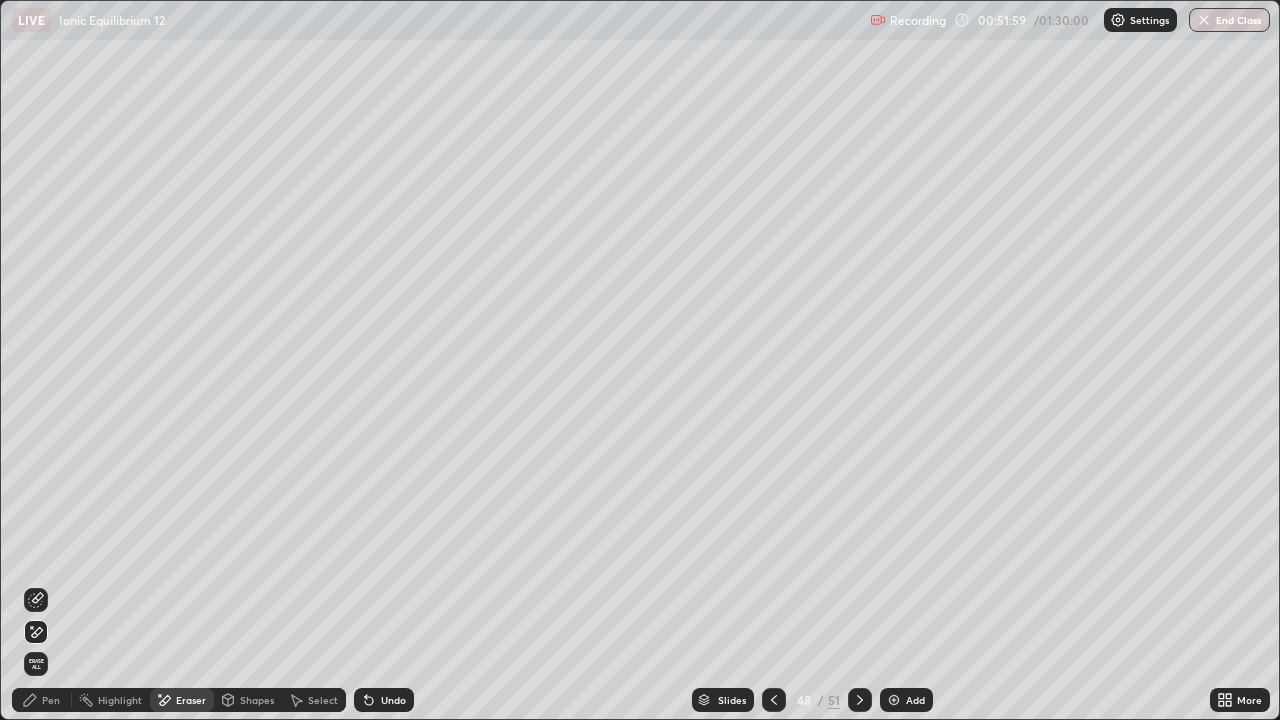 click on "Pen" at bounding box center (51, 700) 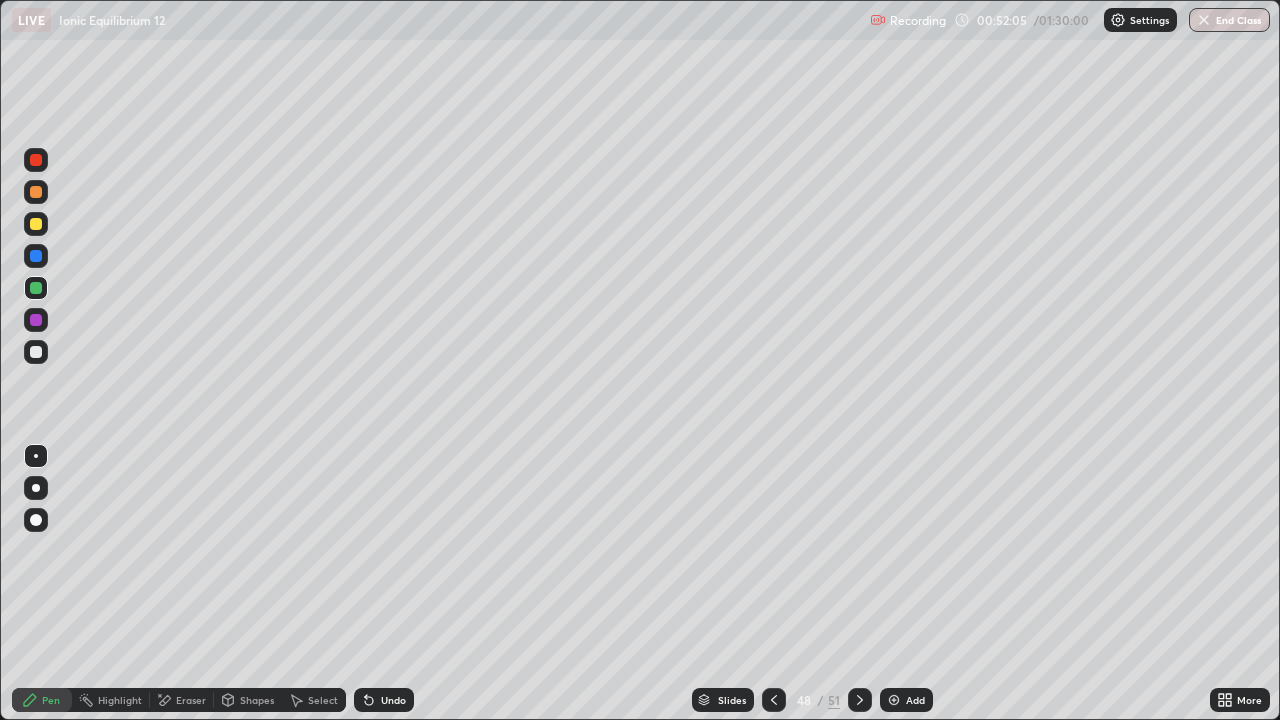 click on "Undo" at bounding box center [393, 700] 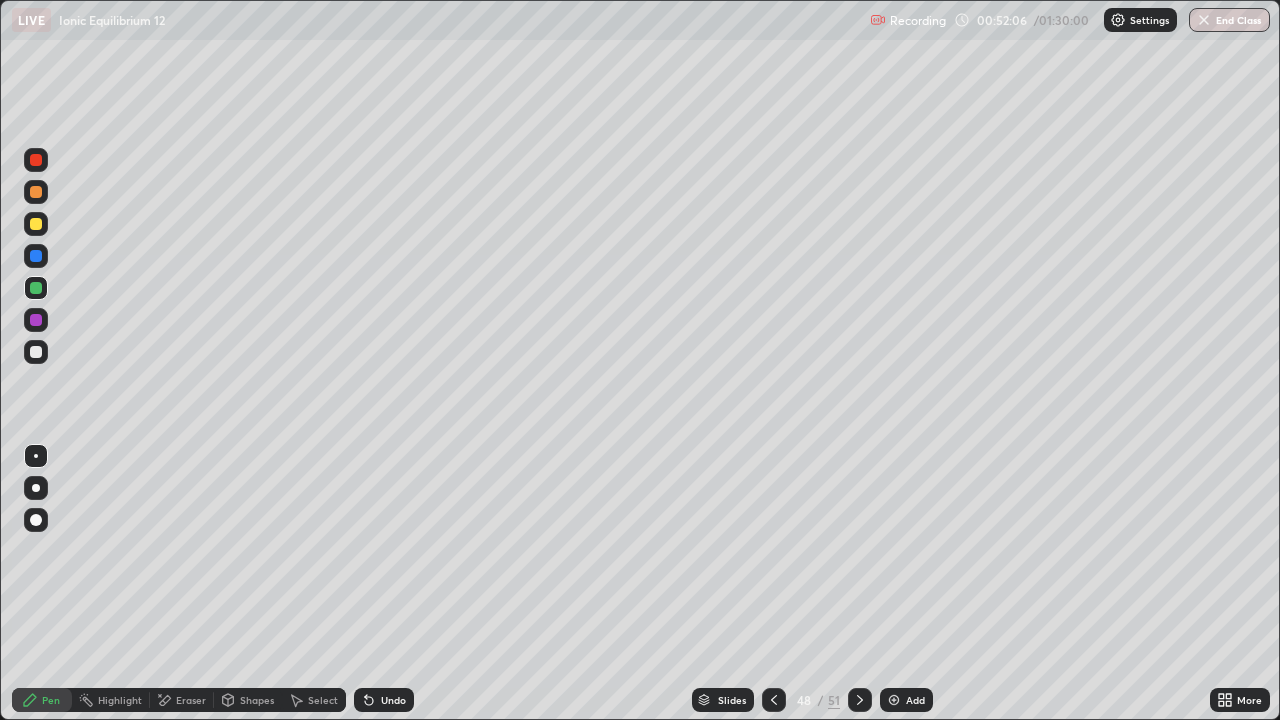click at bounding box center [36, 224] 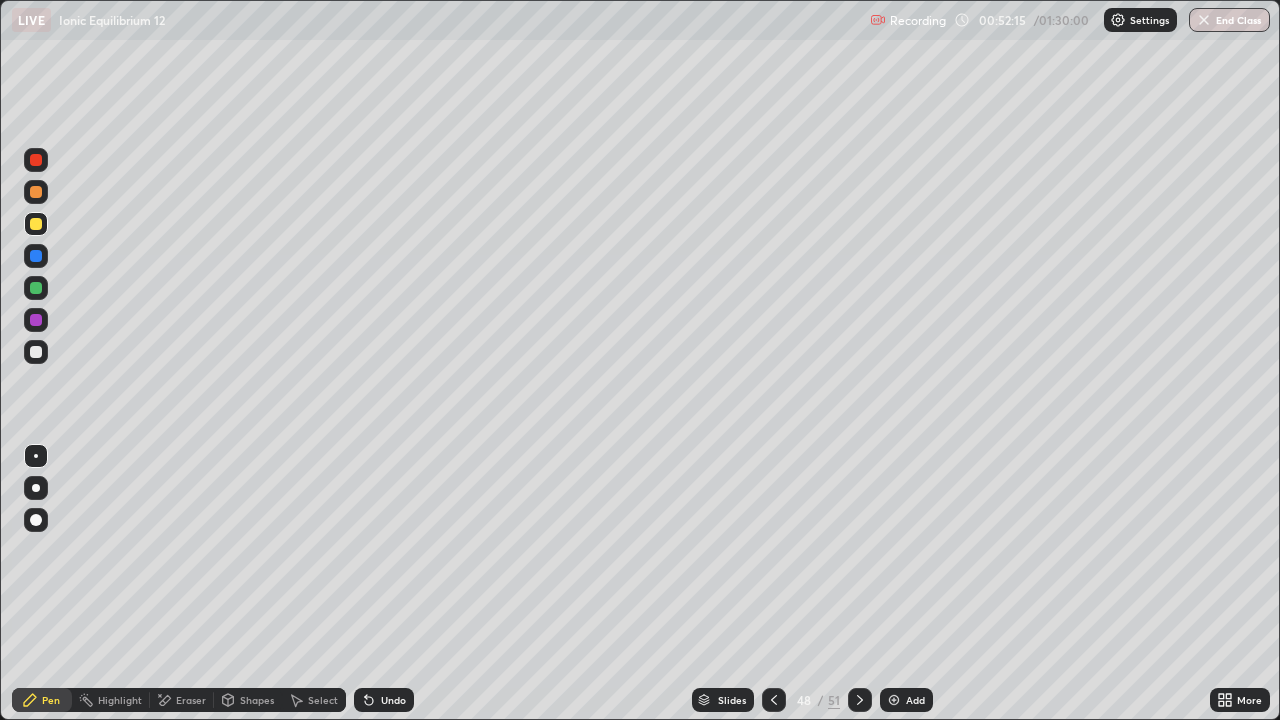 click at bounding box center [36, 192] 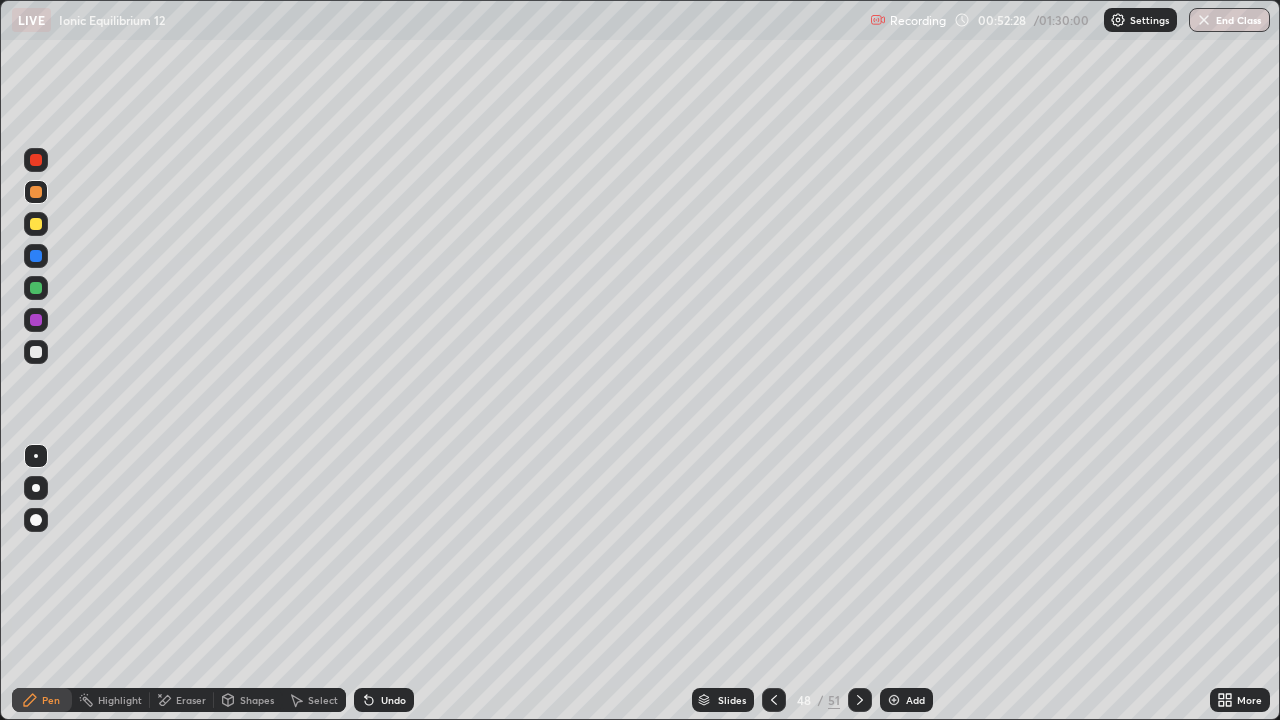 click at bounding box center [36, 352] 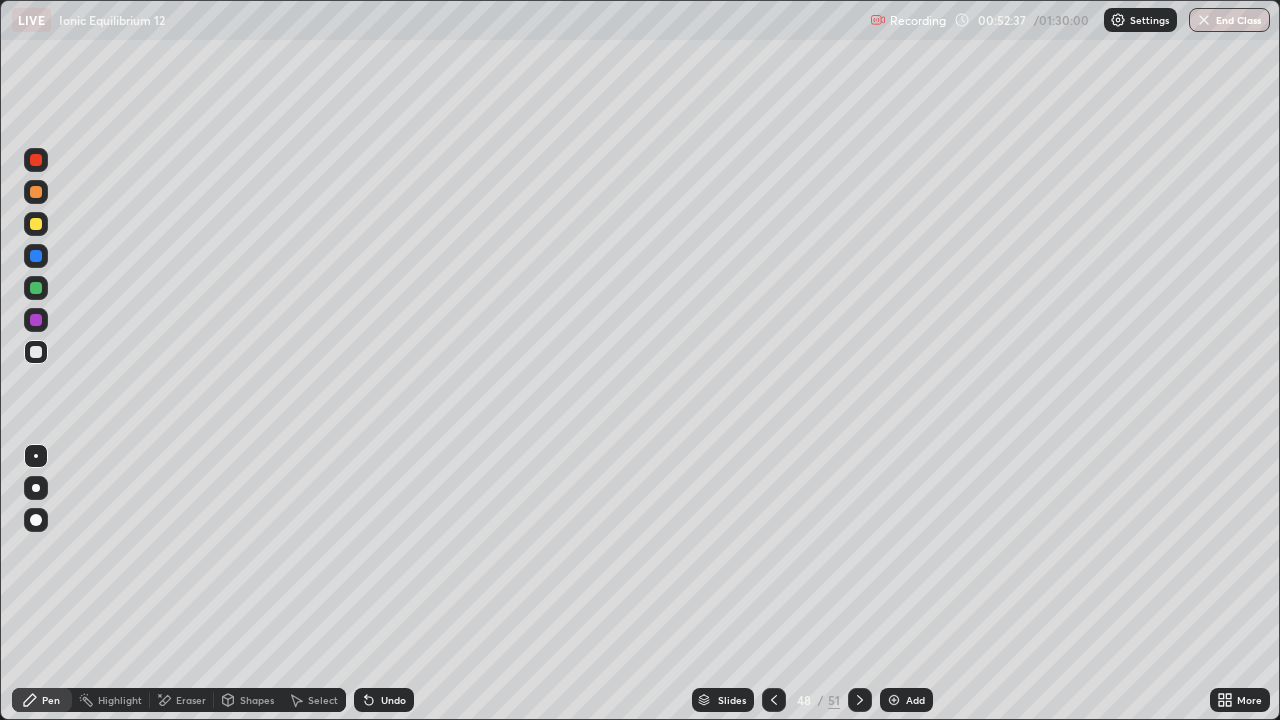 click on "Pen" at bounding box center (51, 700) 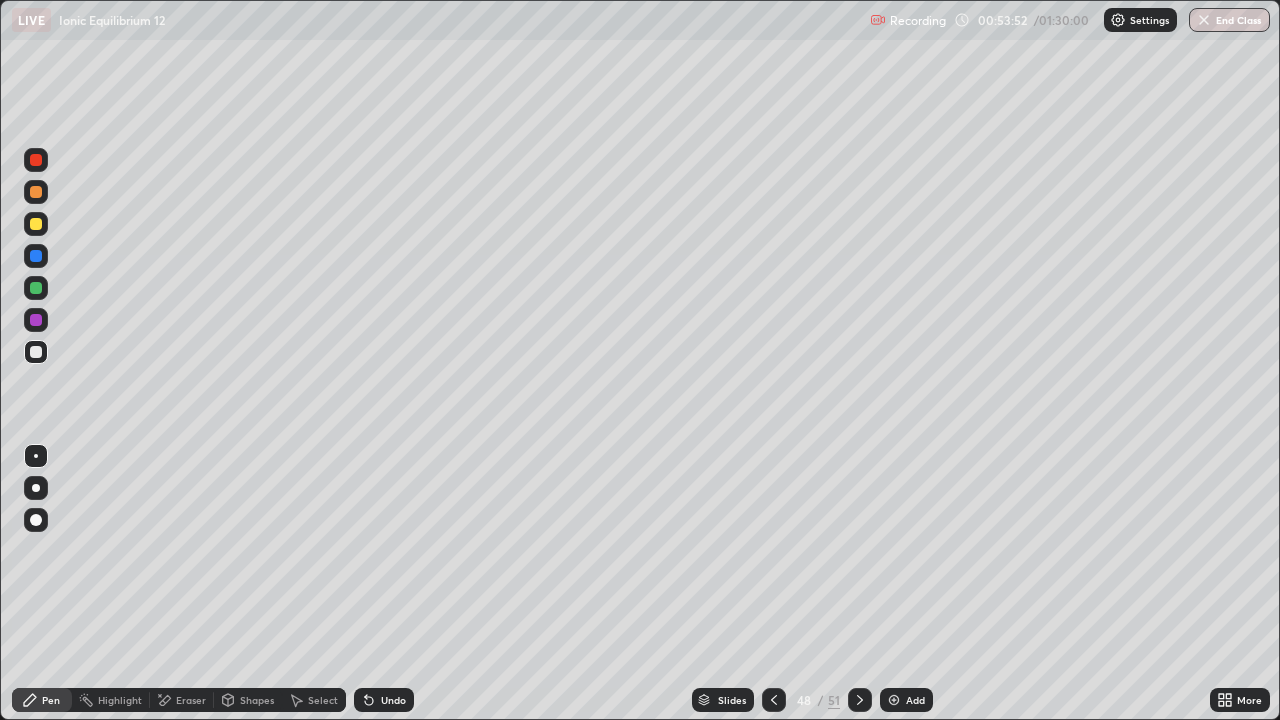 click at bounding box center (36, 288) 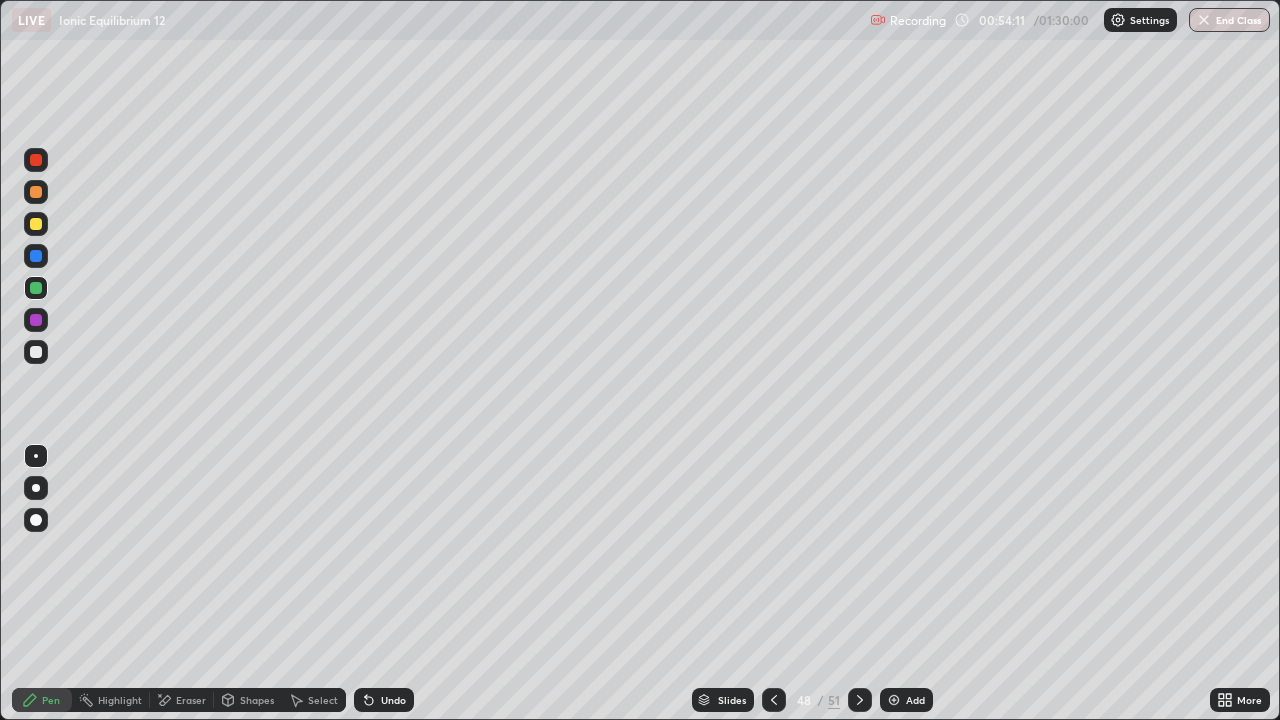 click at bounding box center [36, 352] 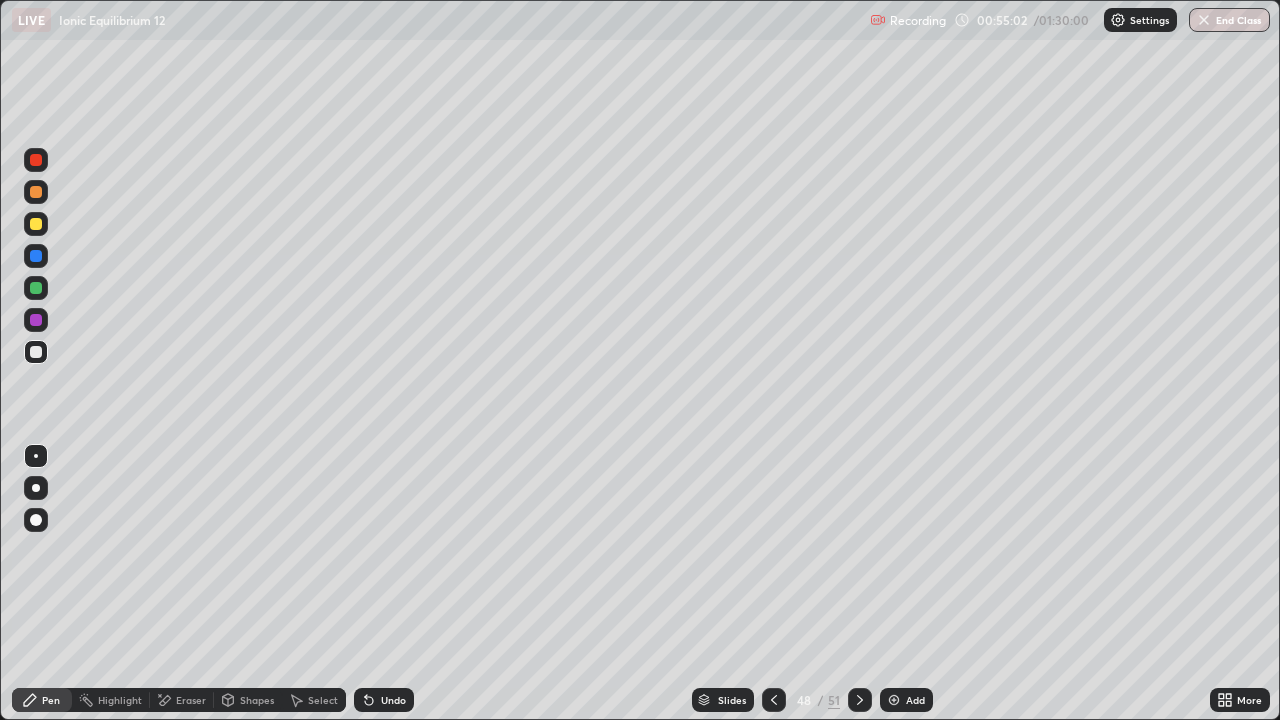 click at bounding box center [860, 700] 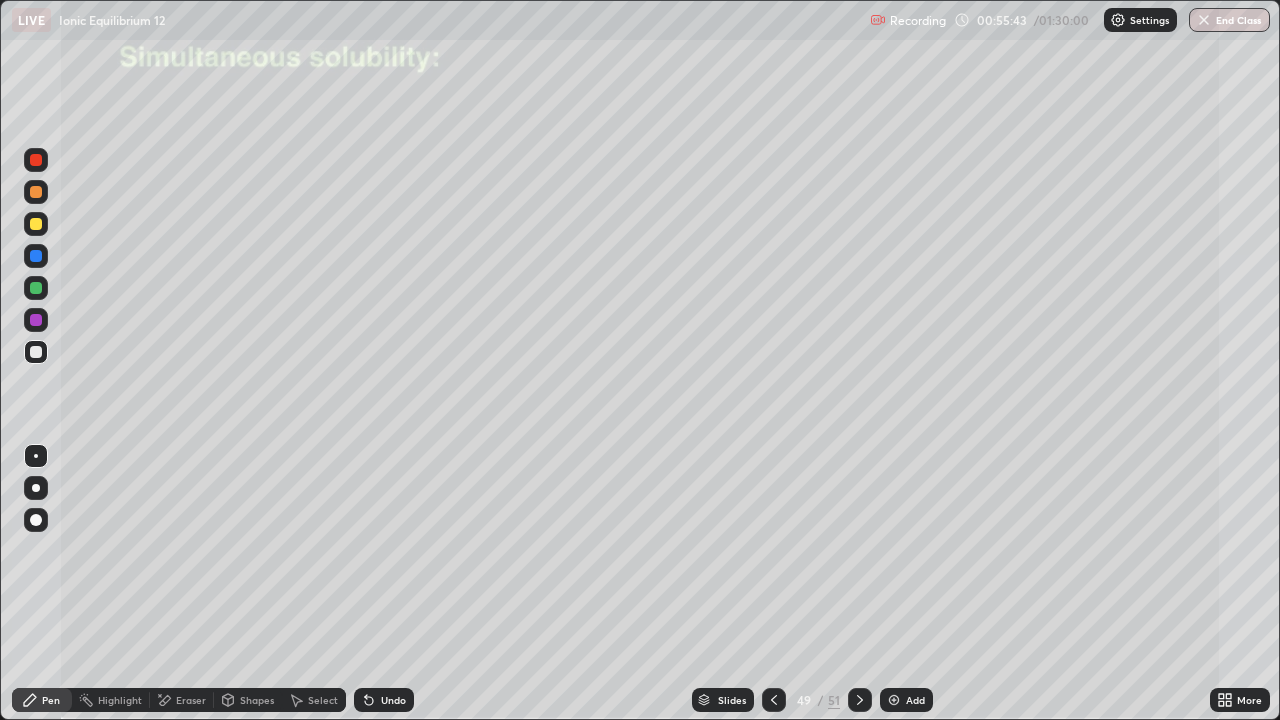 click at bounding box center [36, 352] 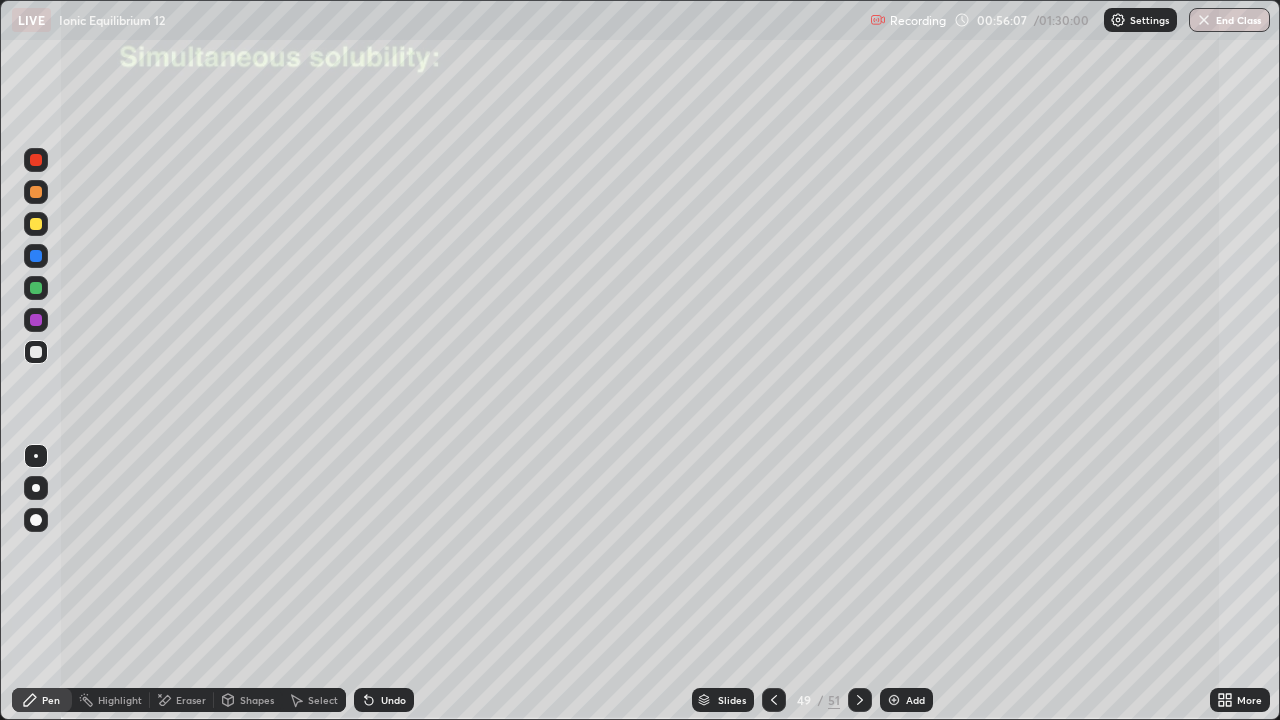 click on "Undo" at bounding box center [384, 700] 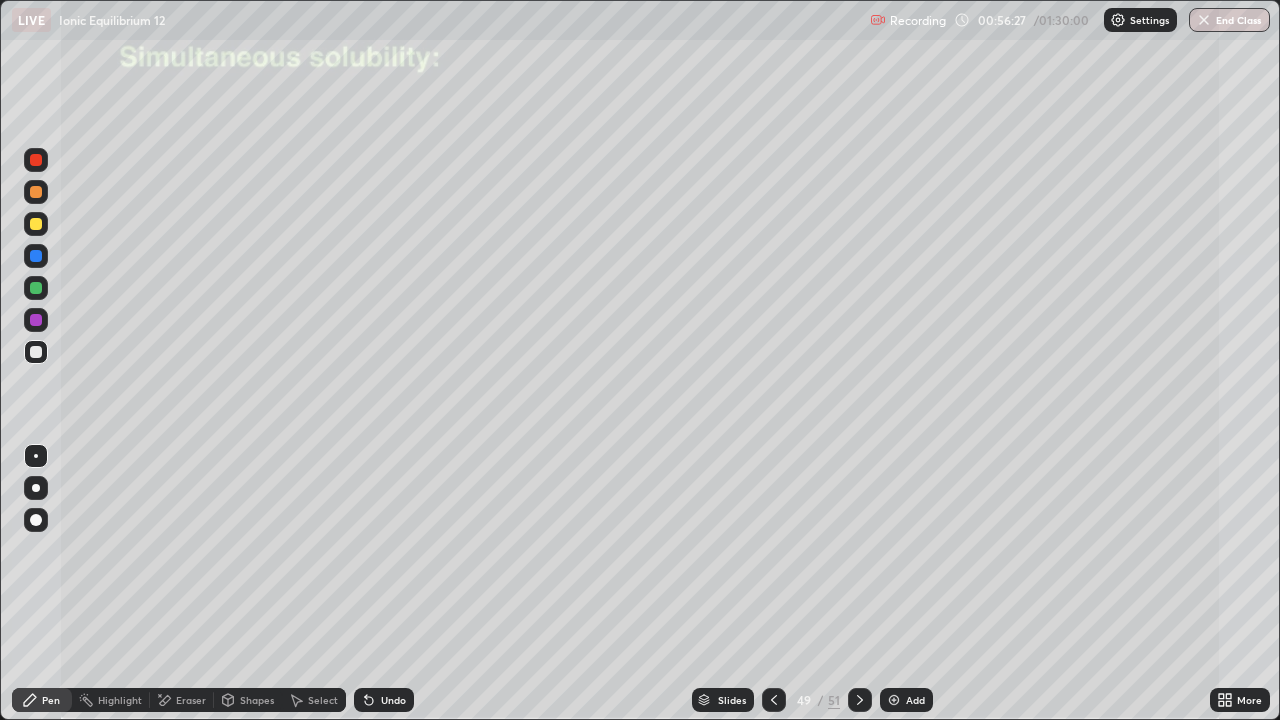 click at bounding box center [36, 224] 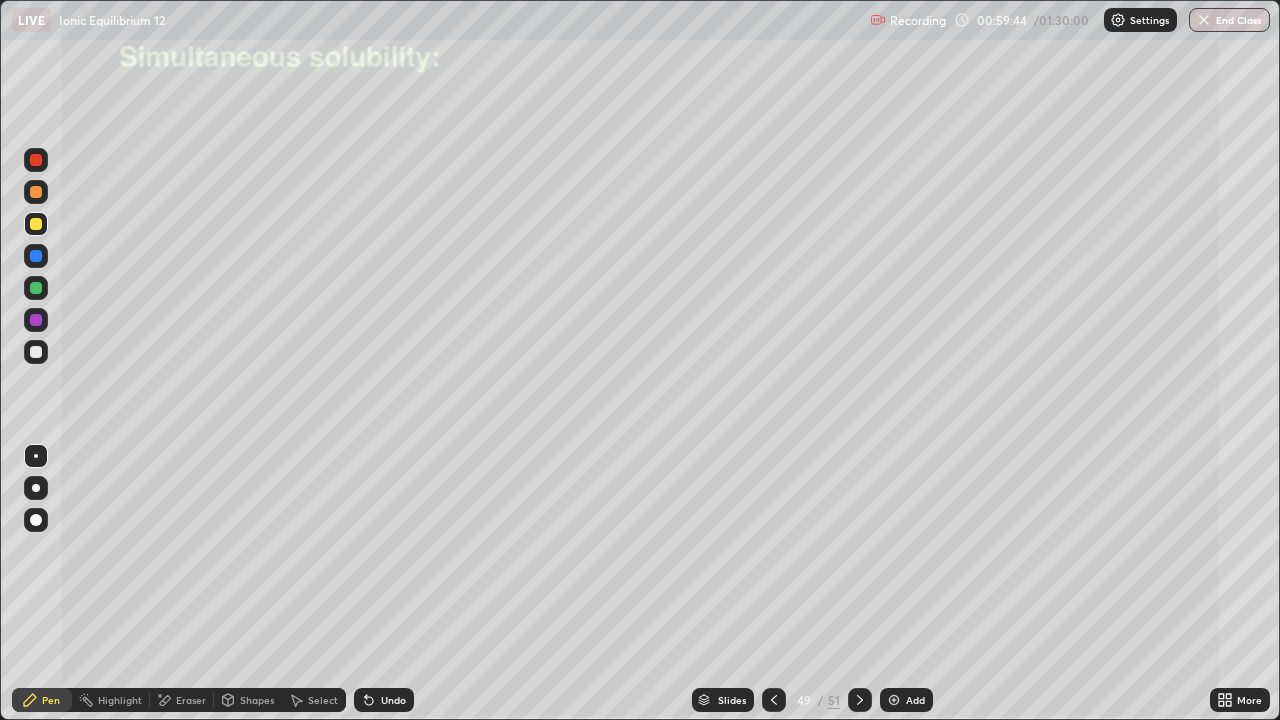 click at bounding box center (36, 352) 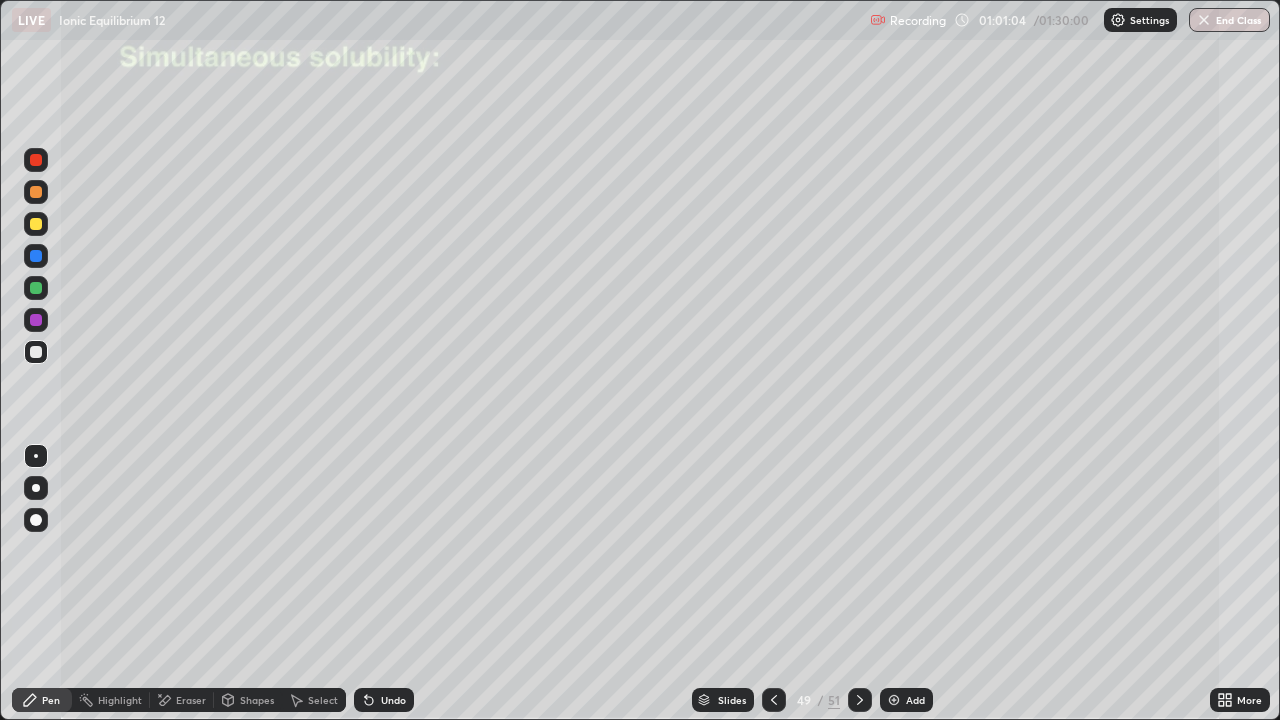 click 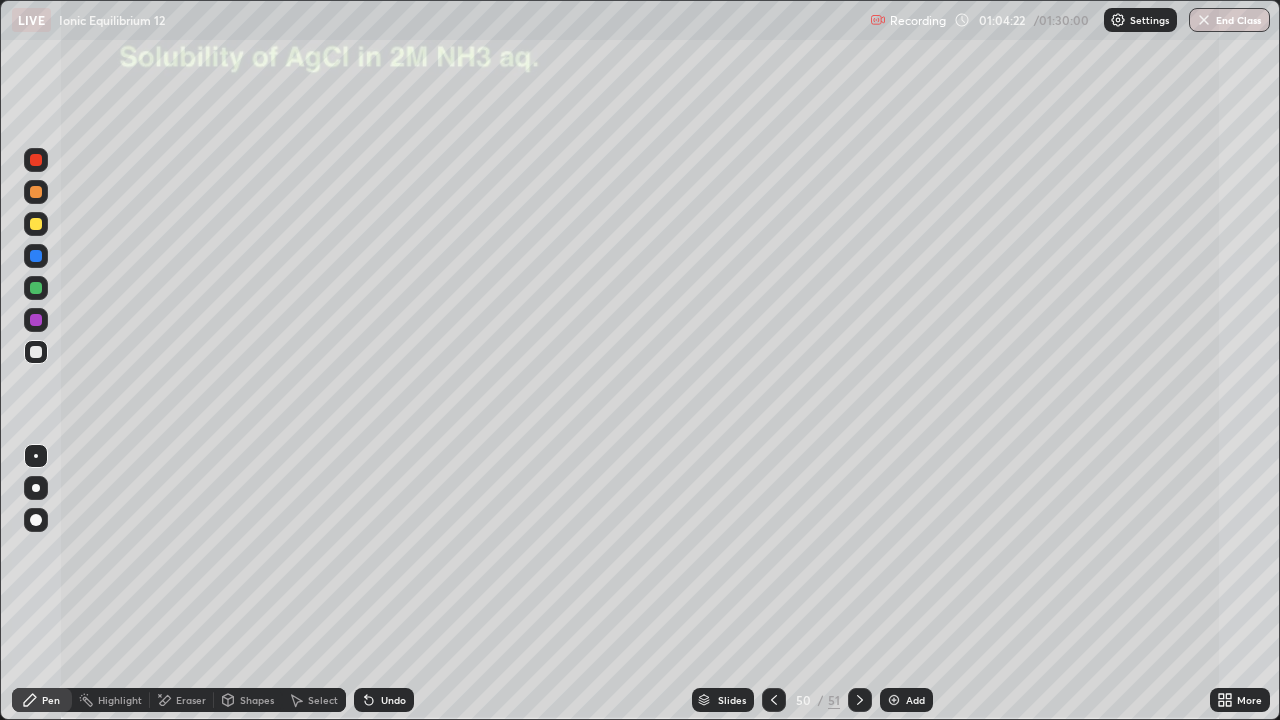 click at bounding box center [36, 224] 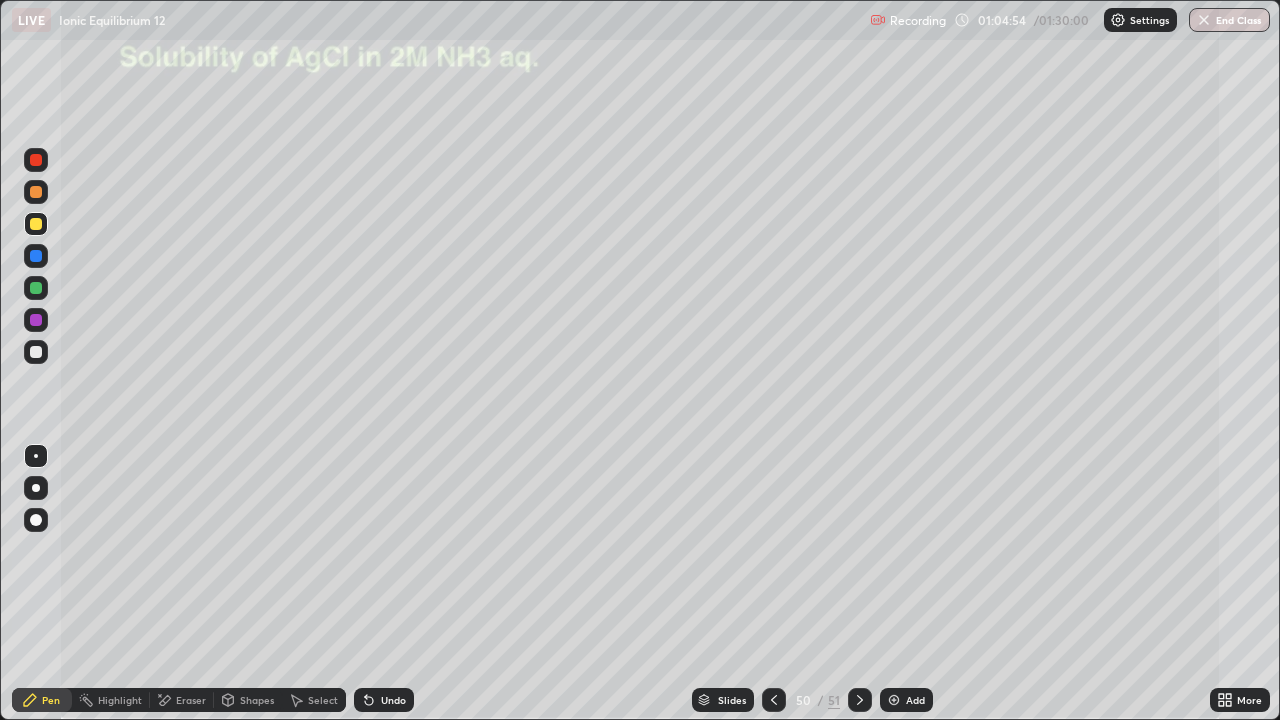 click at bounding box center [36, 352] 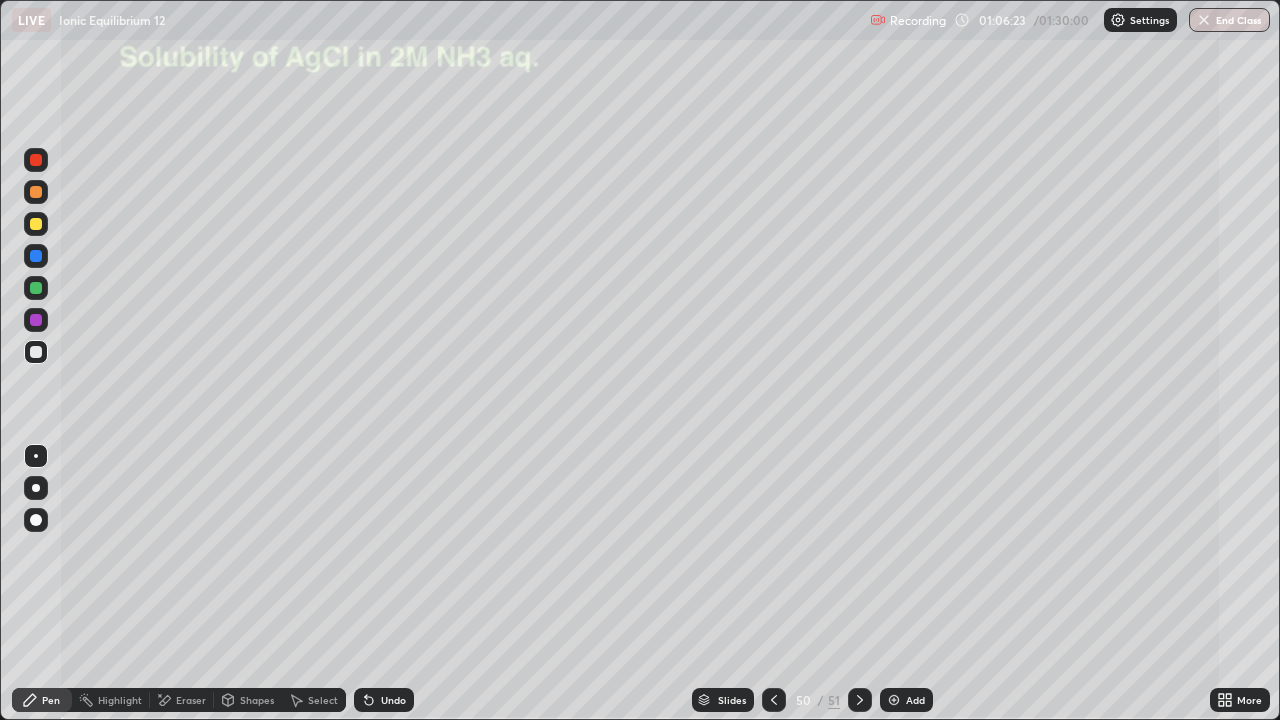 click 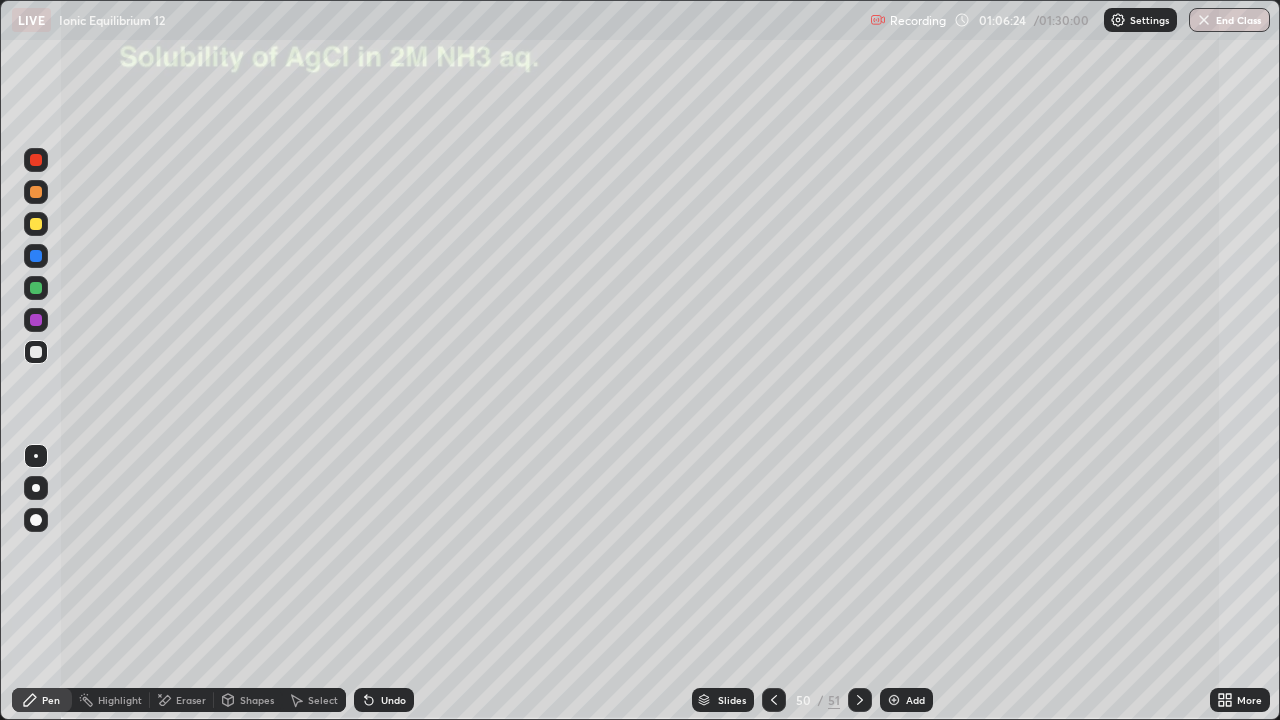 click at bounding box center (36, 224) 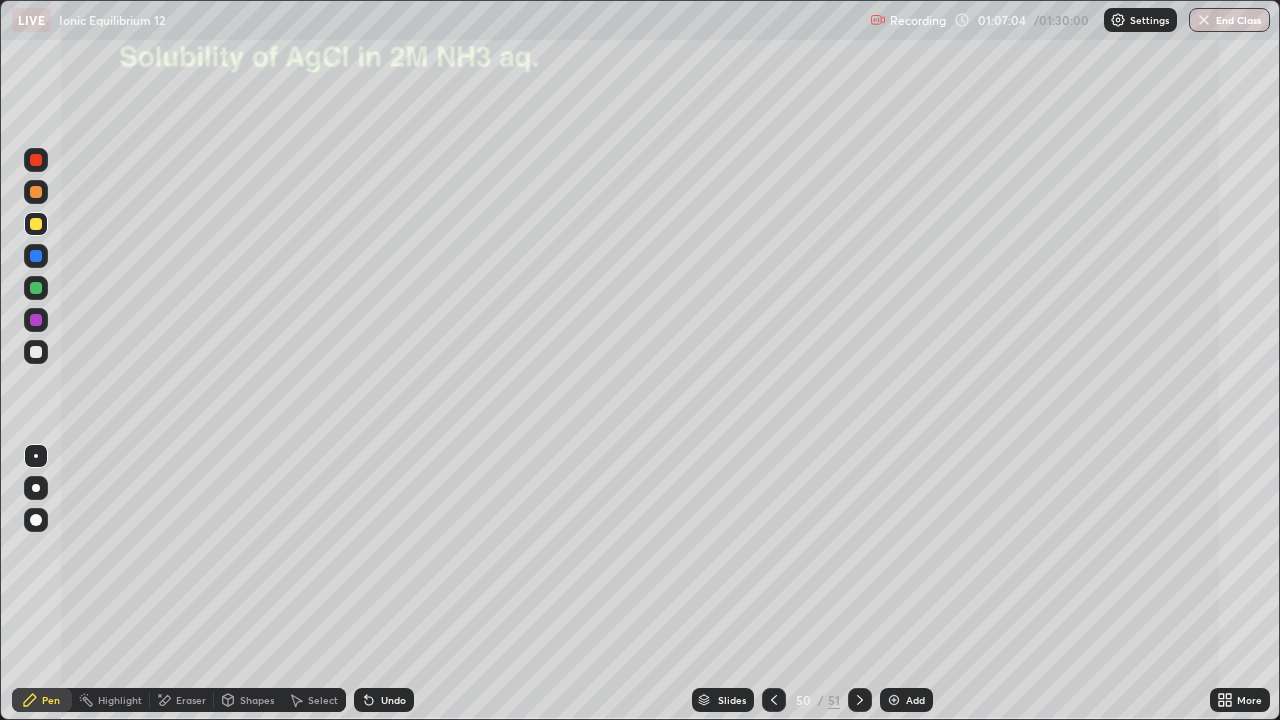 click on "Undo" at bounding box center (384, 700) 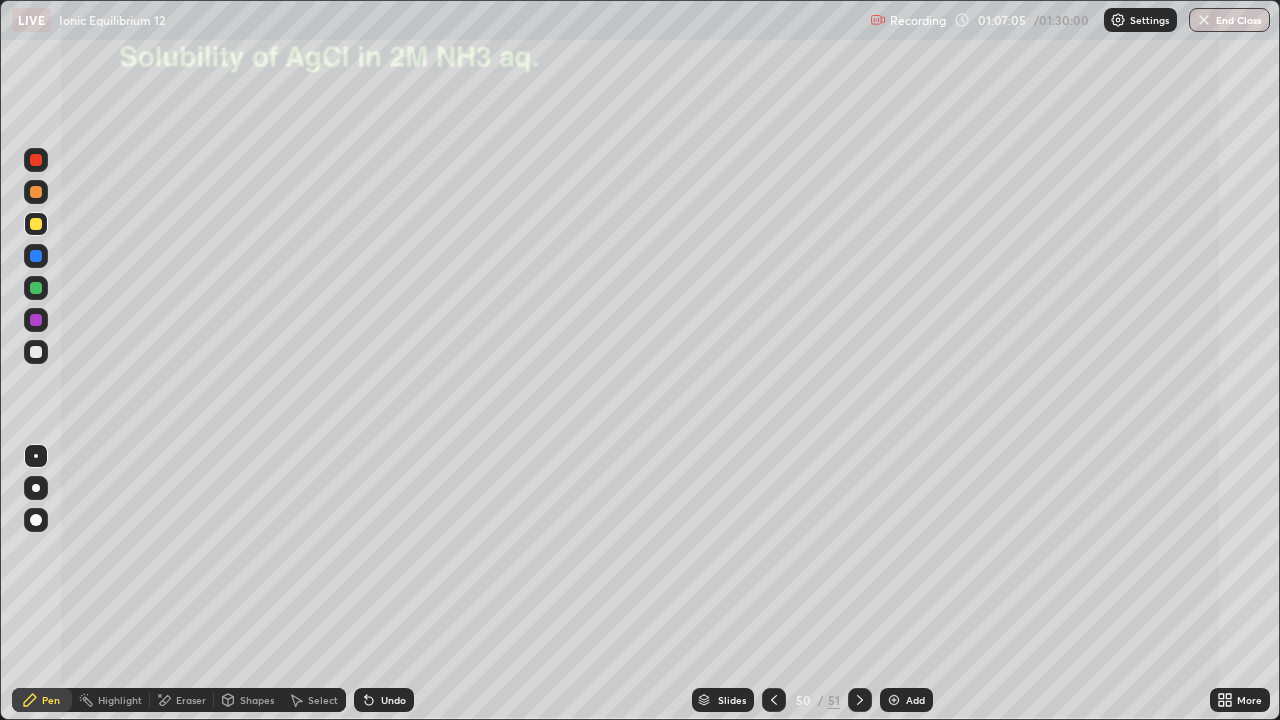 click at bounding box center (36, 288) 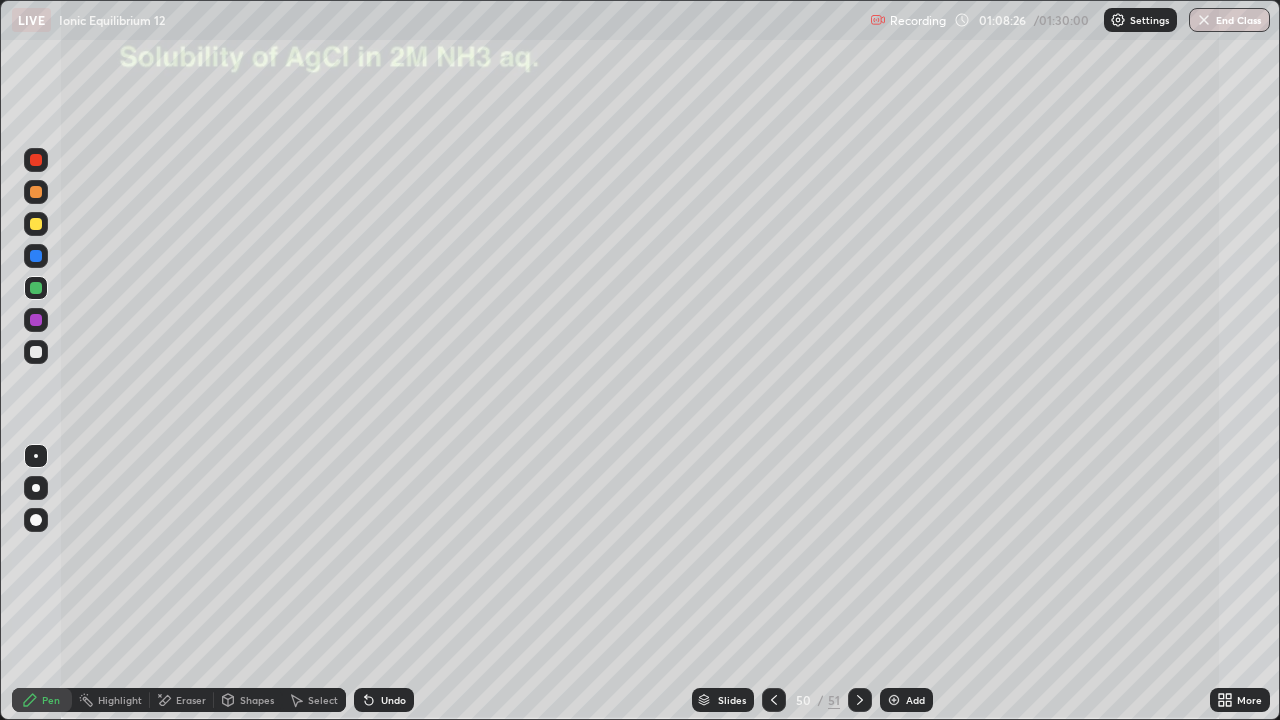 click on "Undo" at bounding box center (393, 700) 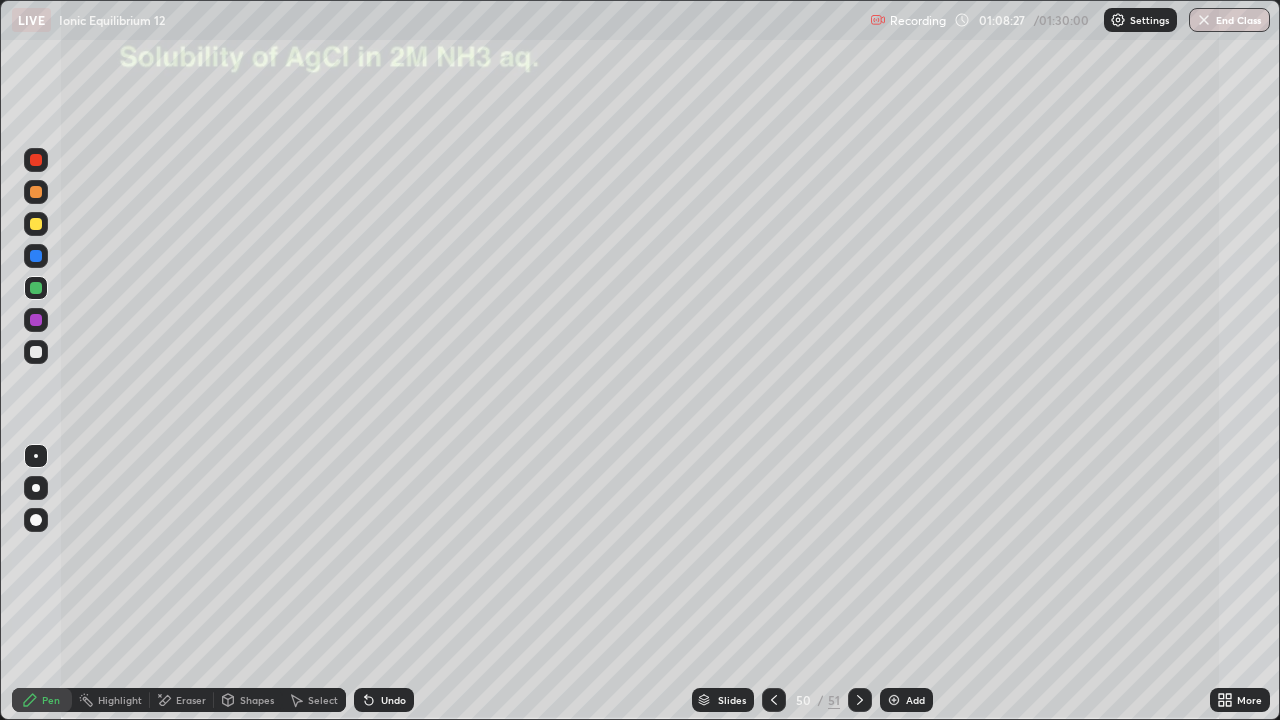 click on "Undo" at bounding box center (393, 700) 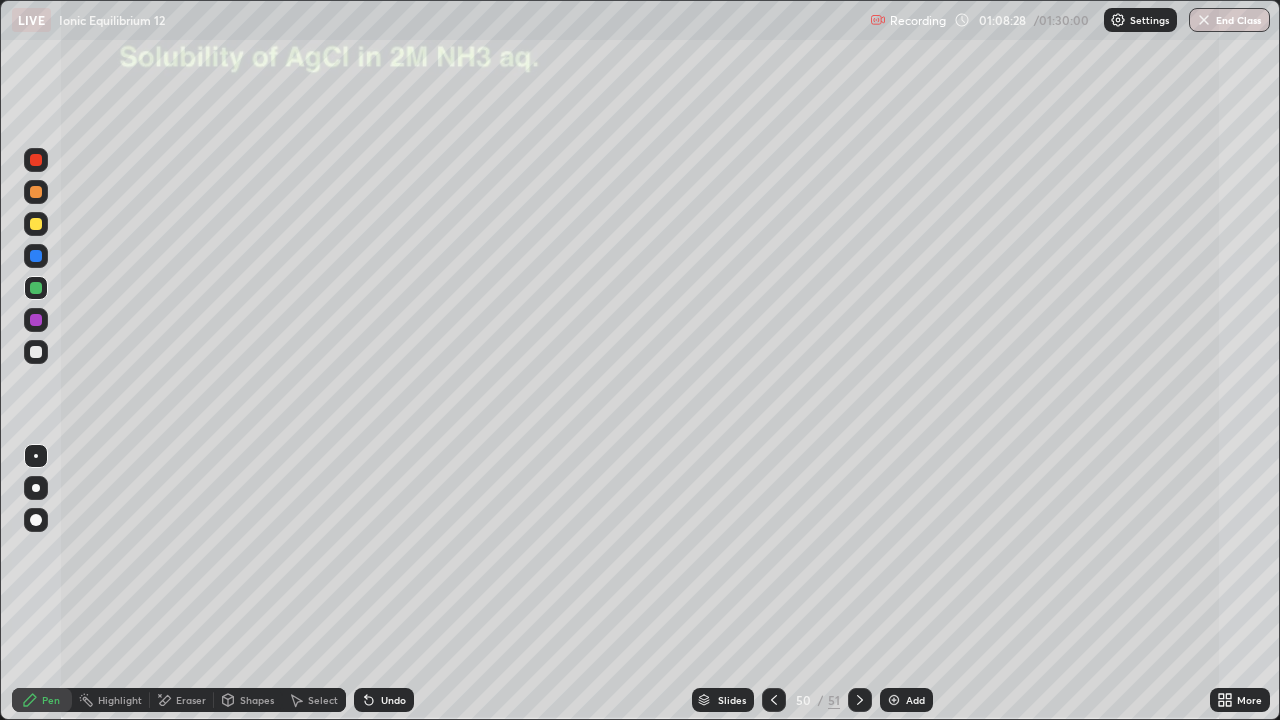 click at bounding box center [36, 224] 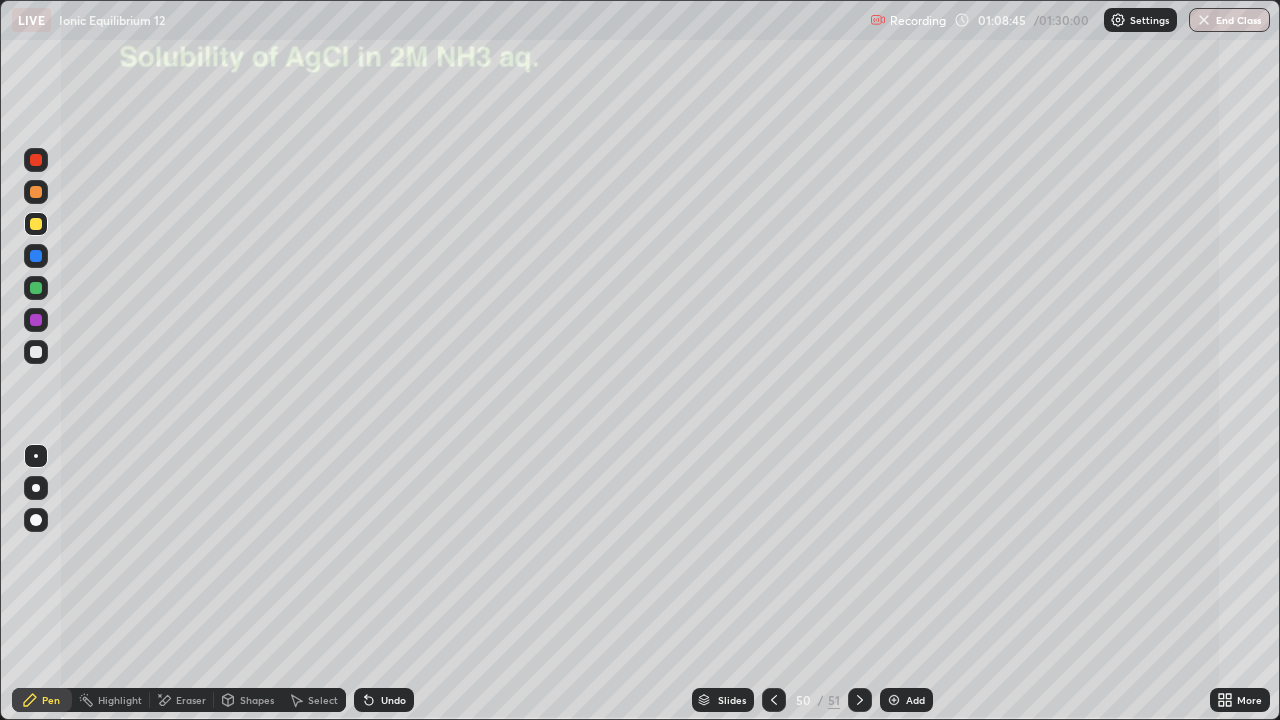 click at bounding box center [36, 352] 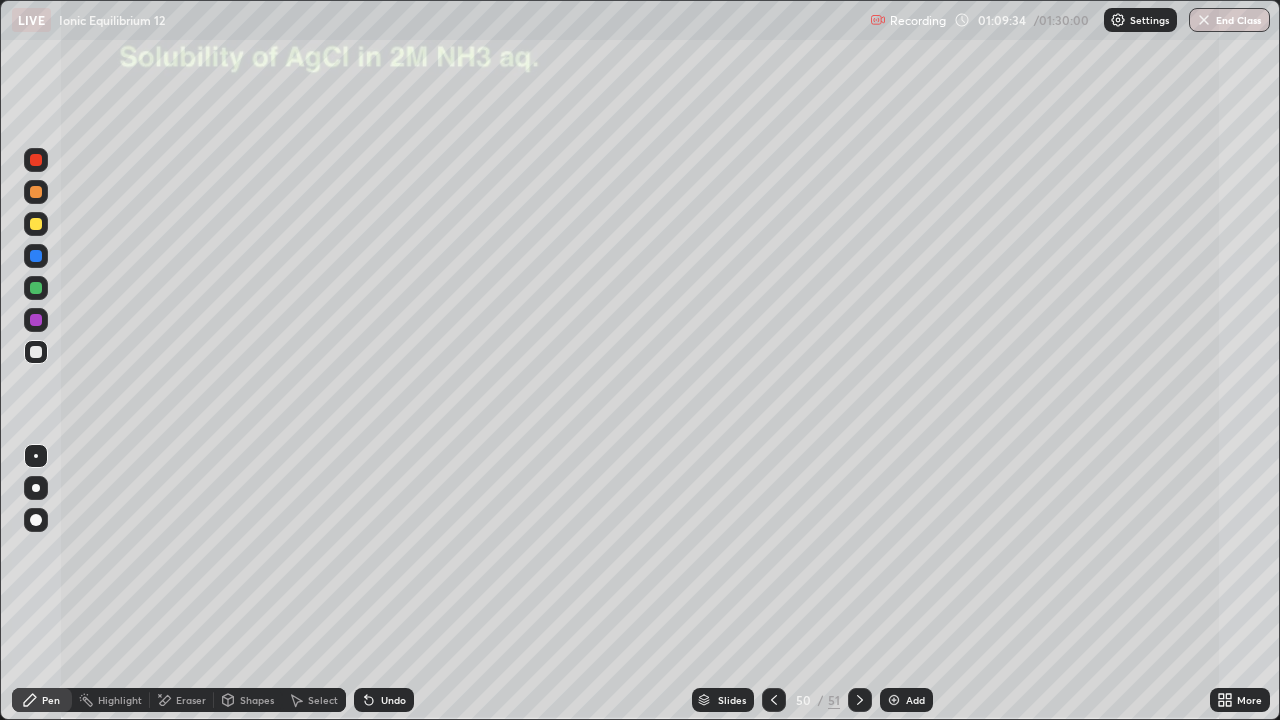 click on "Undo" at bounding box center [393, 700] 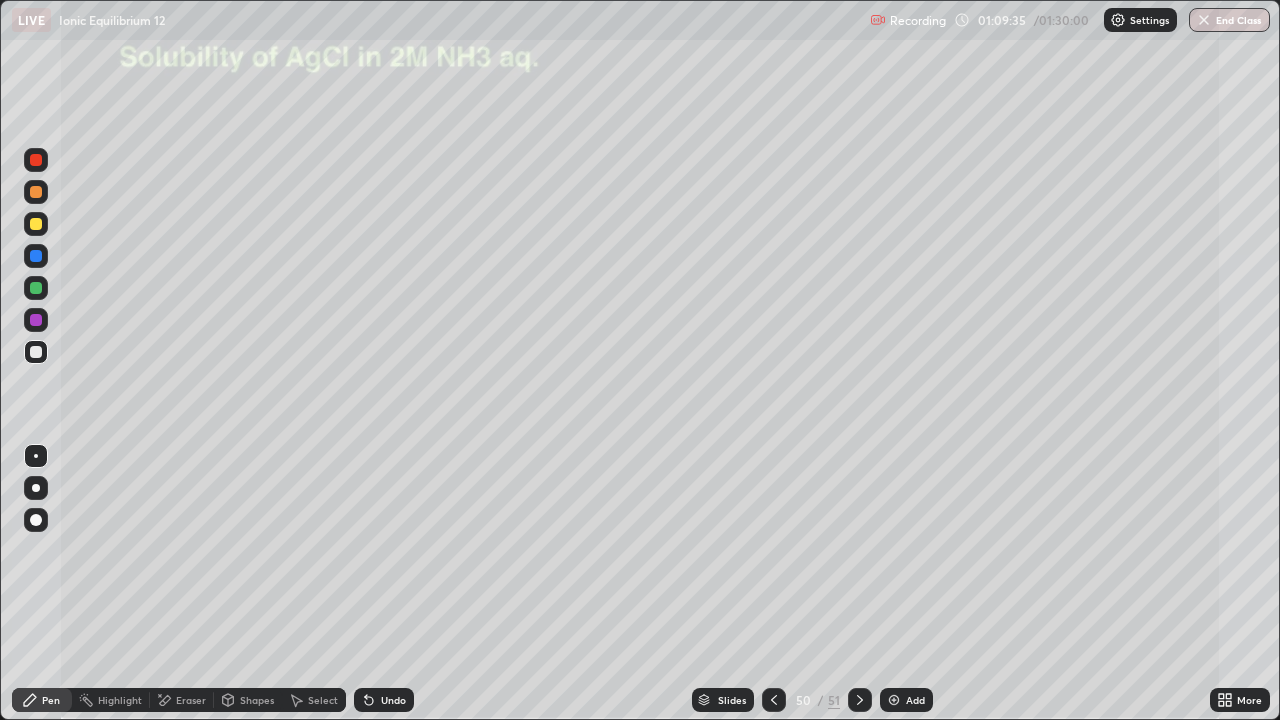 click at bounding box center [36, 224] 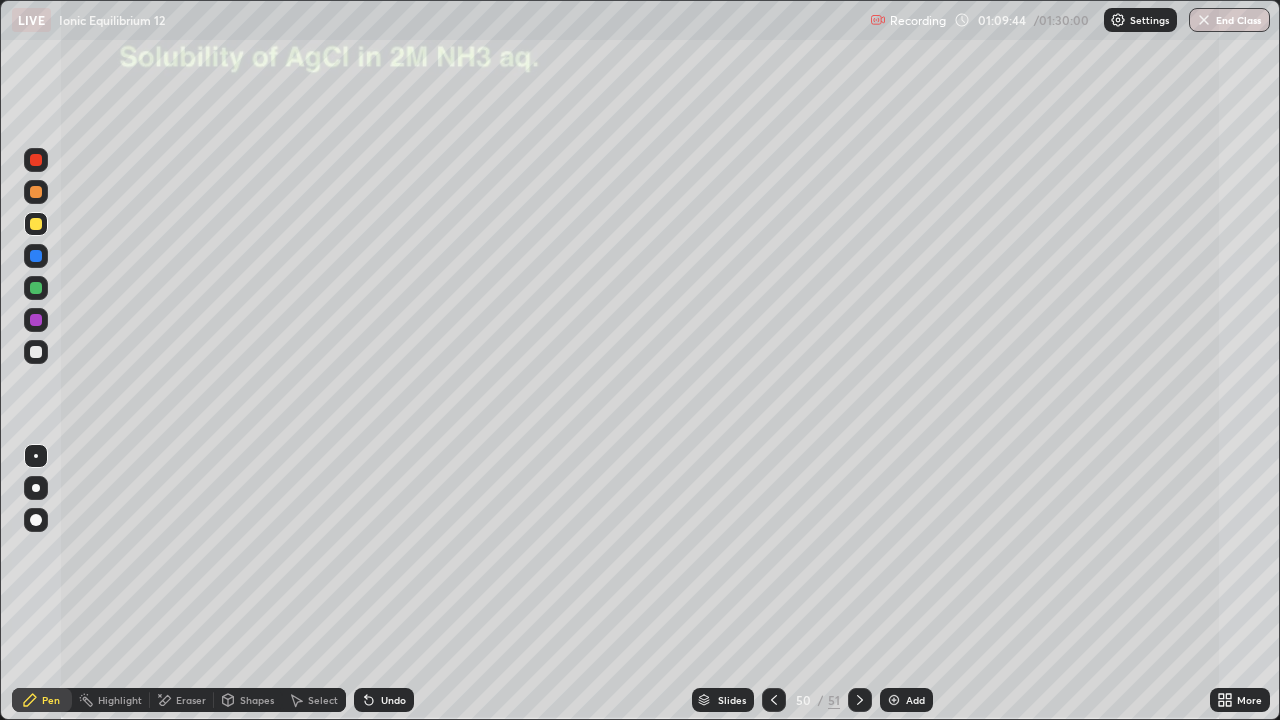 click on "Undo" at bounding box center [384, 700] 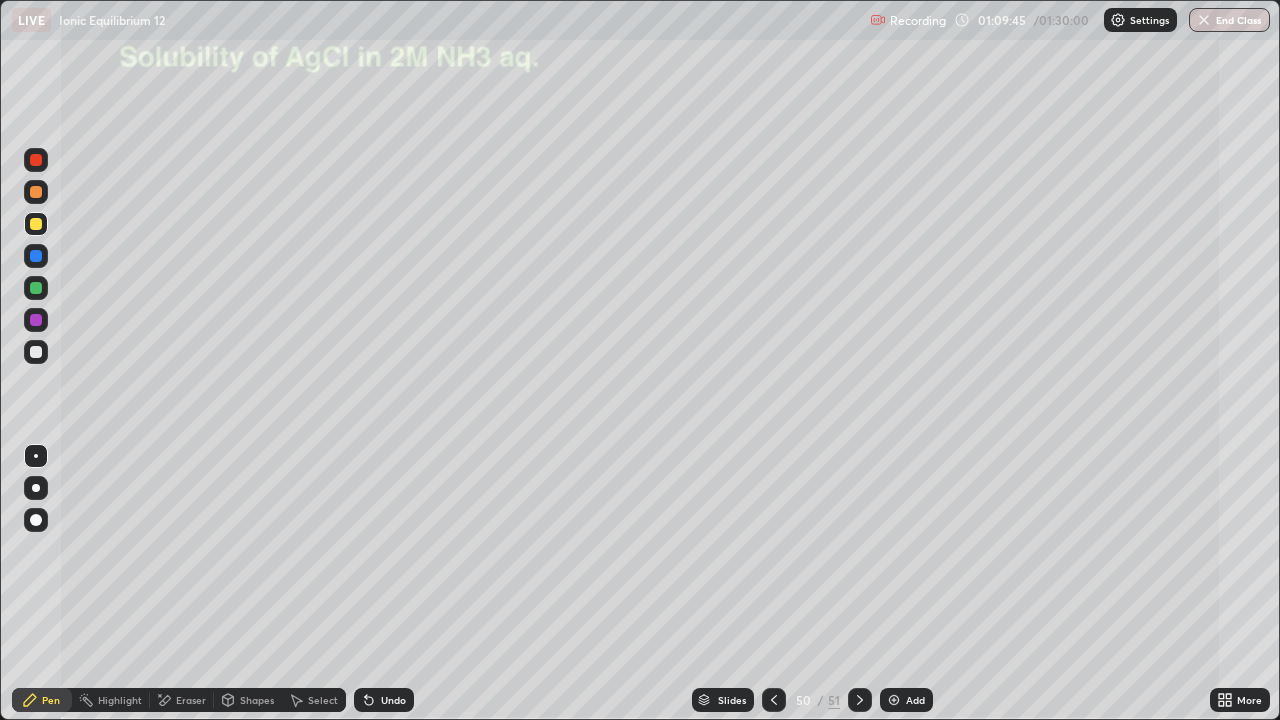 click on "Undo" at bounding box center [384, 700] 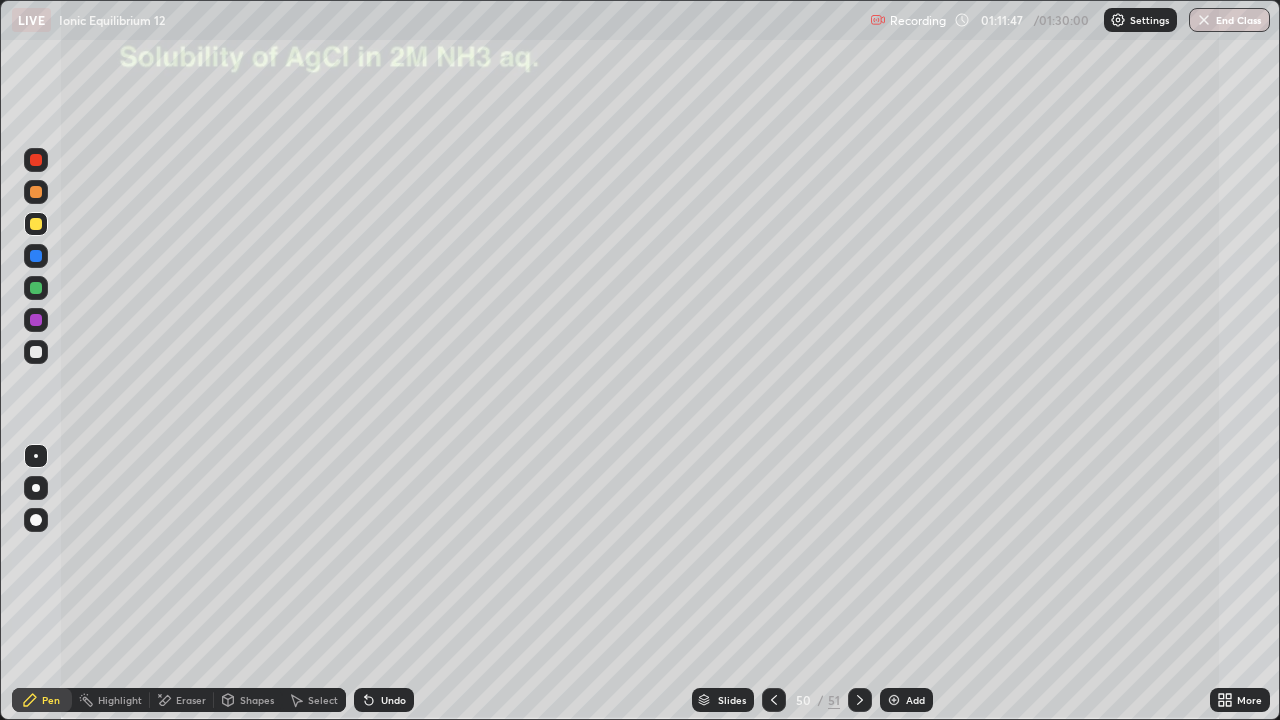 click at bounding box center (860, 700) 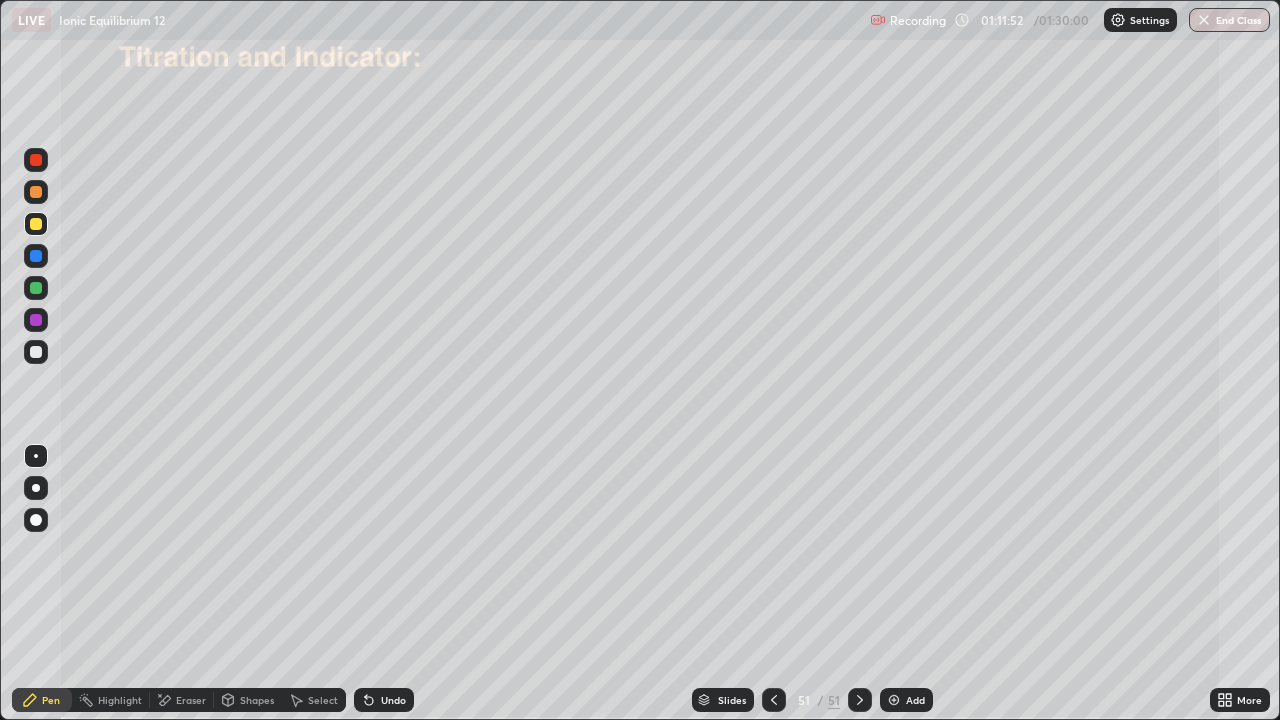 click 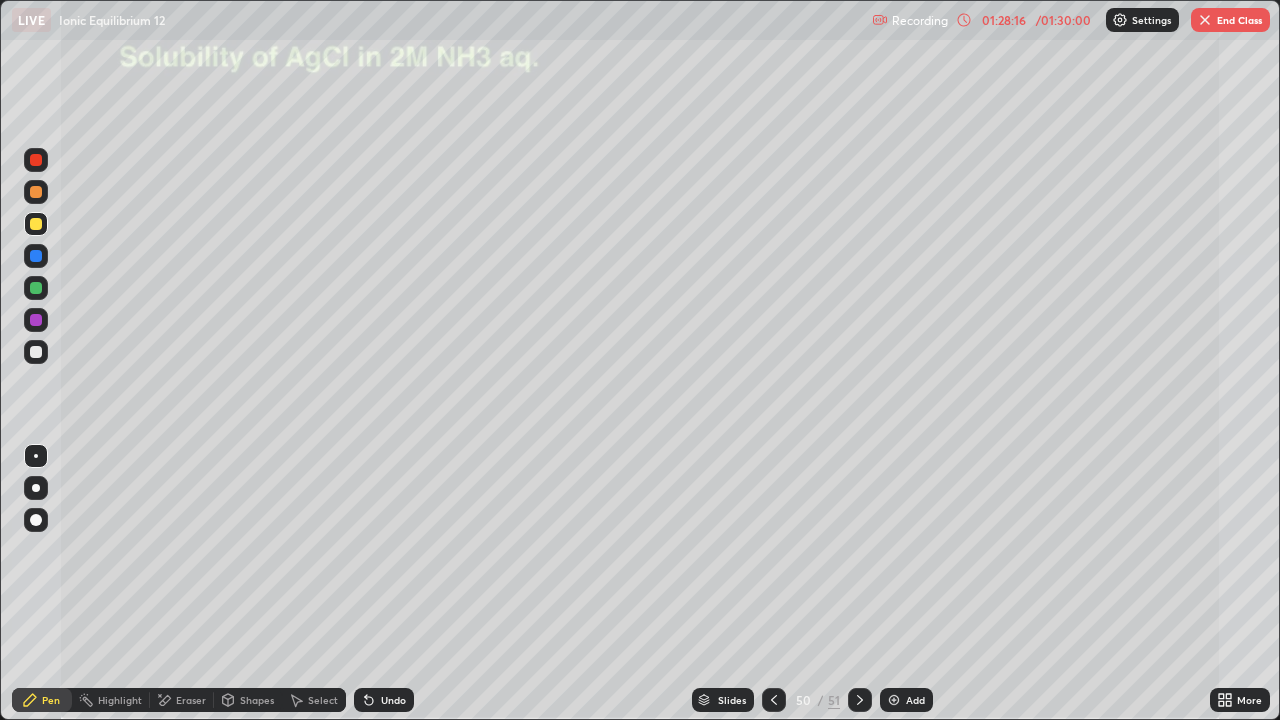 click on "End Class" at bounding box center (1230, 20) 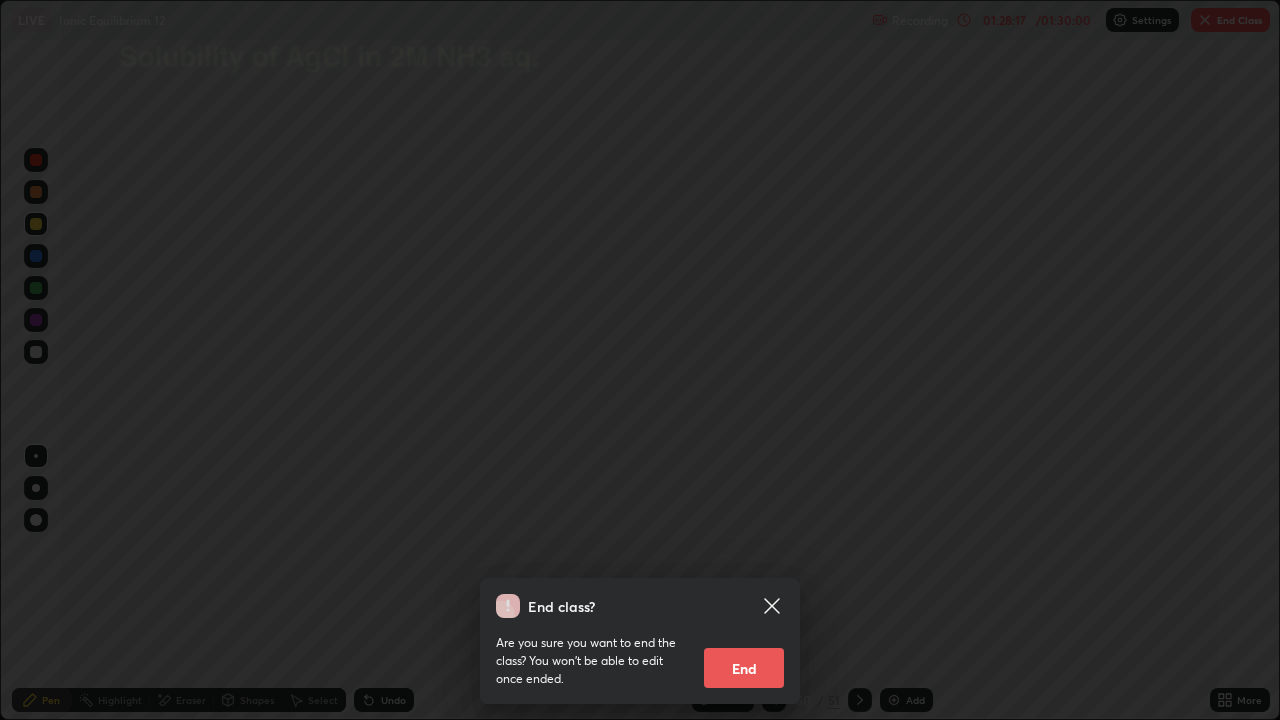 click on "End" at bounding box center [744, 668] 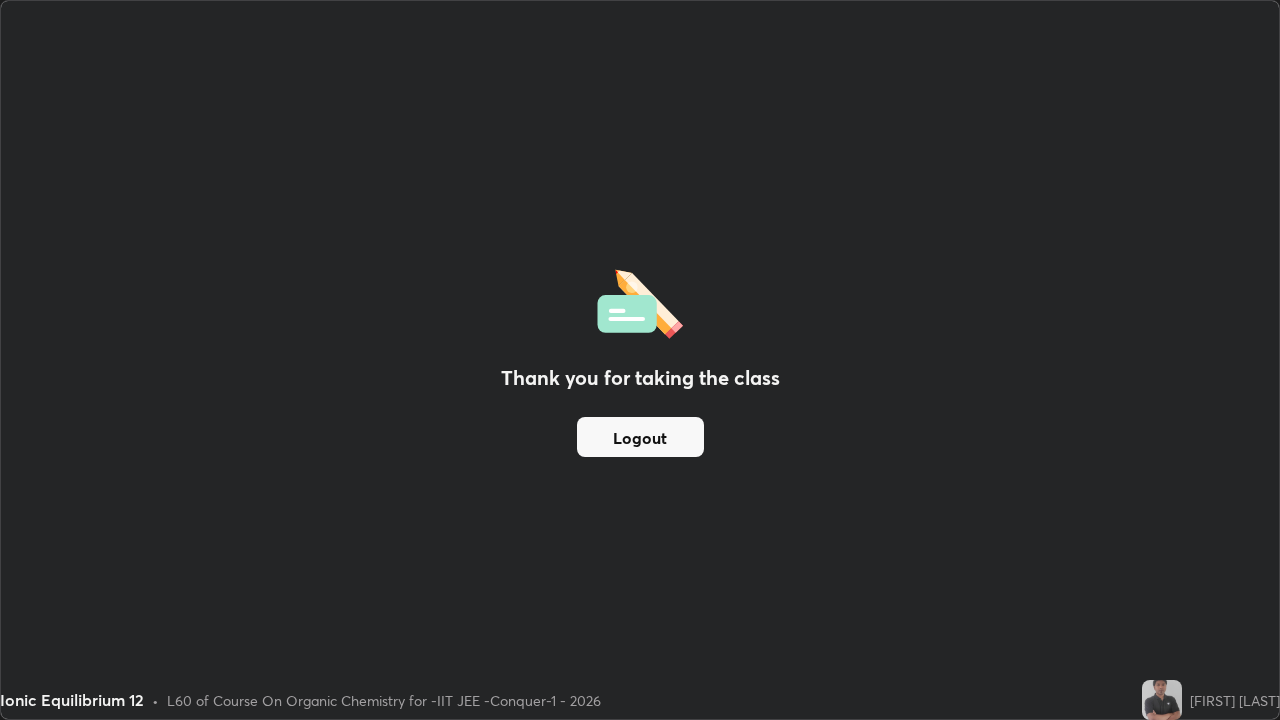 click on "Logout" at bounding box center [640, 437] 